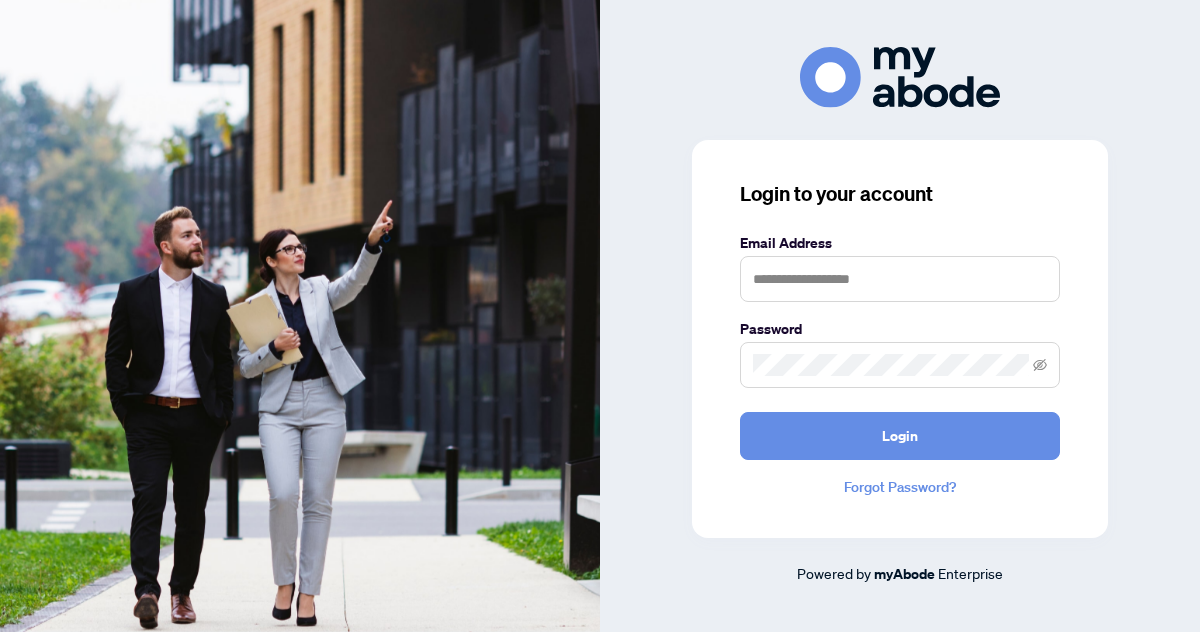 scroll, scrollTop: 0, scrollLeft: 0, axis: both 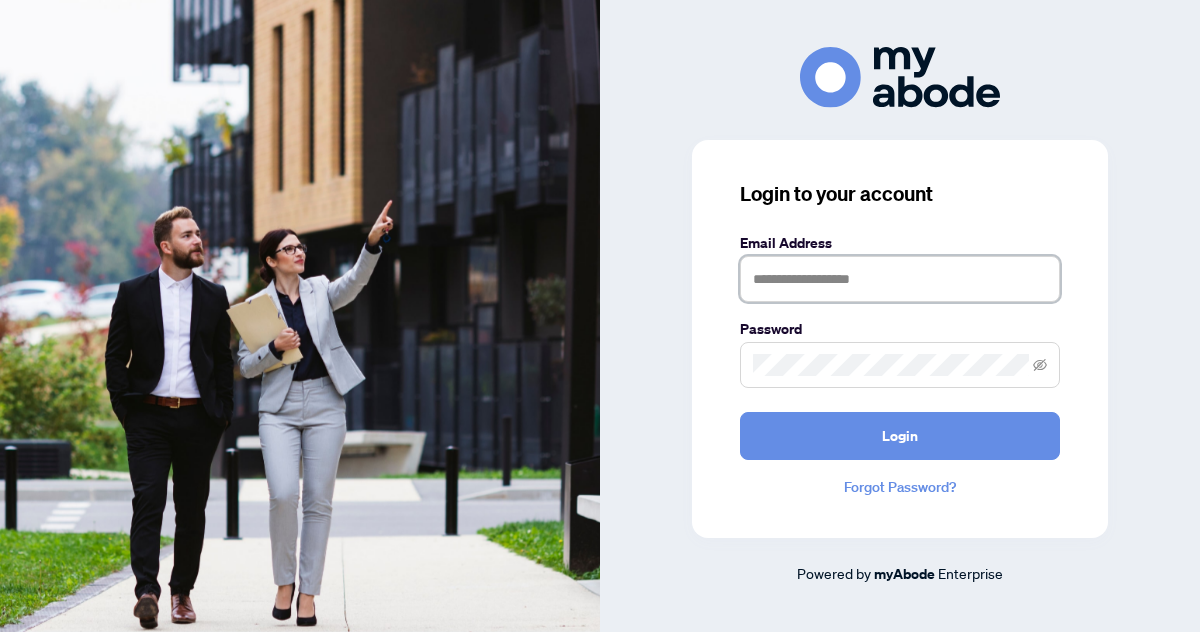 click at bounding box center (900, 279) 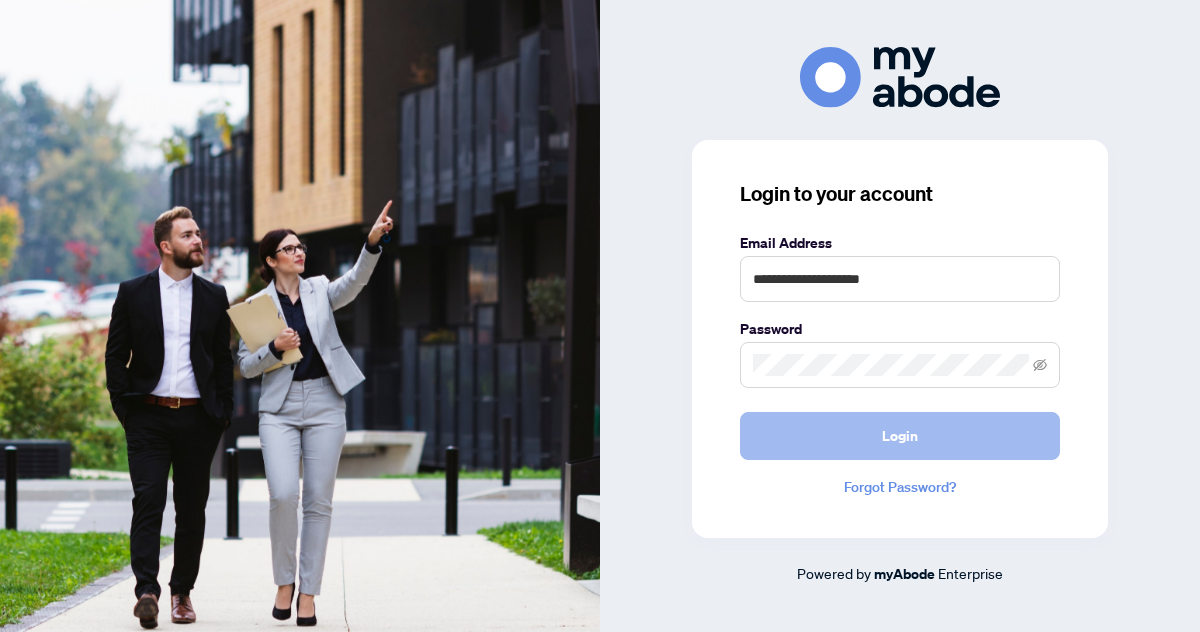 click on "Login" at bounding box center (900, 436) 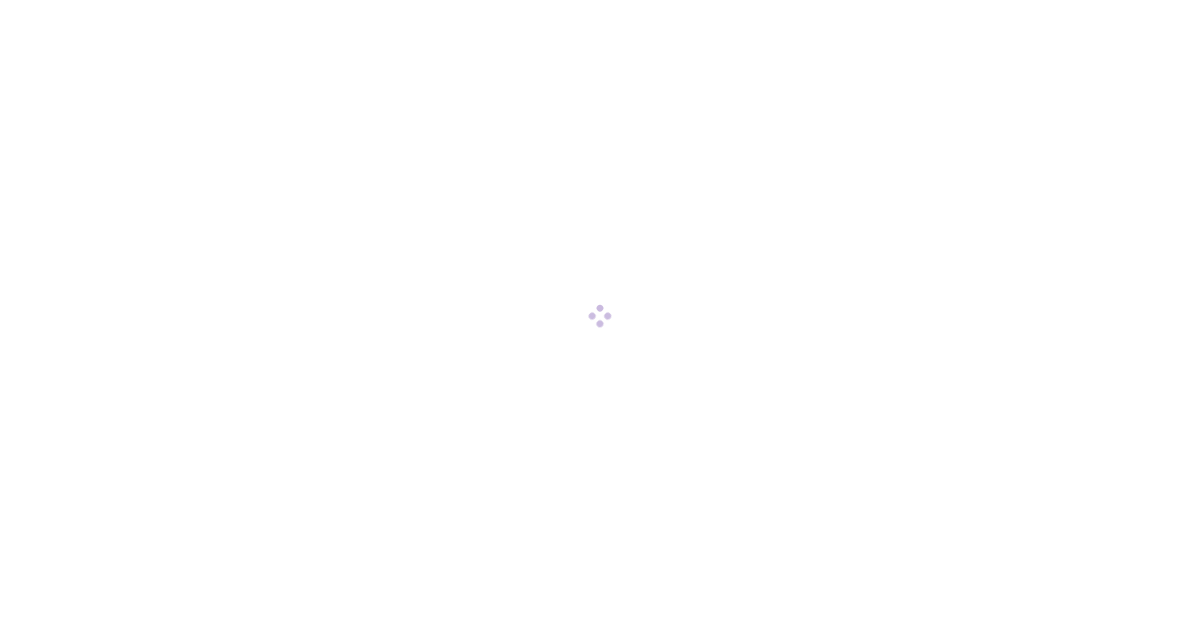 scroll, scrollTop: 0, scrollLeft: 0, axis: both 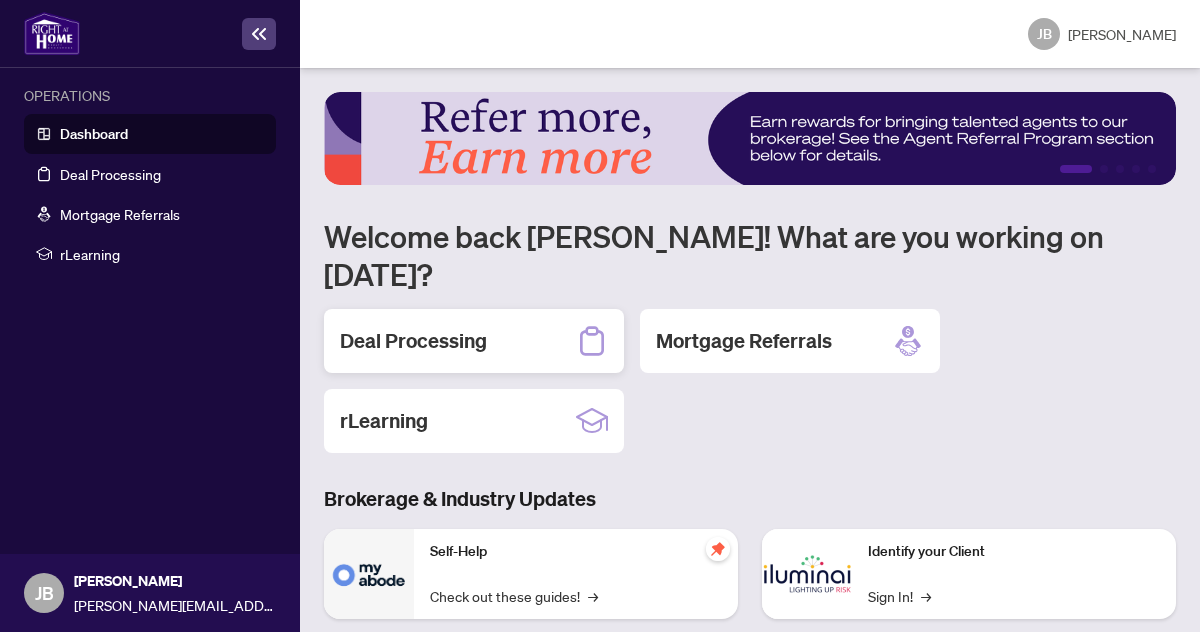 click on "Deal Processing" at bounding box center [413, 341] 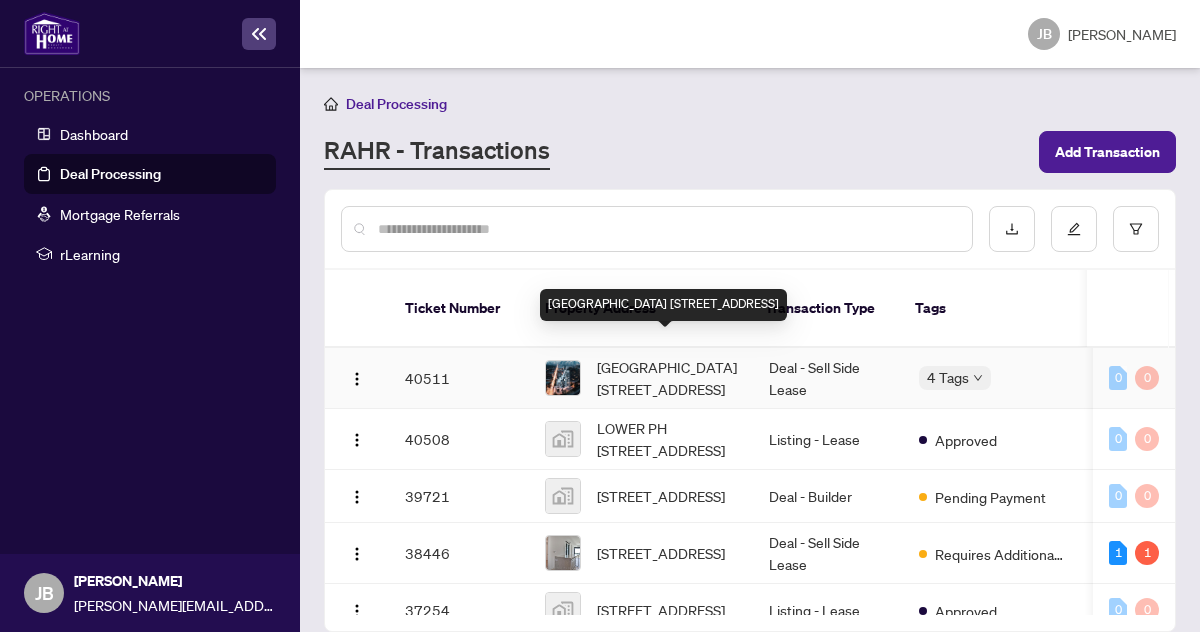 click on "[GEOGRAPHIC_DATA] [STREET_ADDRESS]" at bounding box center (667, 378) 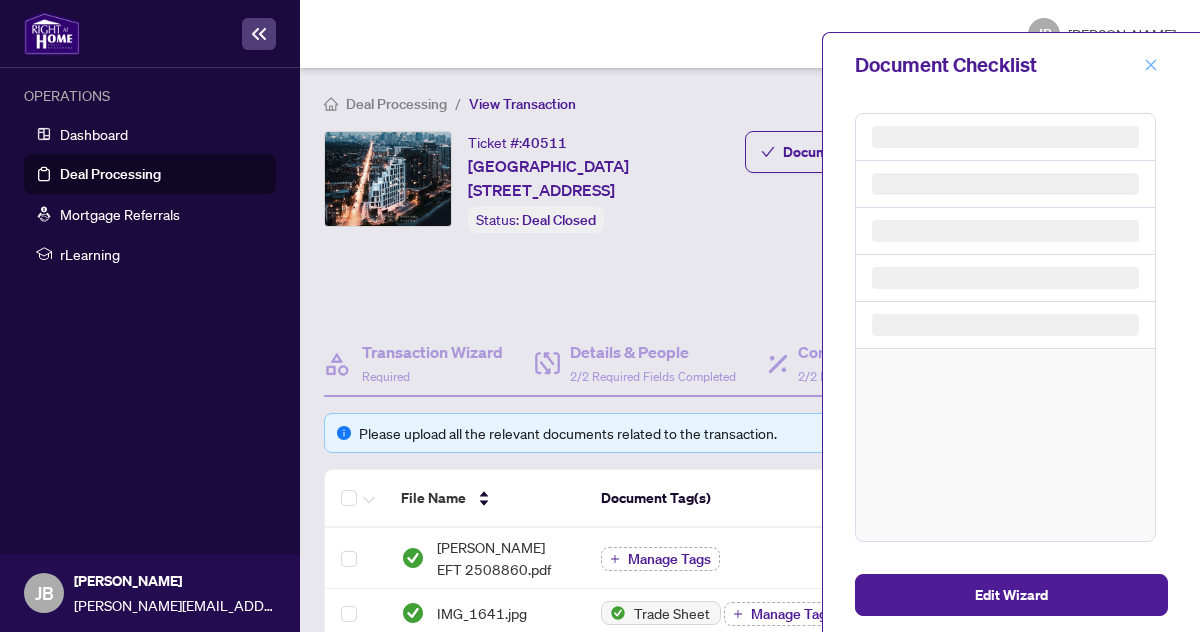 click 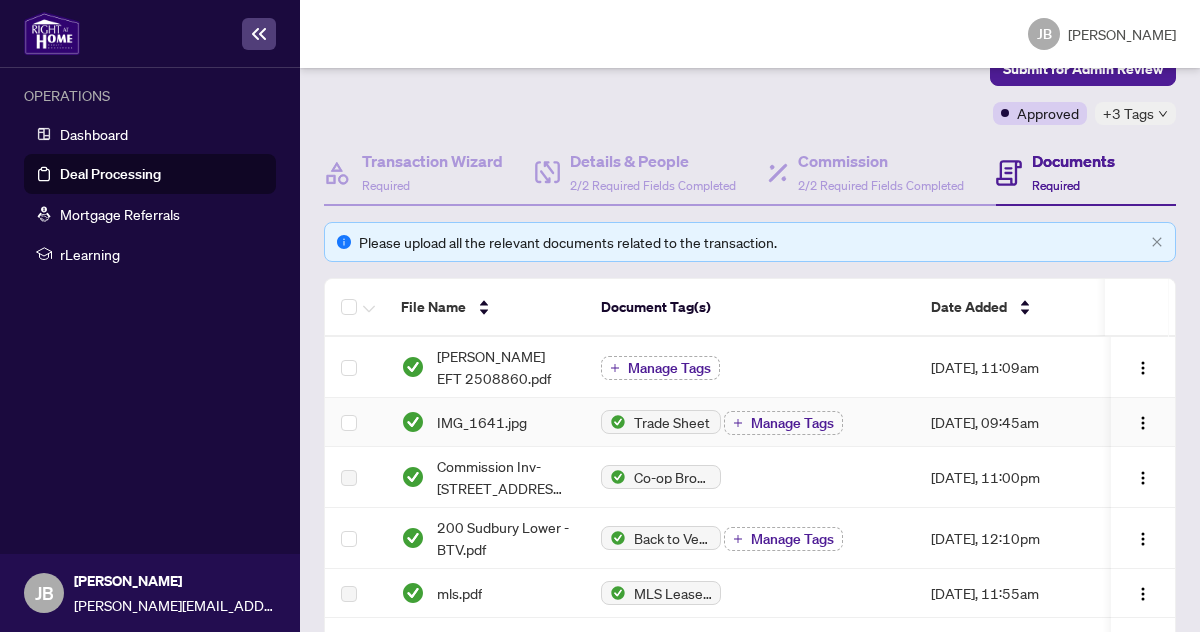 scroll, scrollTop: 190, scrollLeft: 0, axis: vertical 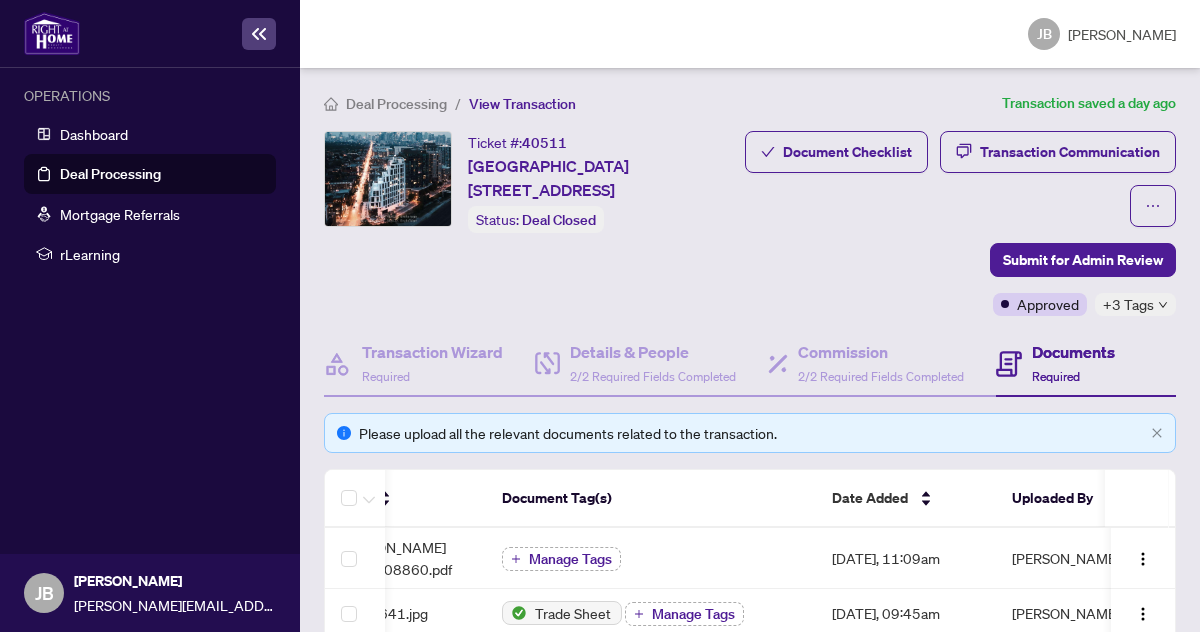 click 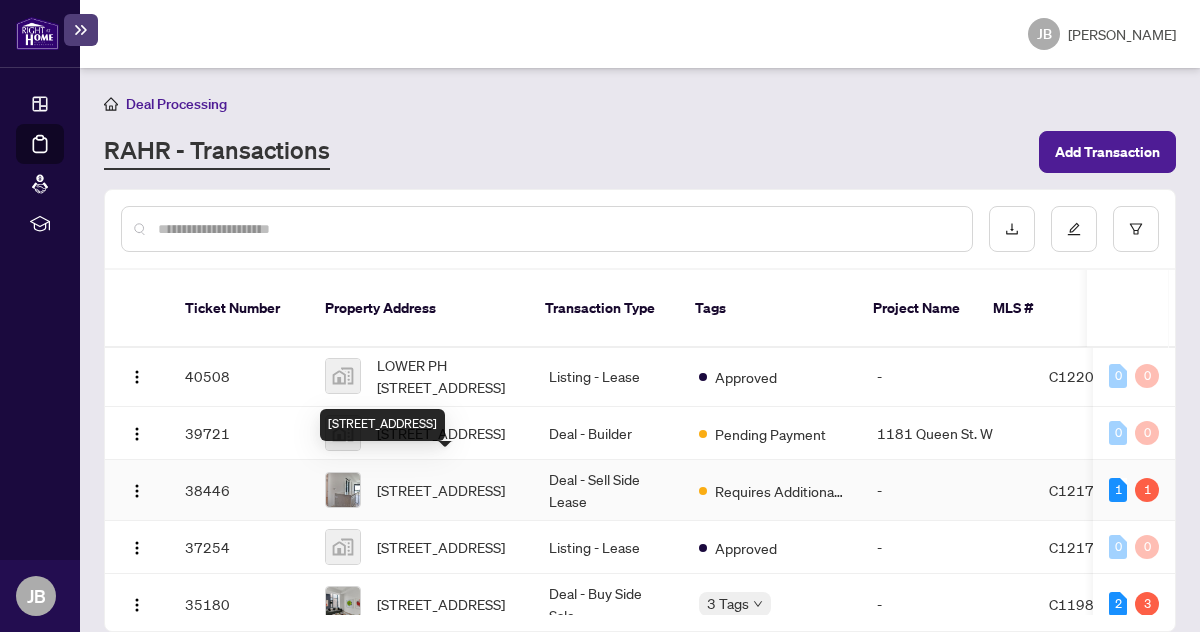 click on "[STREET_ADDRESS]" at bounding box center (441, 490) 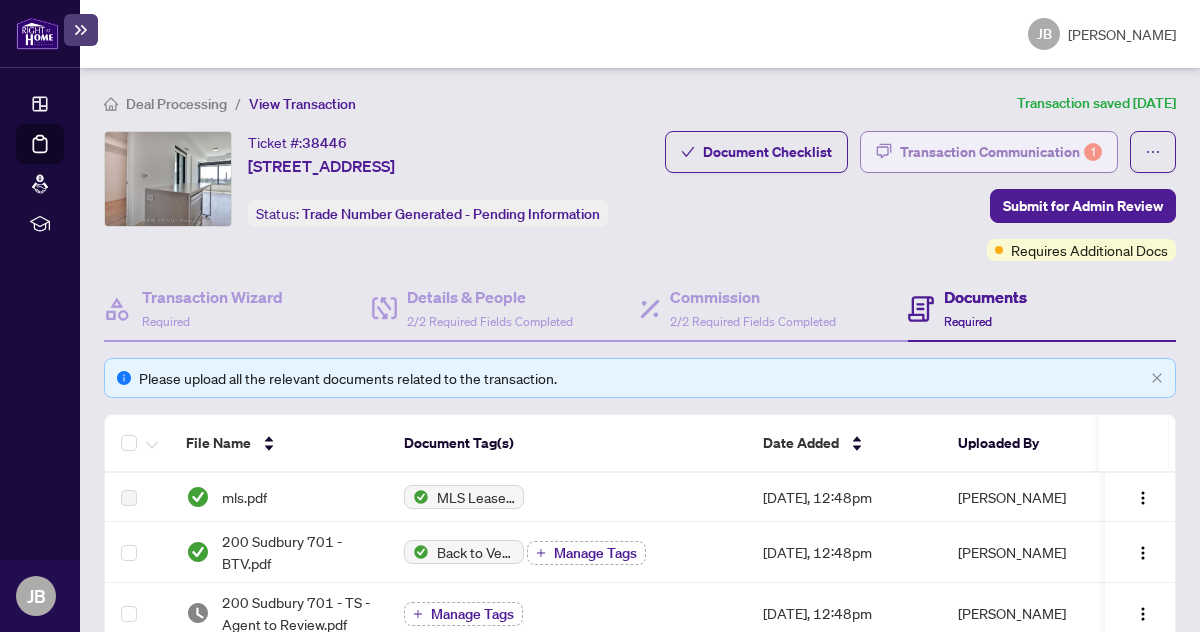click on "Transaction Communication 1" at bounding box center (1001, 152) 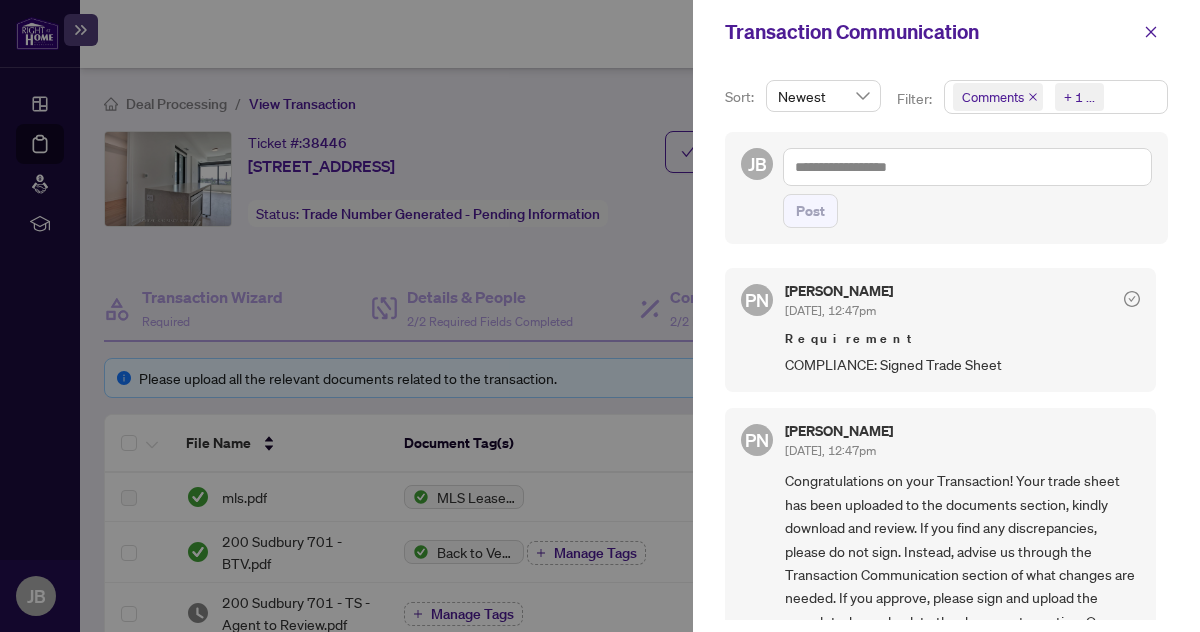 click on "Comments Requirements + 1 ..." at bounding box center (1056, 97) 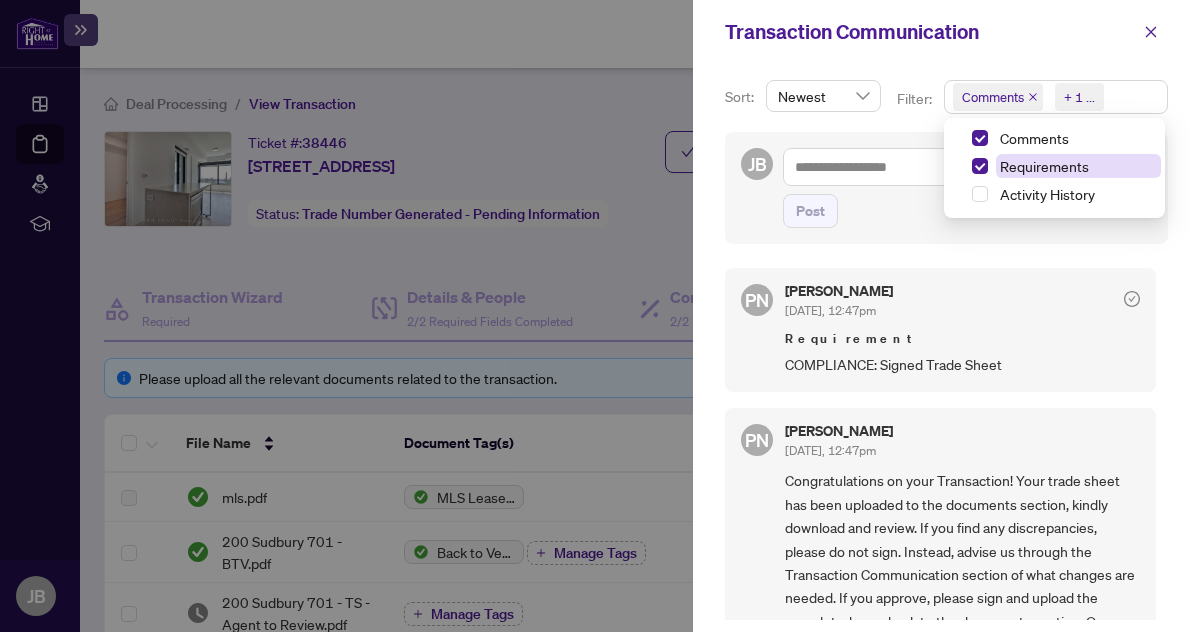 click on "Requirements" at bounding box center (1044, 166) 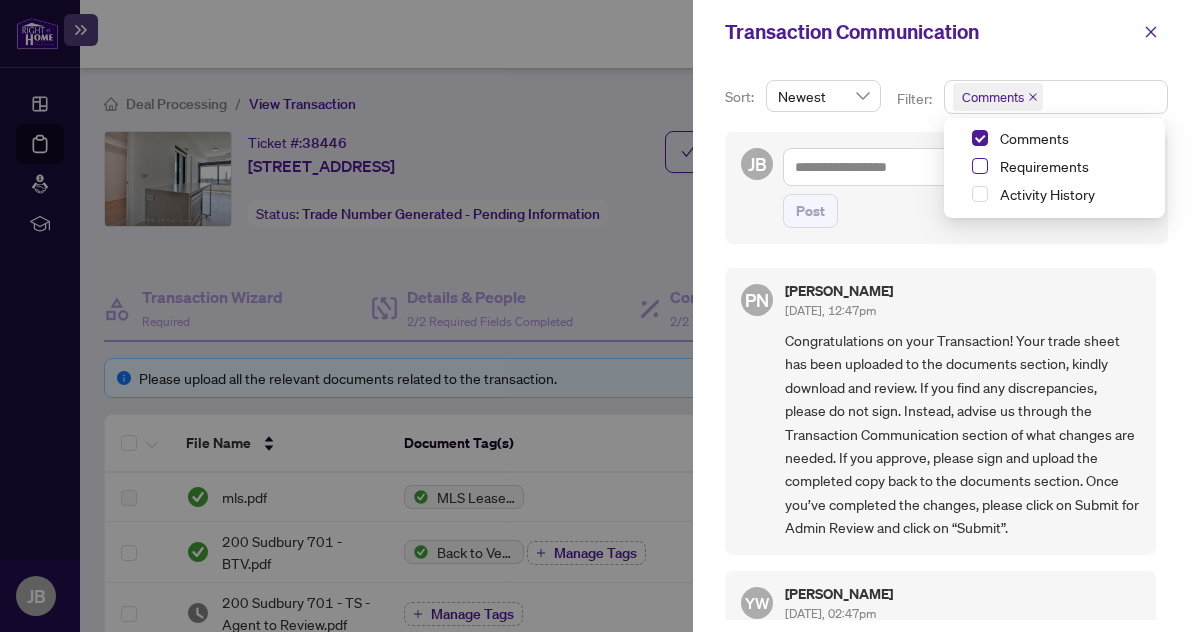 click at bounding box center [980, 166] 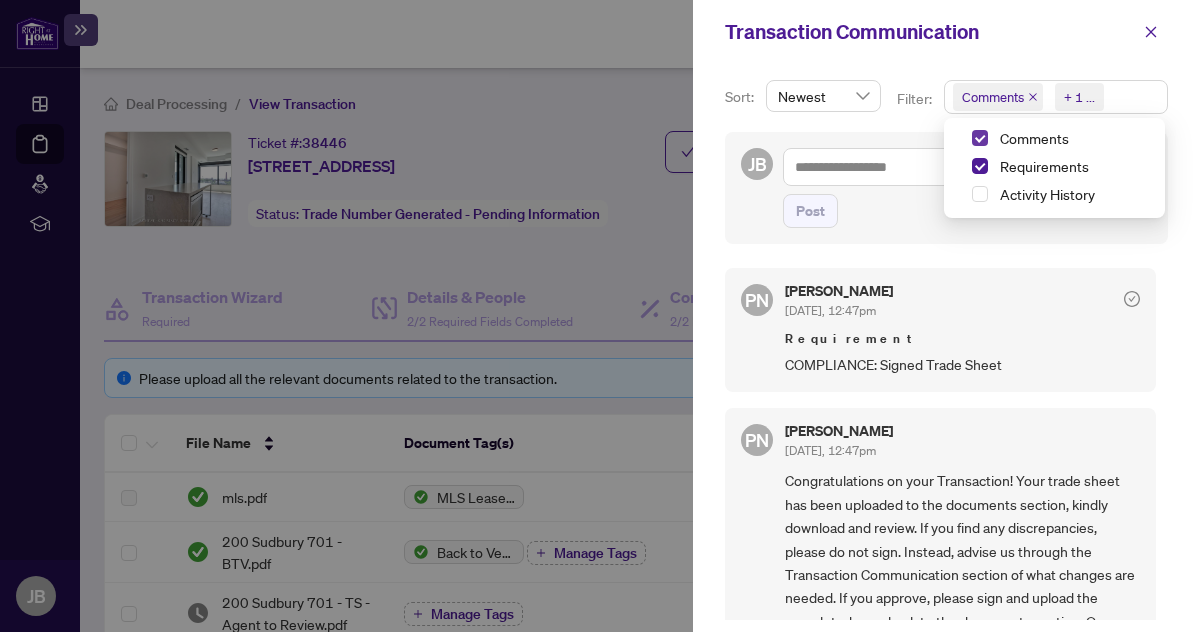 click at bounding box center (980, 138) 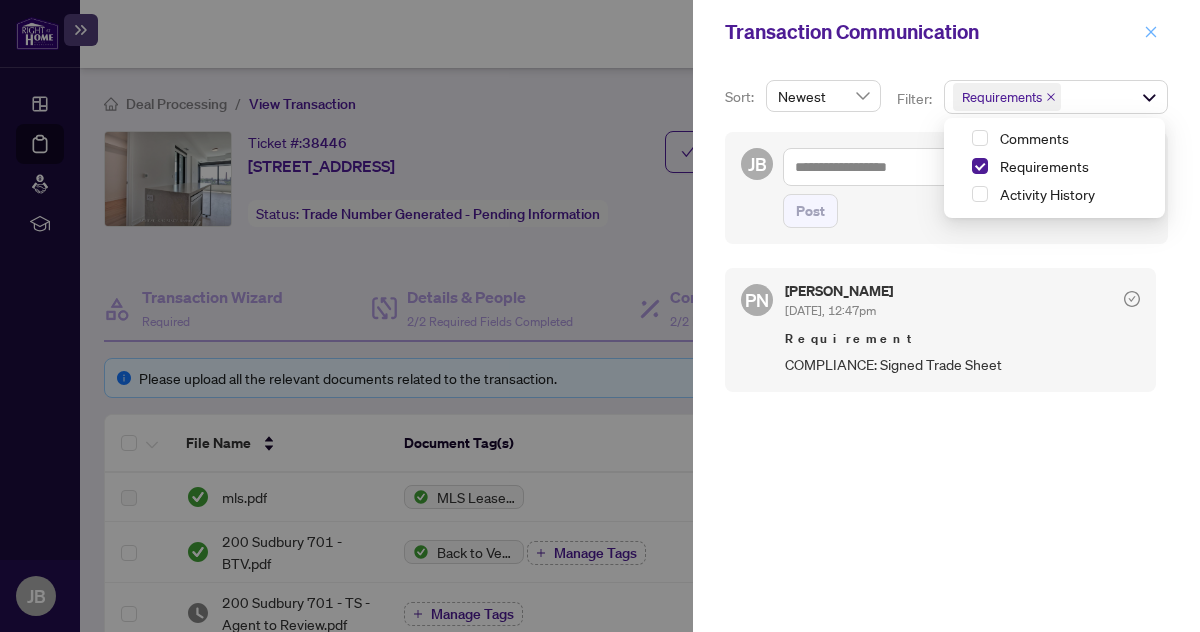 click 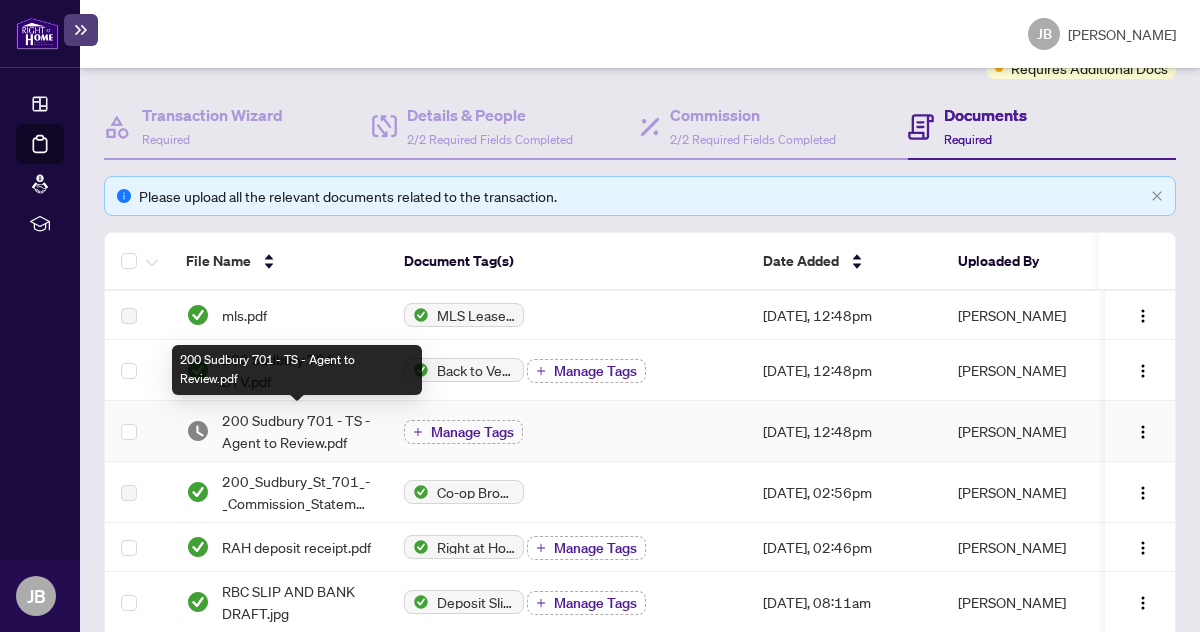 click on "200 Sudbury 701 - TS - Agent to Review.pdf" at bounding box center [296, 431] 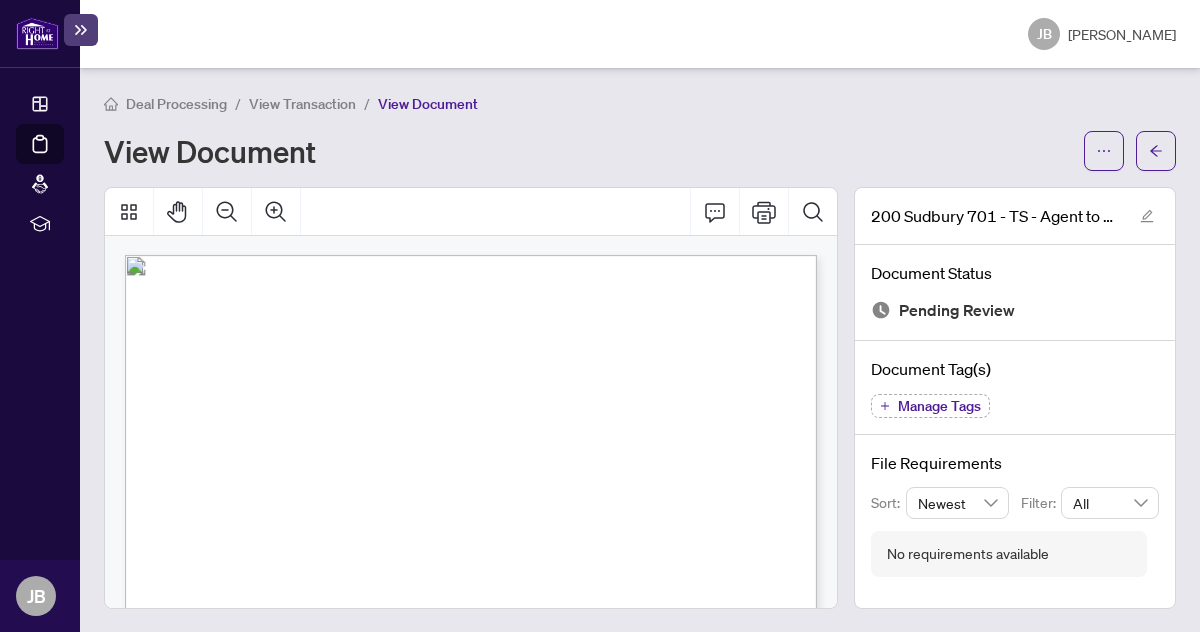 scroll, scrollTop: 0, scrollLeft: 0, axis: both 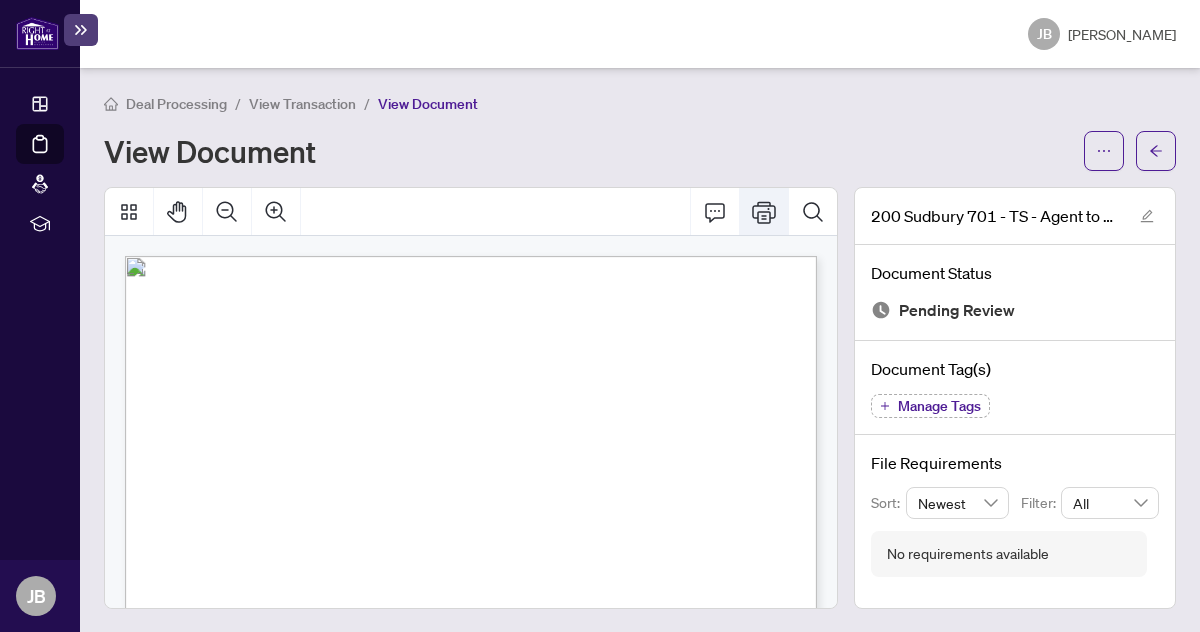 click 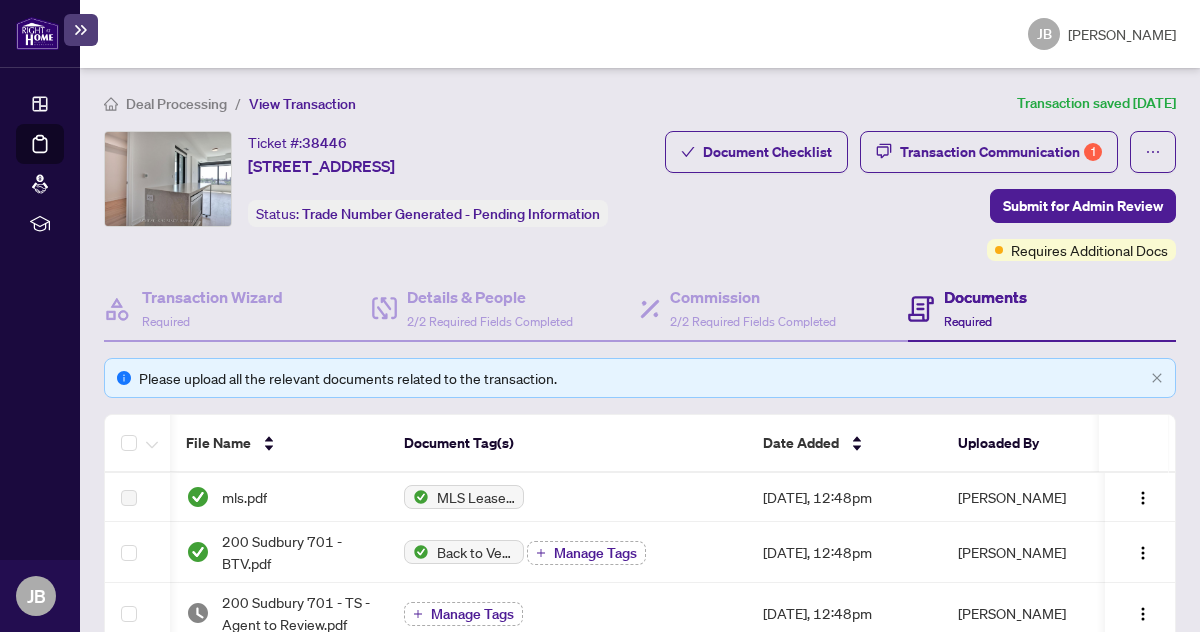 scroll, scrollTop: 291, scrollLeft: 0, axis: vertical 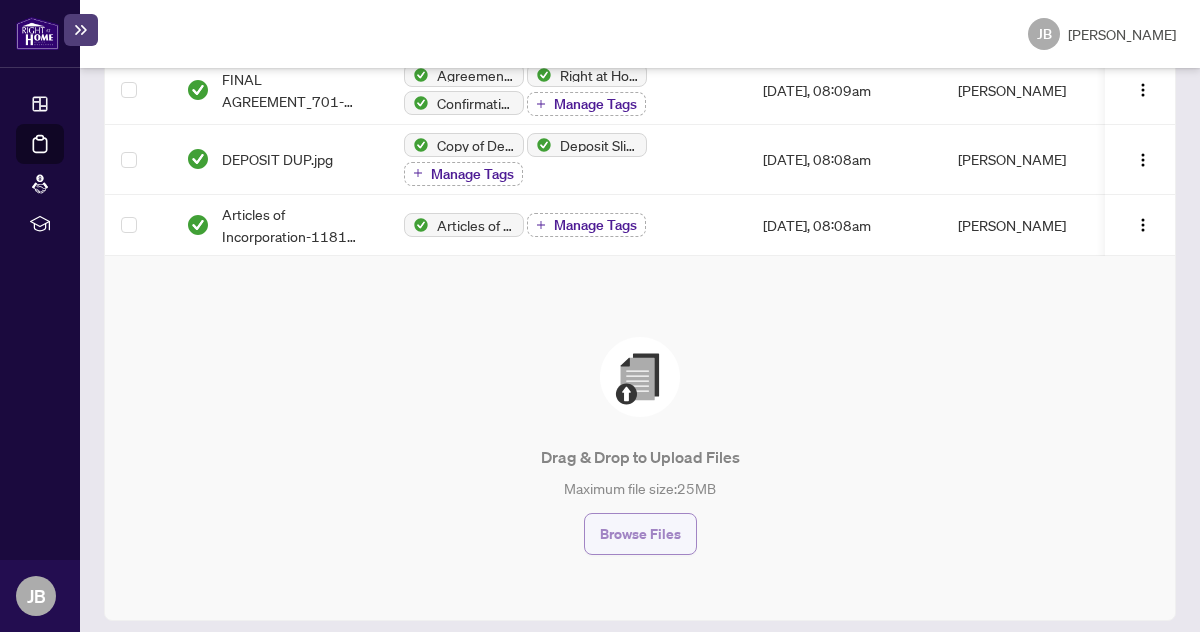 click on "Browse Files" at bounding box center [640, 534] 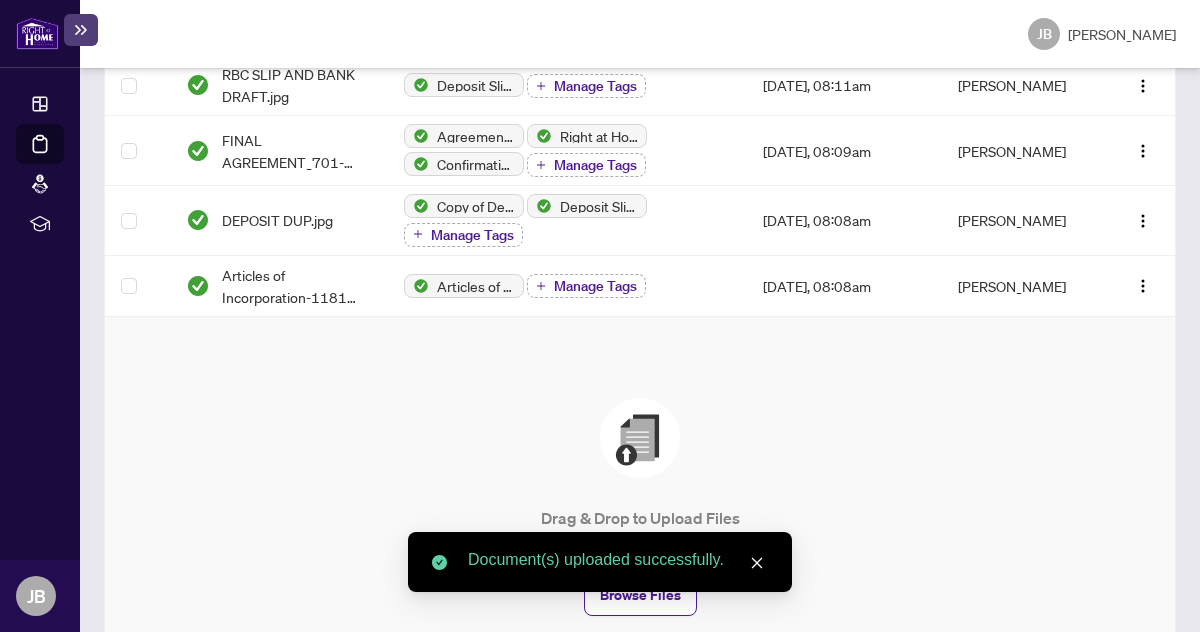 click on "Drag & Drop to Upload Files Maximum file size:  25  MB Browse Files" at bounding box center [640, 507] 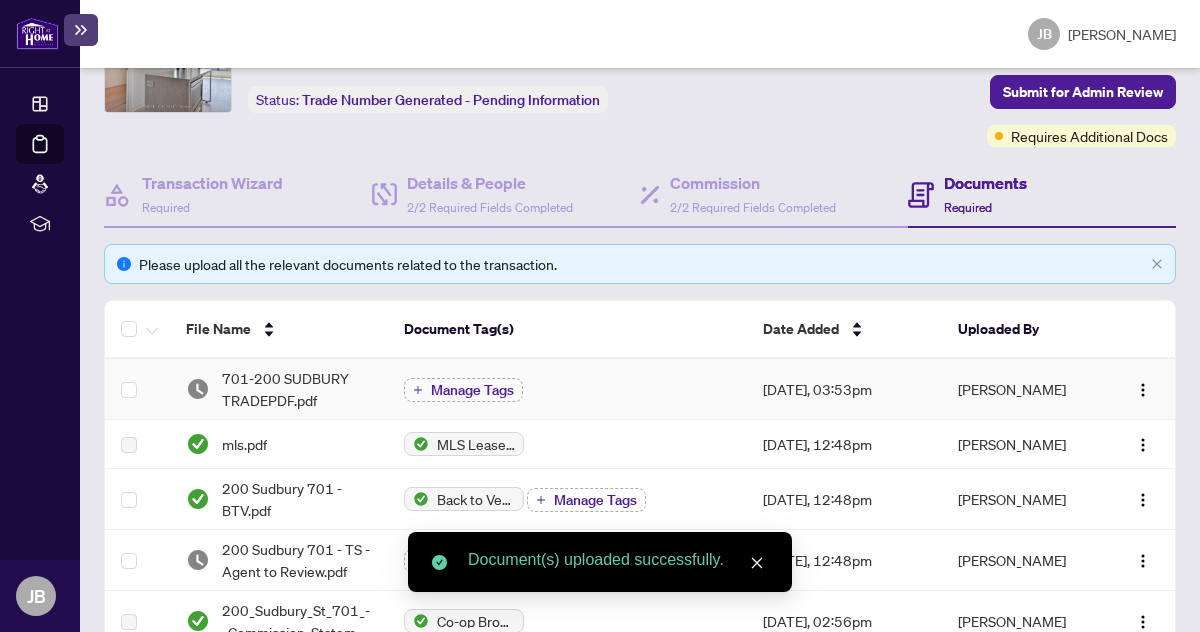 scroll, scrollTop: 154, scrollLeft: 0, axis: vertical 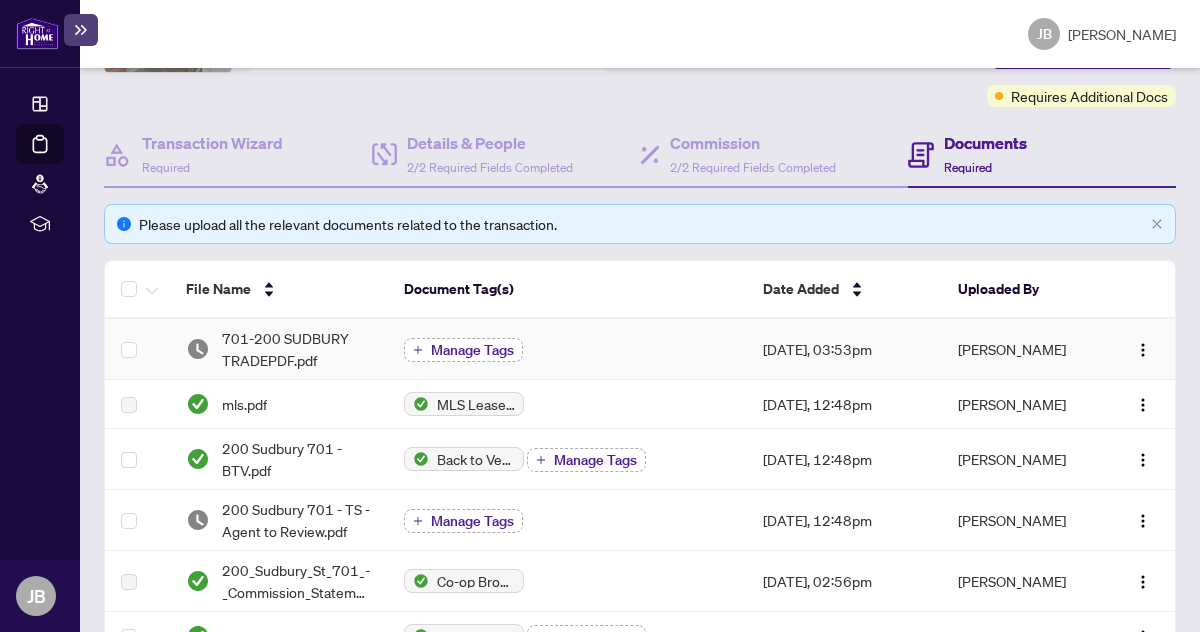 click on "Manage Tags" at bounding box center (472, 350) 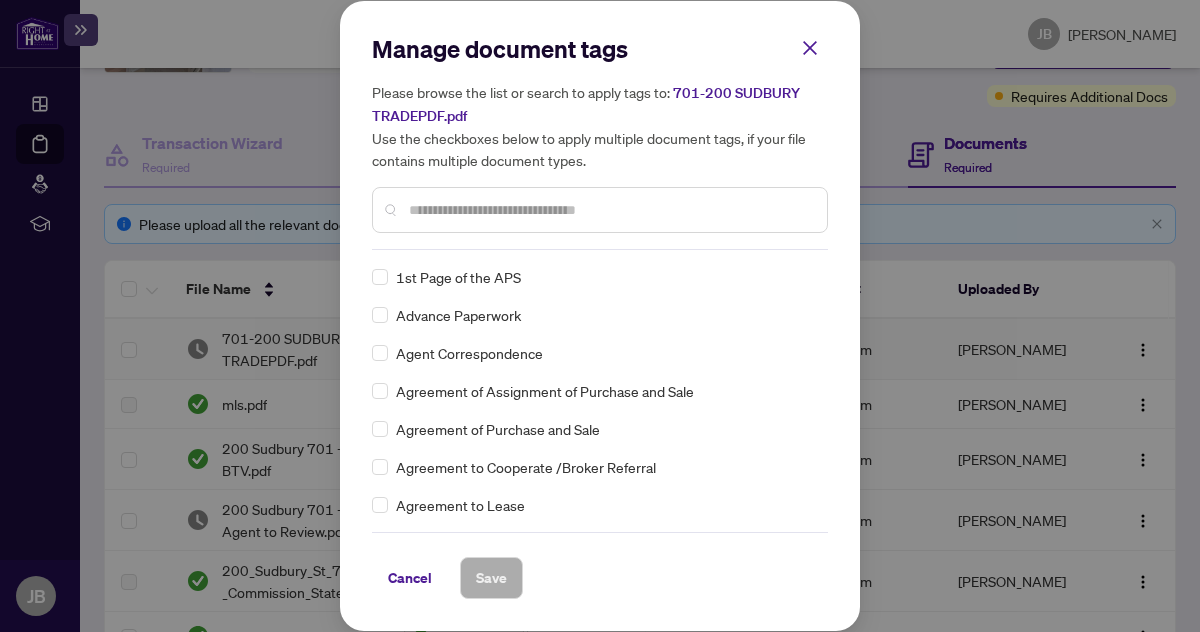 click at bounding box center (610, 210) 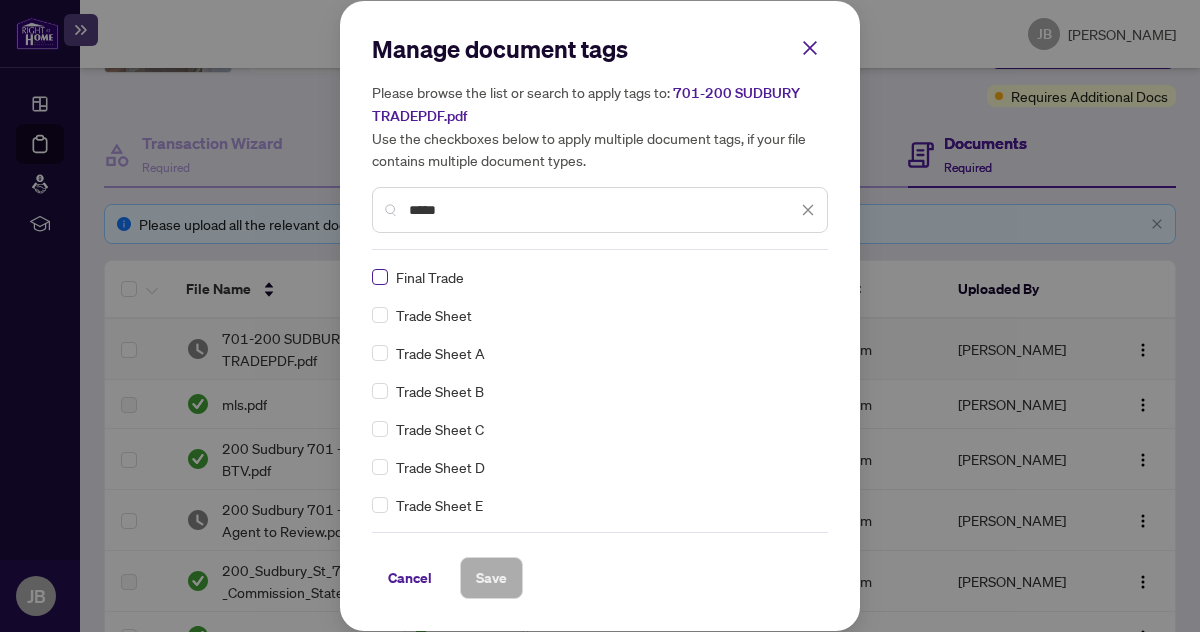 type on "*****" 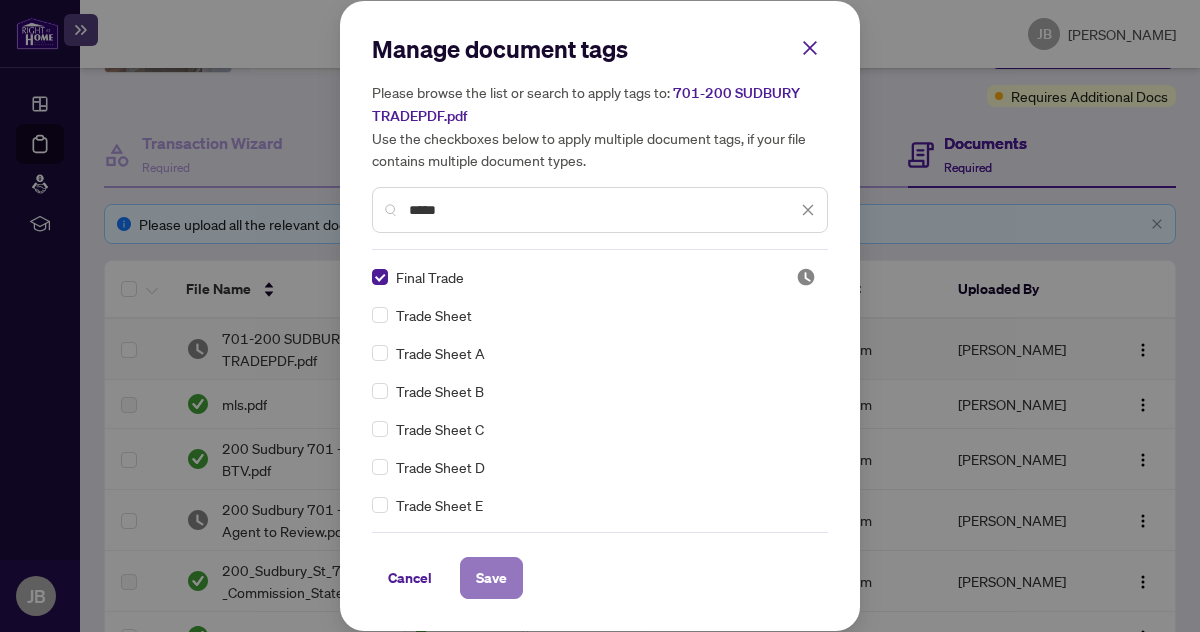 click on "Save" at bounding box center [491, 578] 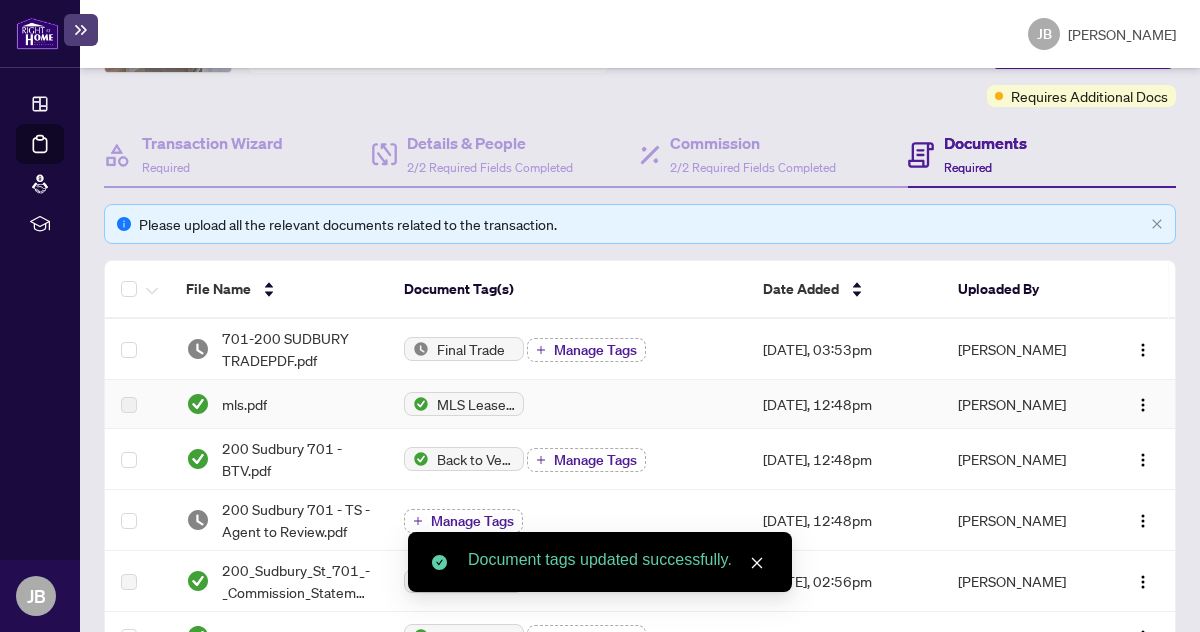 scroll, scrollTop: 0, scrollLeft: 0, axis: both 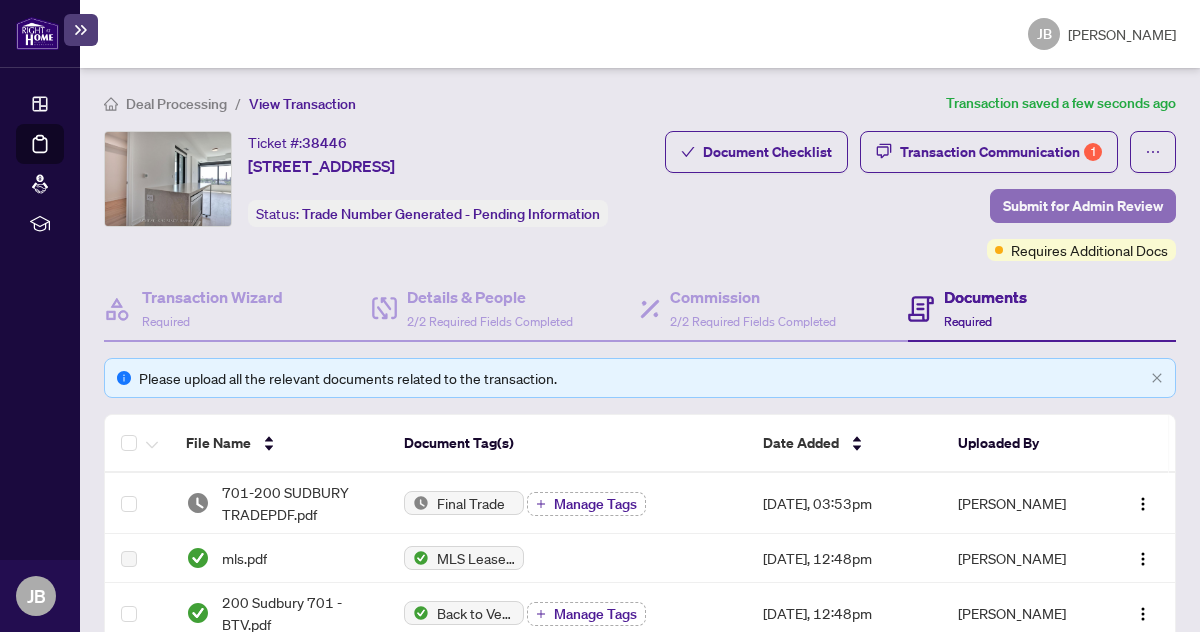 click on "Submit for Admin Review" at bounding box center (1083, 206) 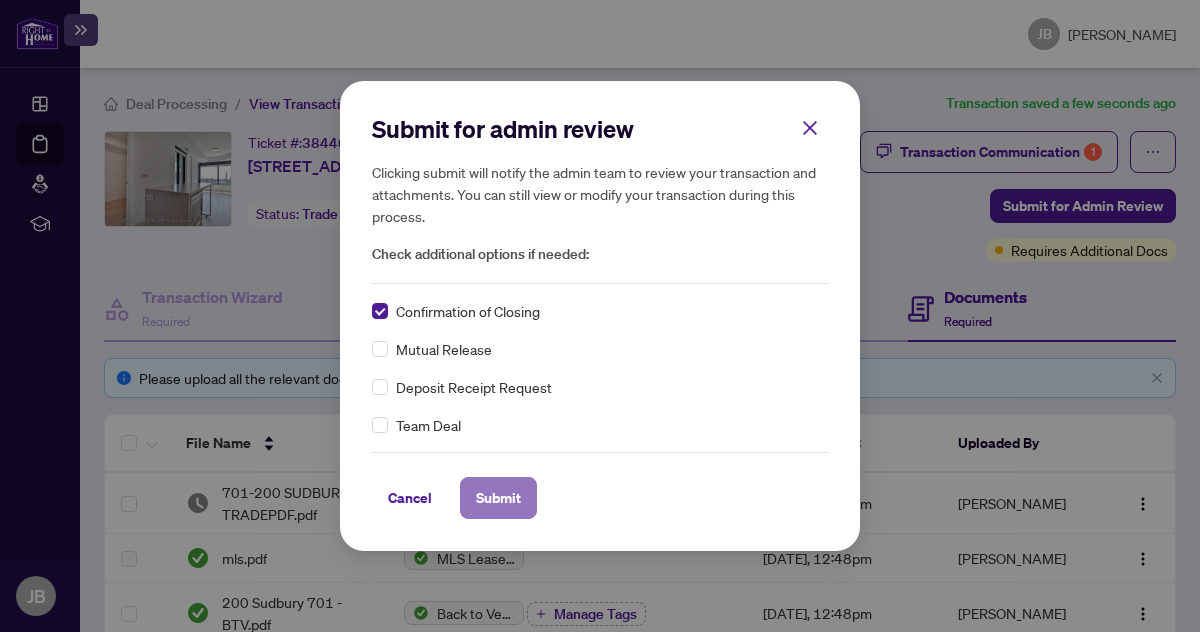 click on "Submit" at bounding box center [498, 498] 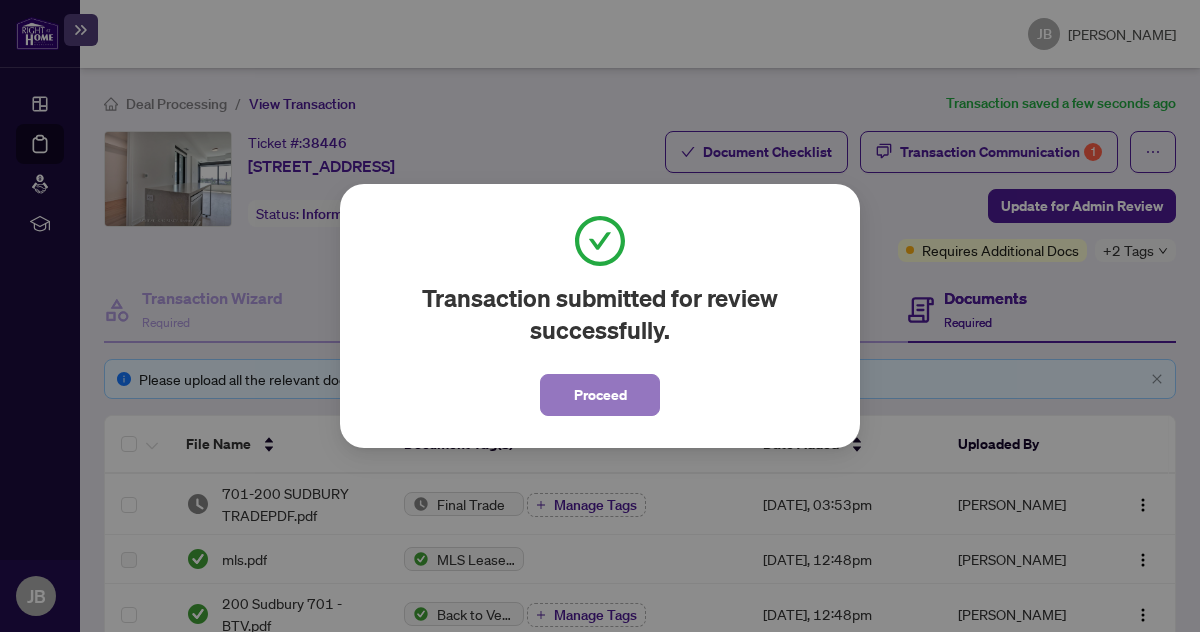 click on "Proceed" at bounding box center (600, 395) 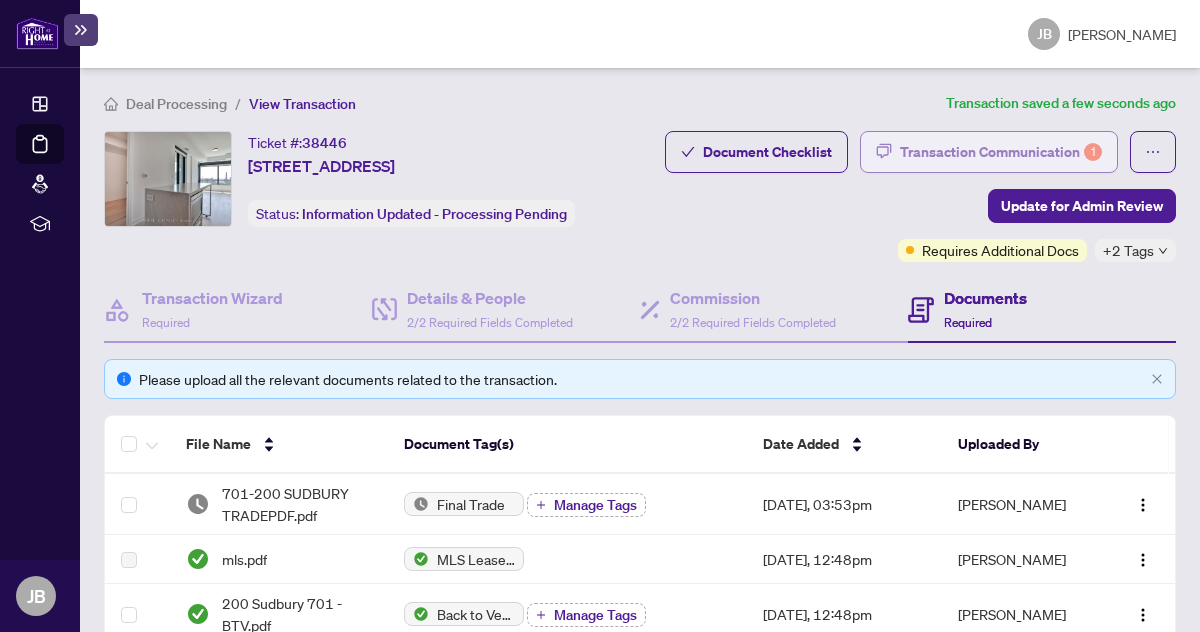 click on "Transaction Communication 1" at bounding box center (1001, 152) 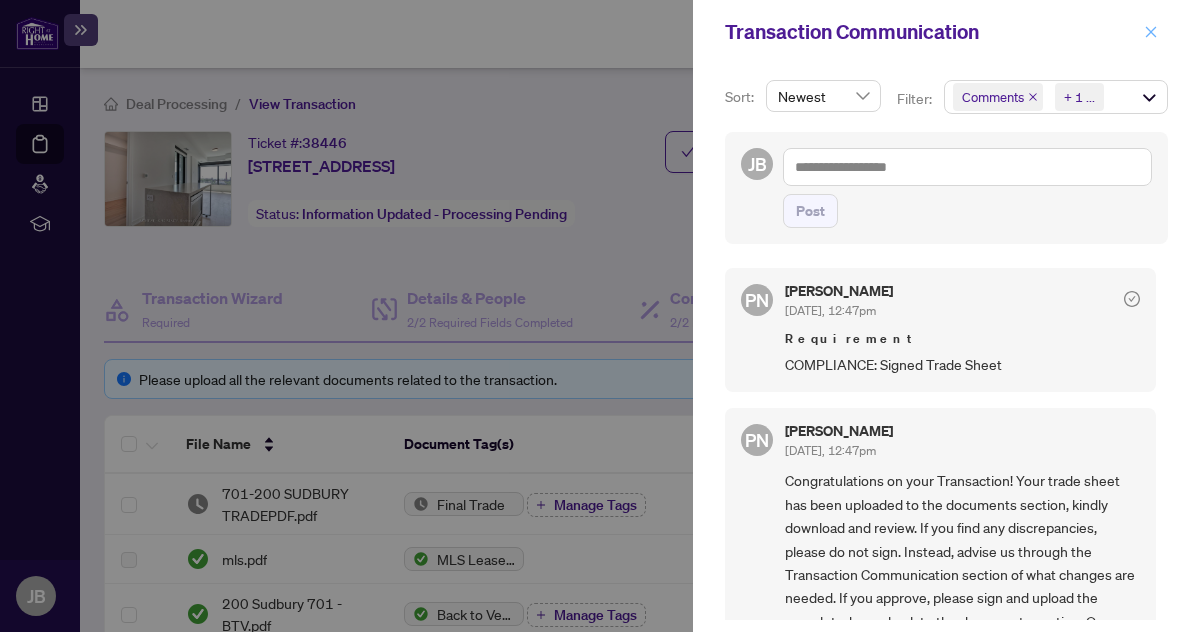 click 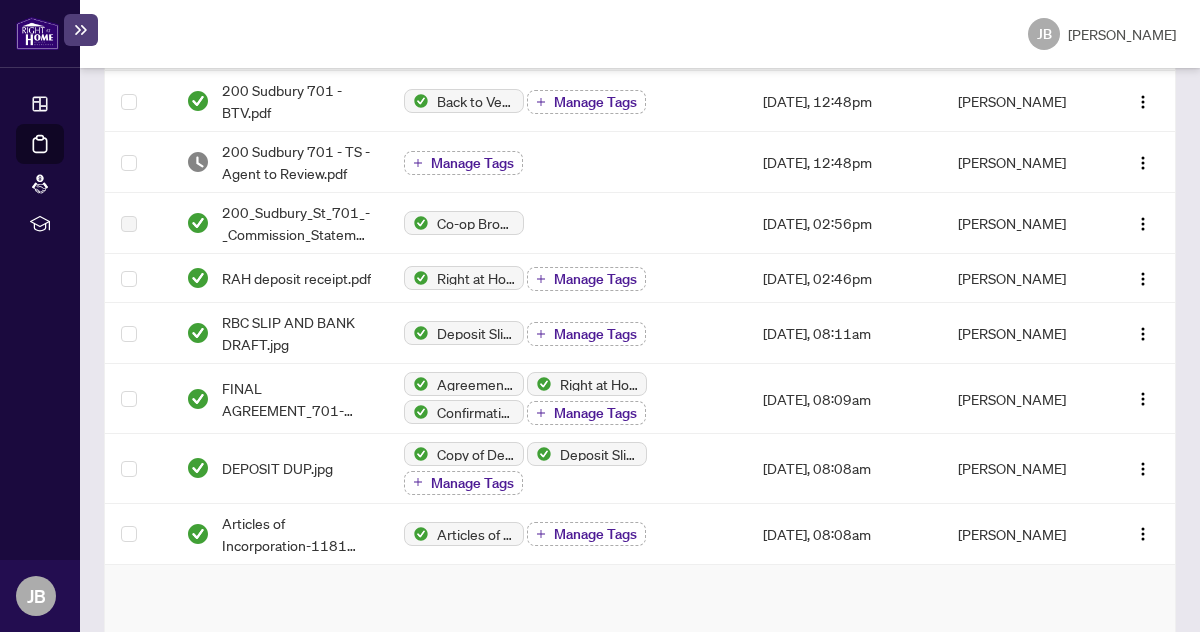 scroll, scrollTop: 0, scrollLeft: 0, axis: both 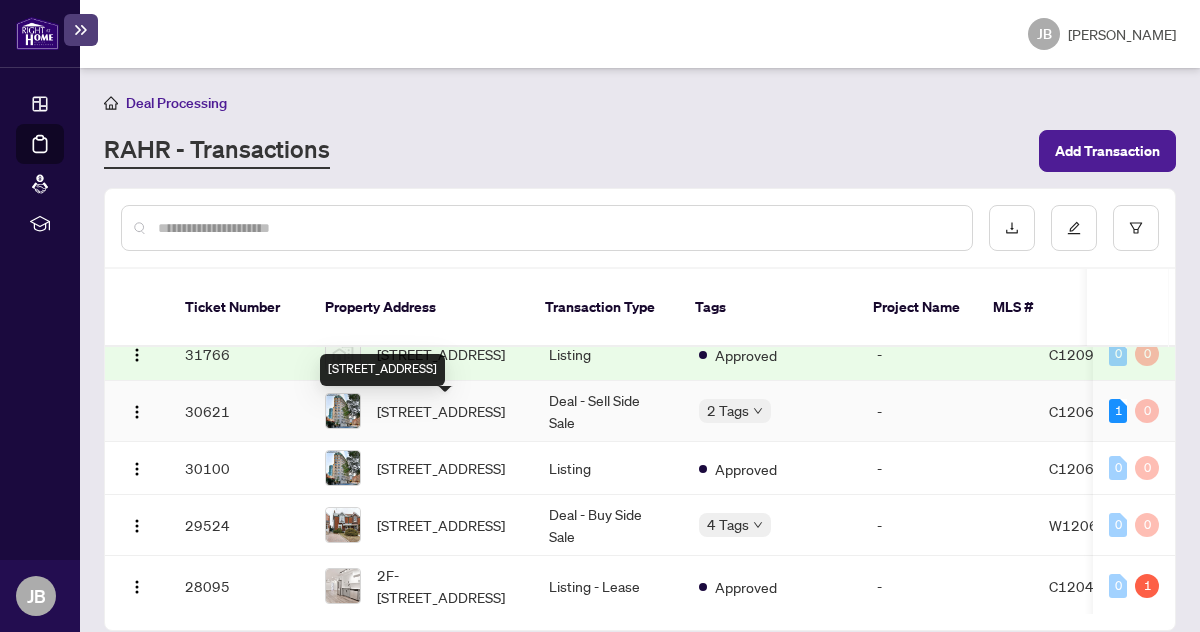 click on "[STREET_ADDRESS]" at bounding box center [441, 411] 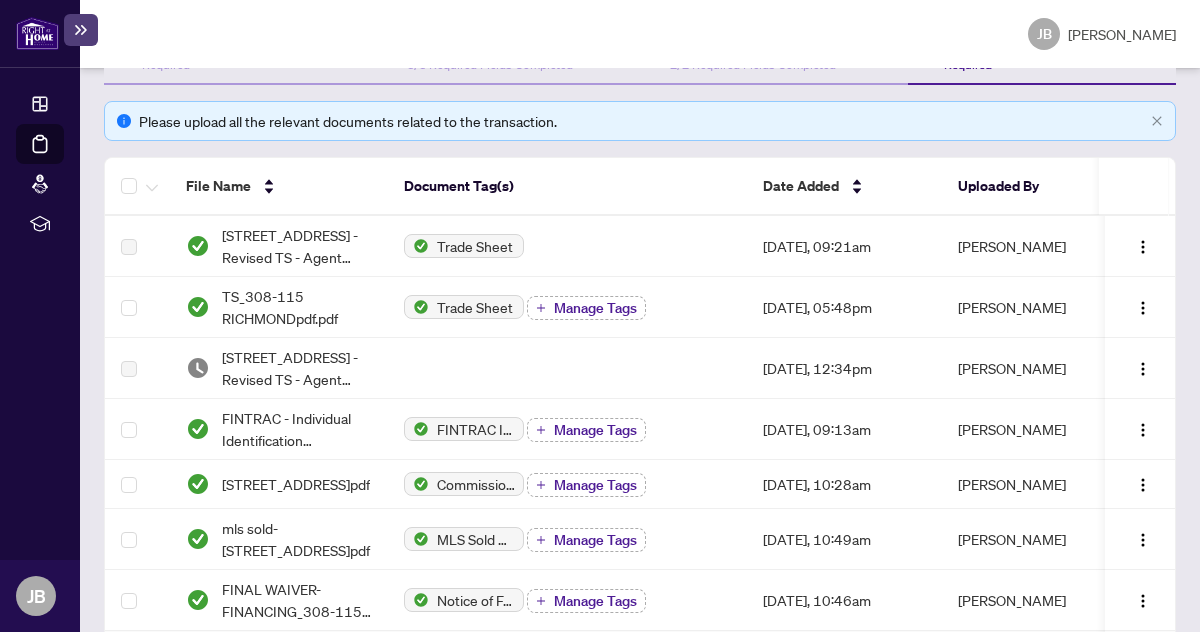 scroll, scrollTop: 251, scrollLeft: 0, axis: vertical 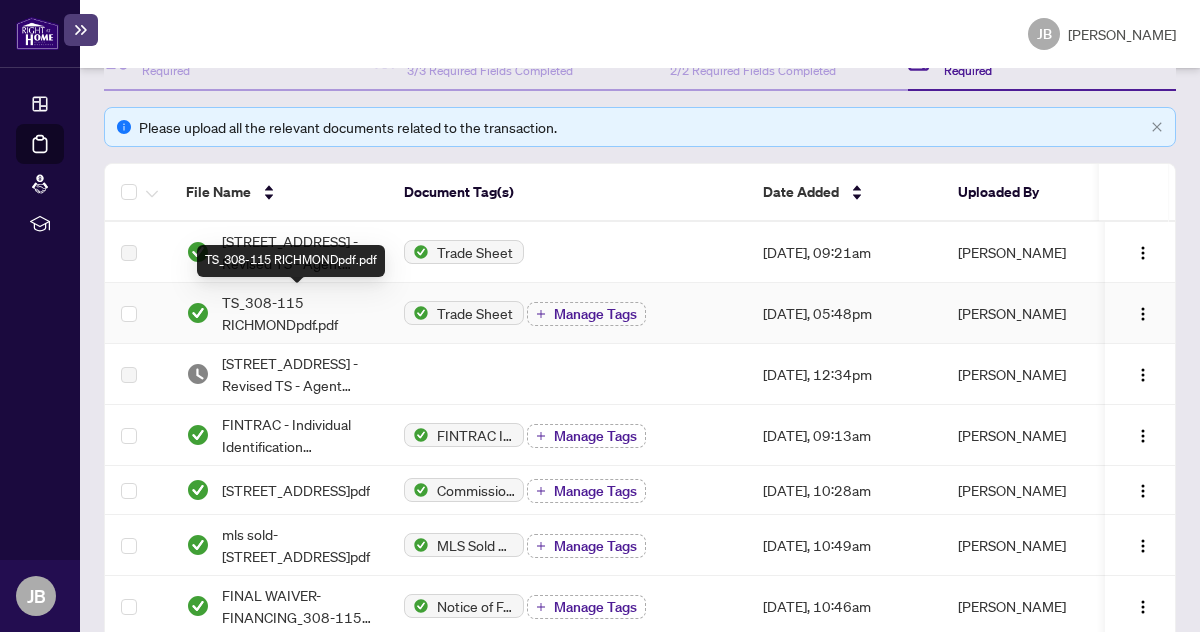 click on "TS_308-115 RICHMONDpdf.pdf" at bounding box center [296, 313] 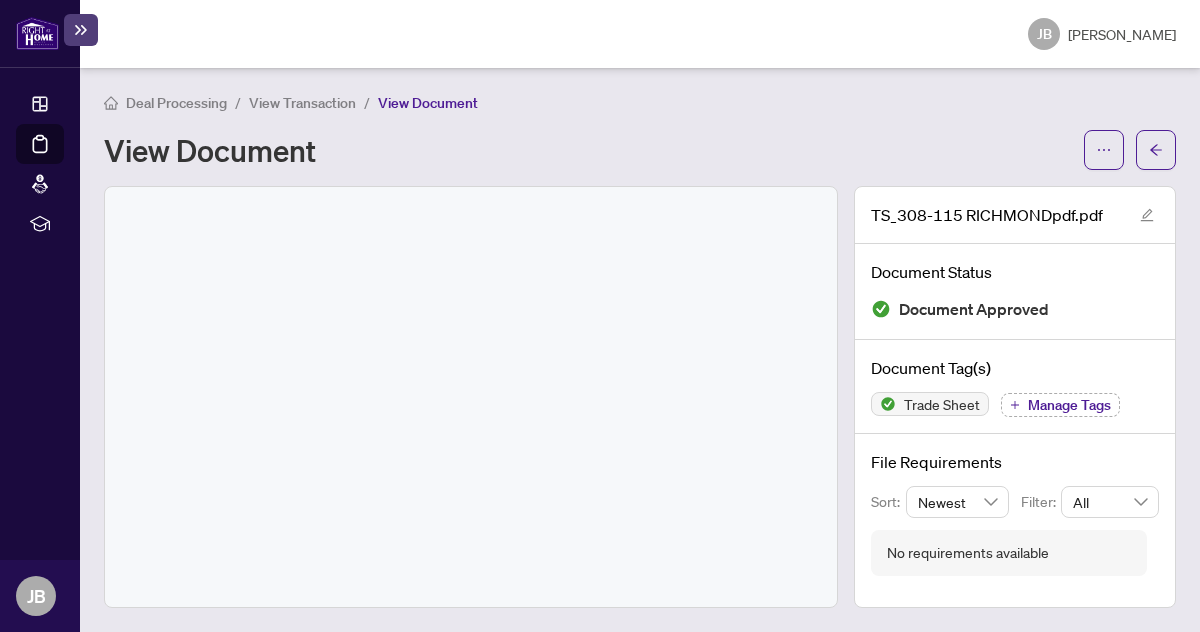 scroll, scrollTop: 0, scrollLeft: 0, axis: both 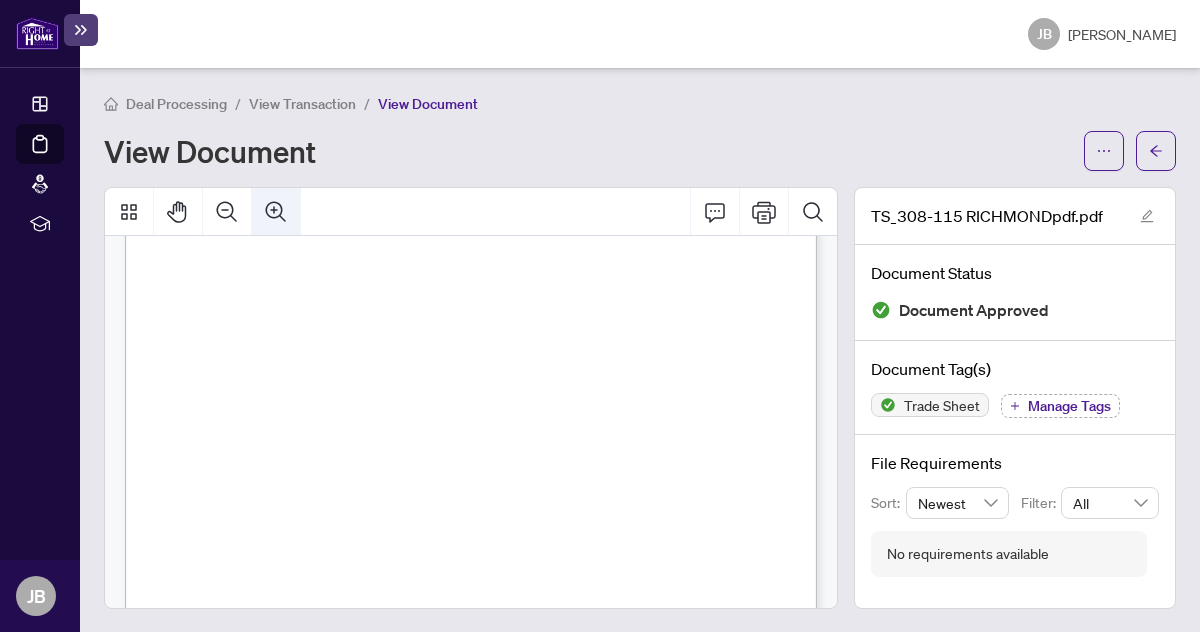 click 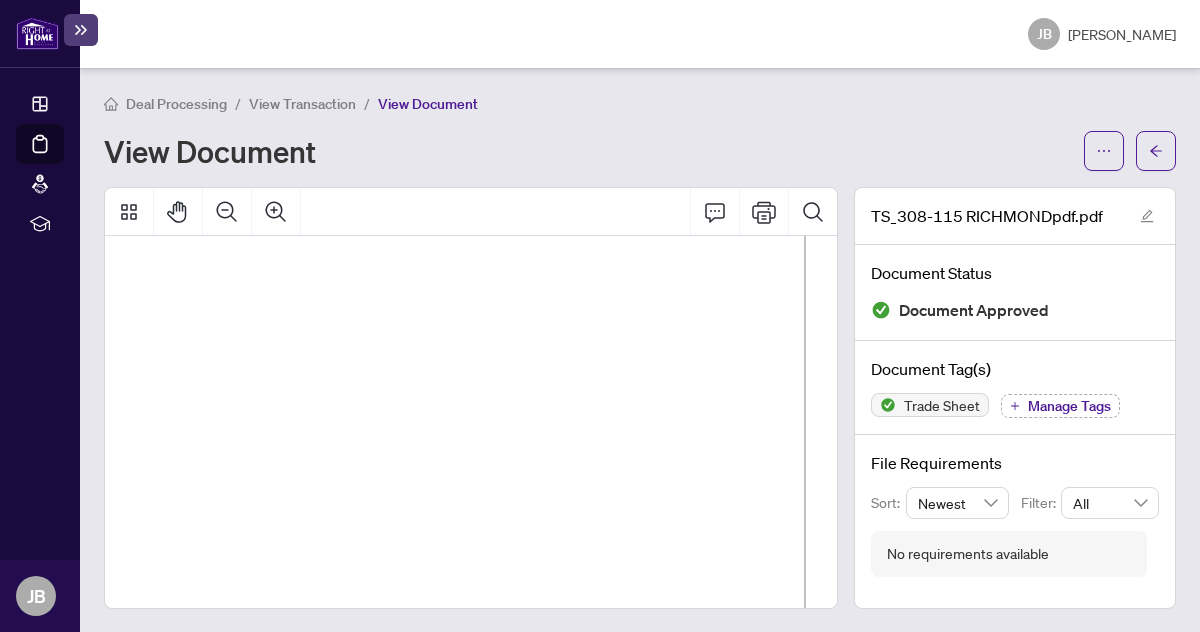 scroll, scrollTop: 0, scrollLeft: 87, axis: horizontal 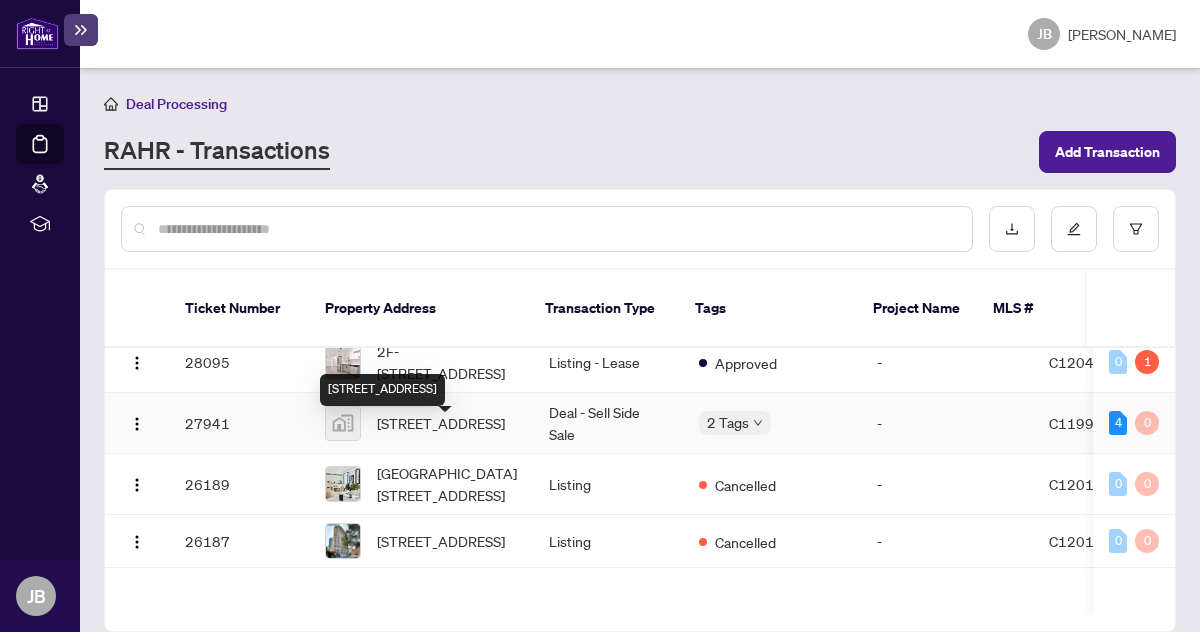 click on "[STREET_ADDRESS]" at bounding box center [441, 423] 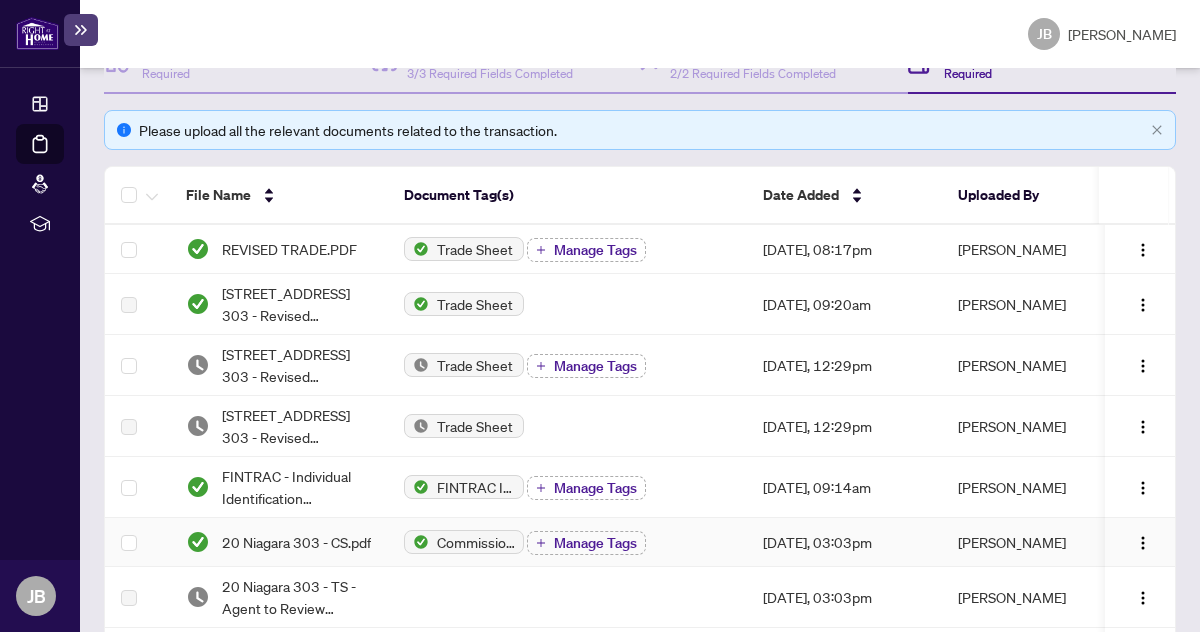 scroll, scrollTop: 202, scrollLeft: 0, axis: vertical 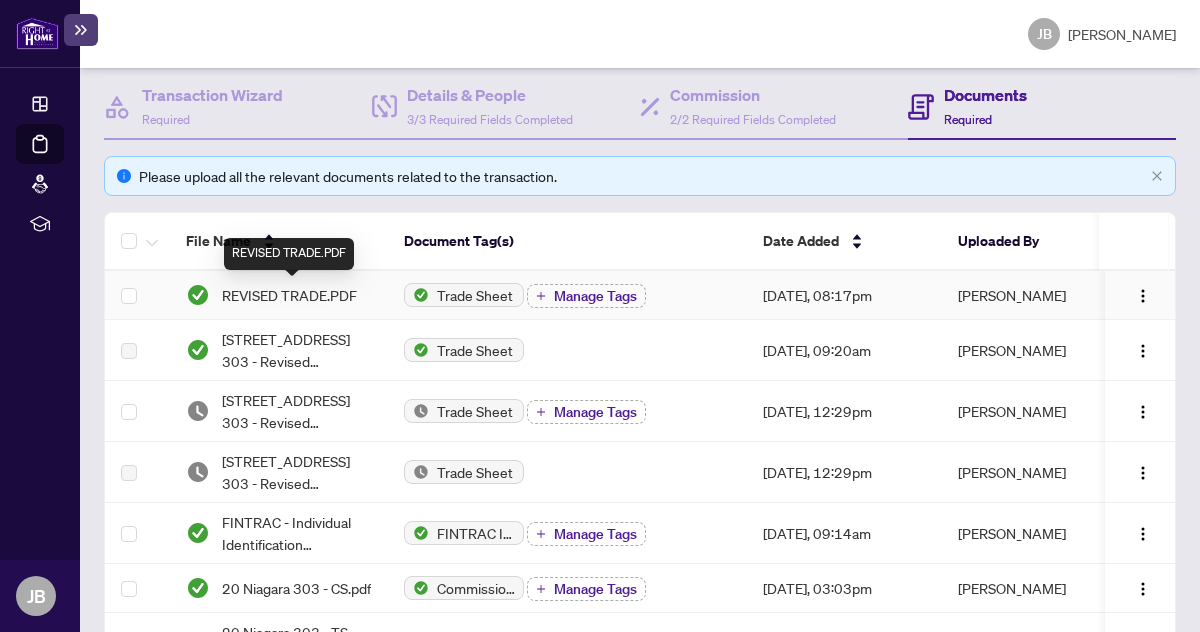 click on "REVISED TRADE.PDF" at bounding box center (289, 295) 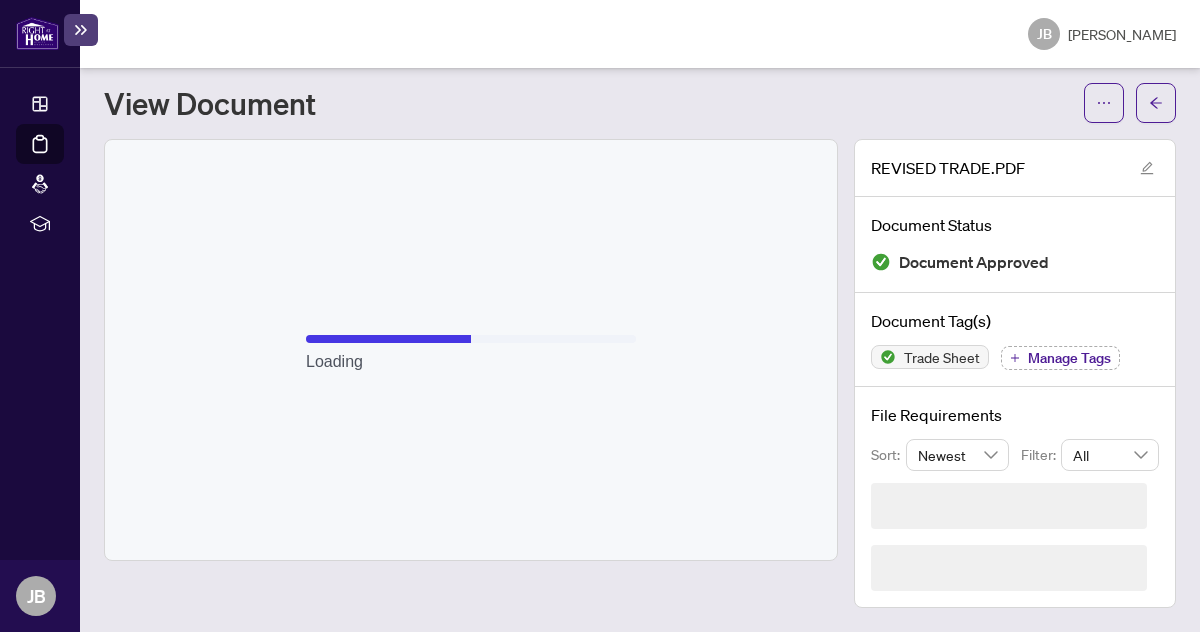 scroll, scrollTop: 0, scrollLeft: 0, axis: both 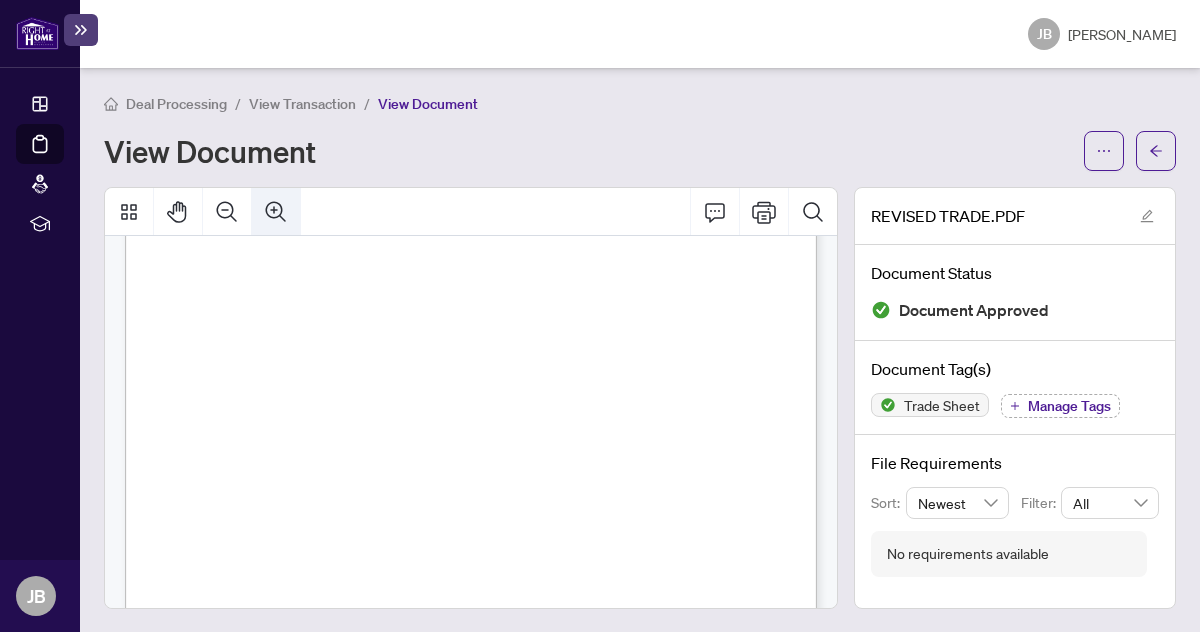 click 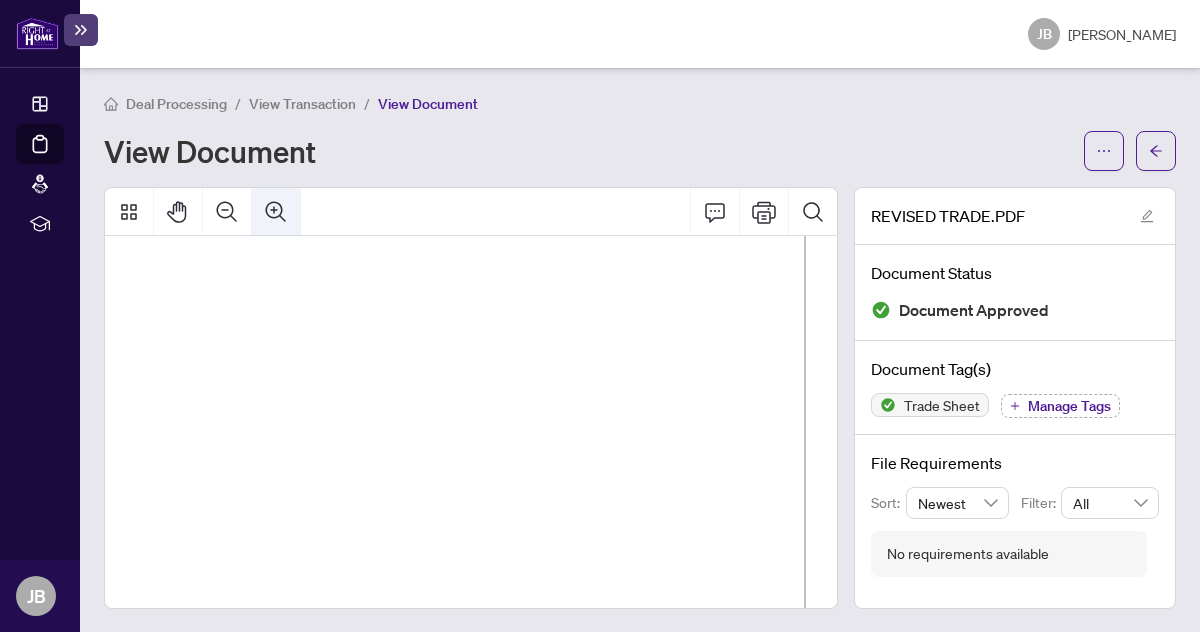 click 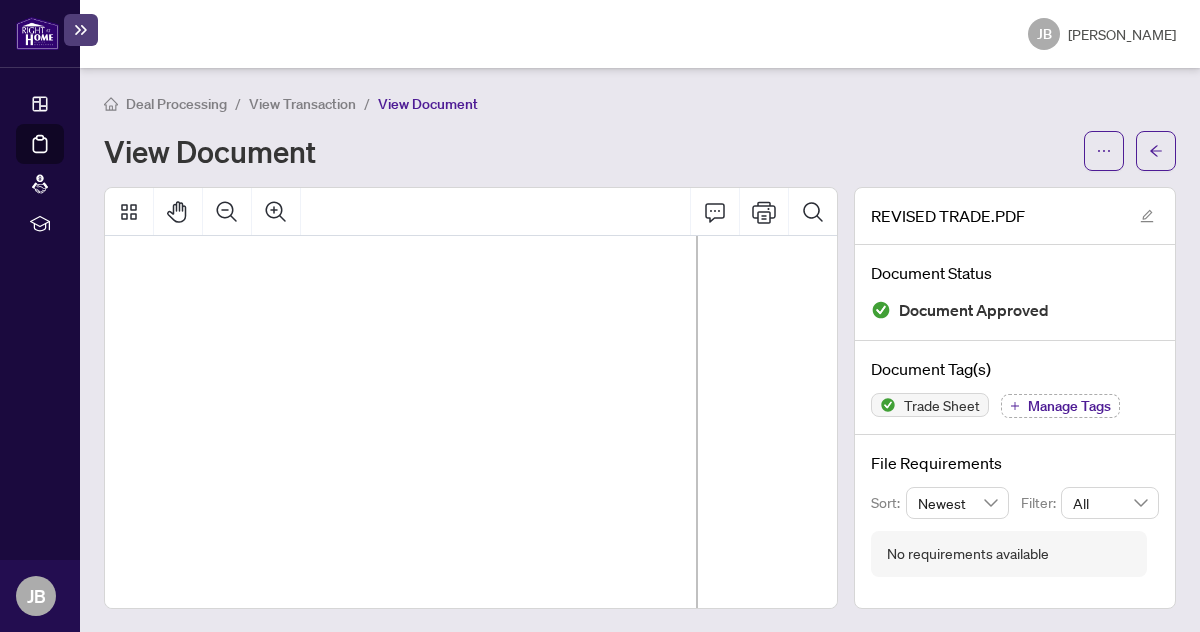 scroll, scrollTop: 0, scrollLeft: 195, axis: horizontal 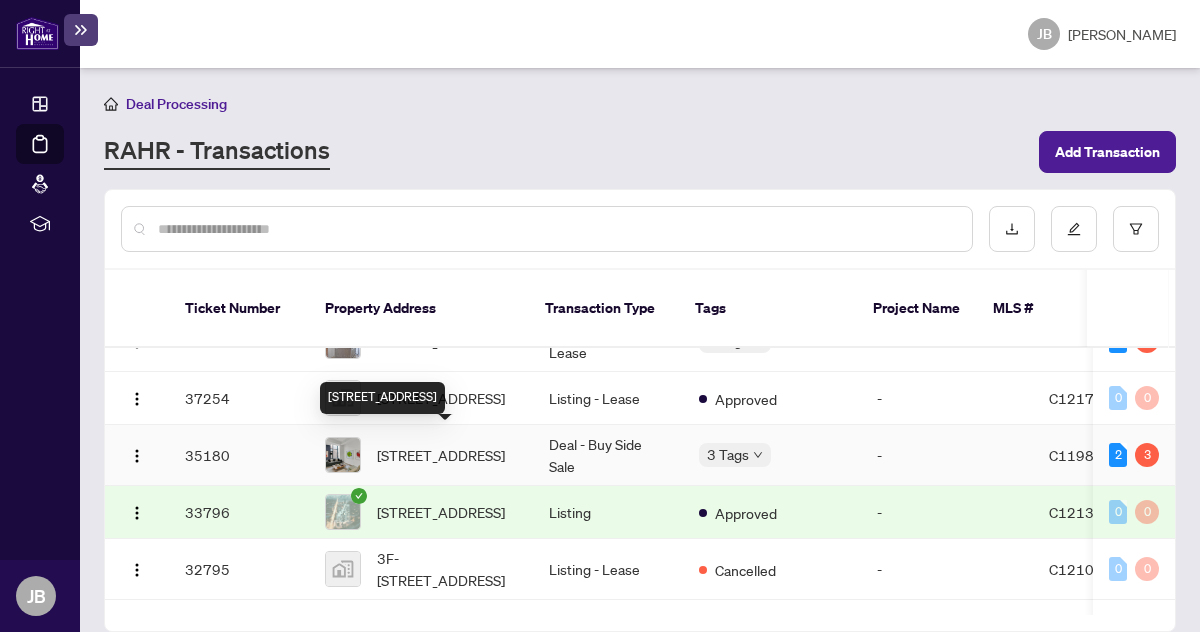 click on "[STREET_ADDRESS]" at bounding box center [441, 455] 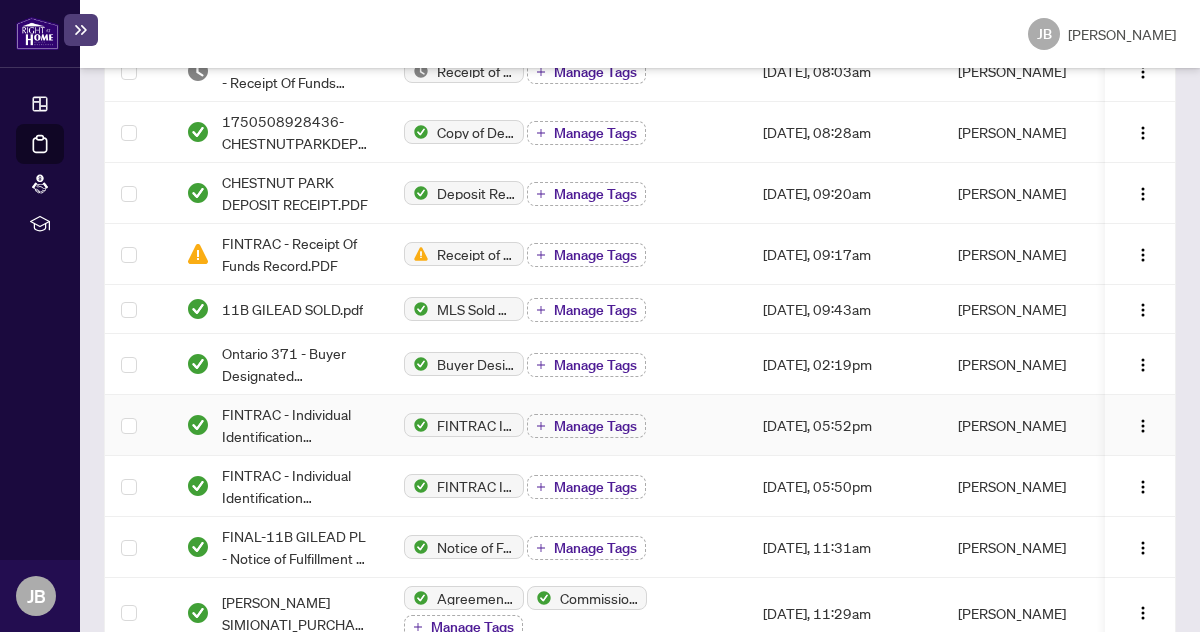 scroll, scrollTop: 490, scrollLeft: 0, axis: vertical 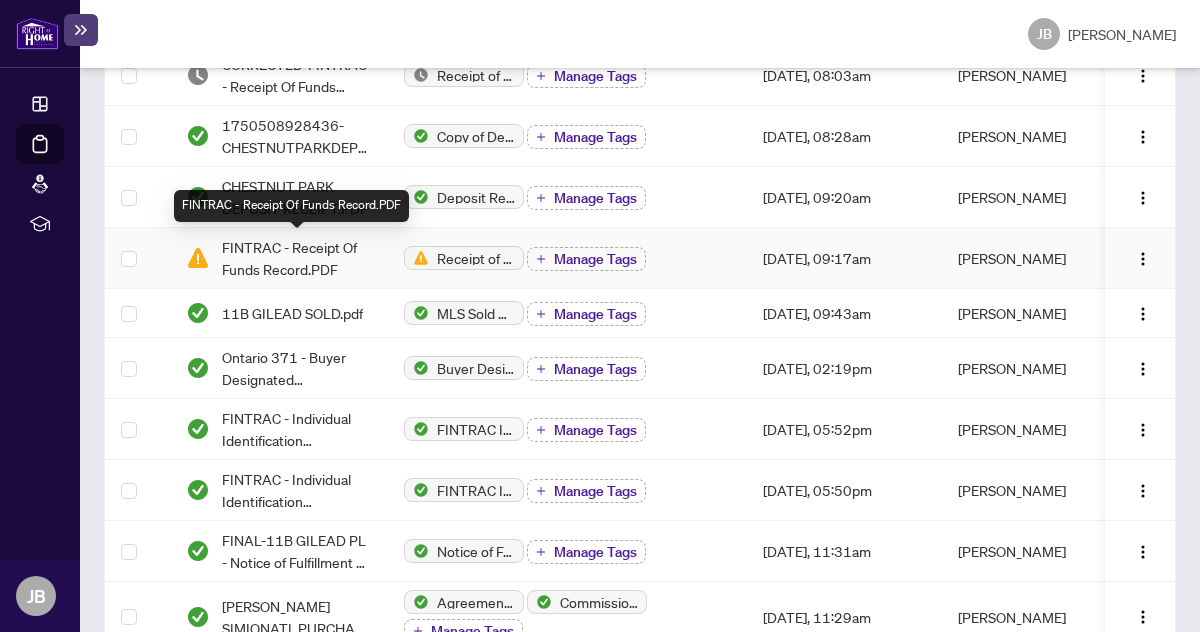 click on "FINTRAC - Receipt Of Funds Record.PDF" at bounding box center (296, 258) 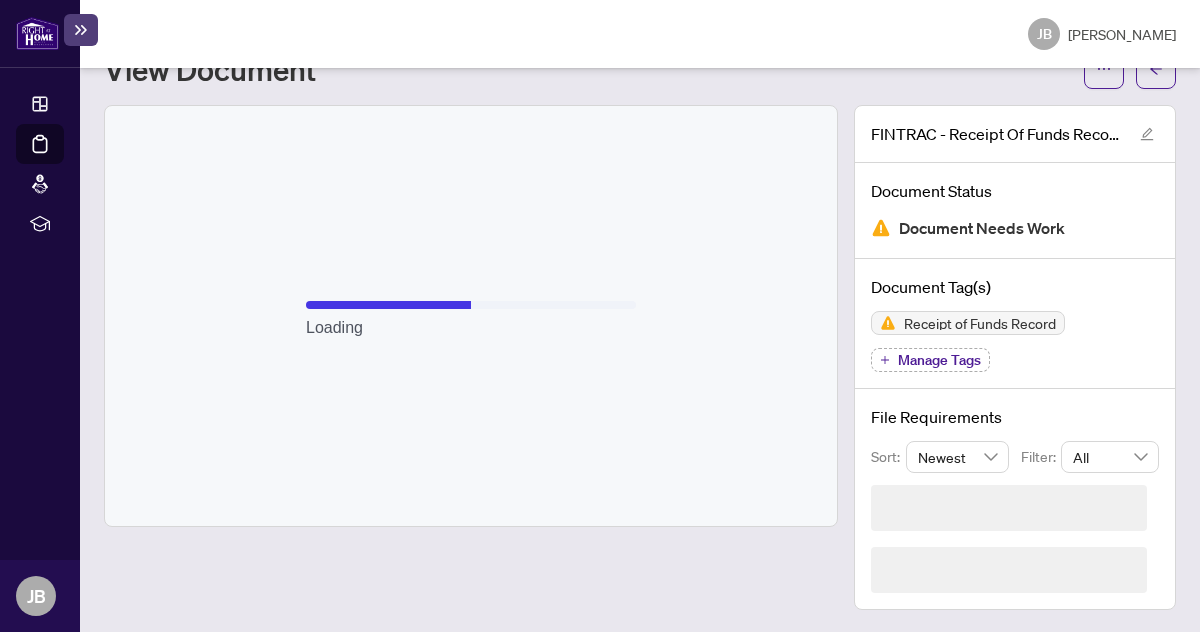 scroll, scrollTop: 20, scrollLeft: 0, axis: vertical 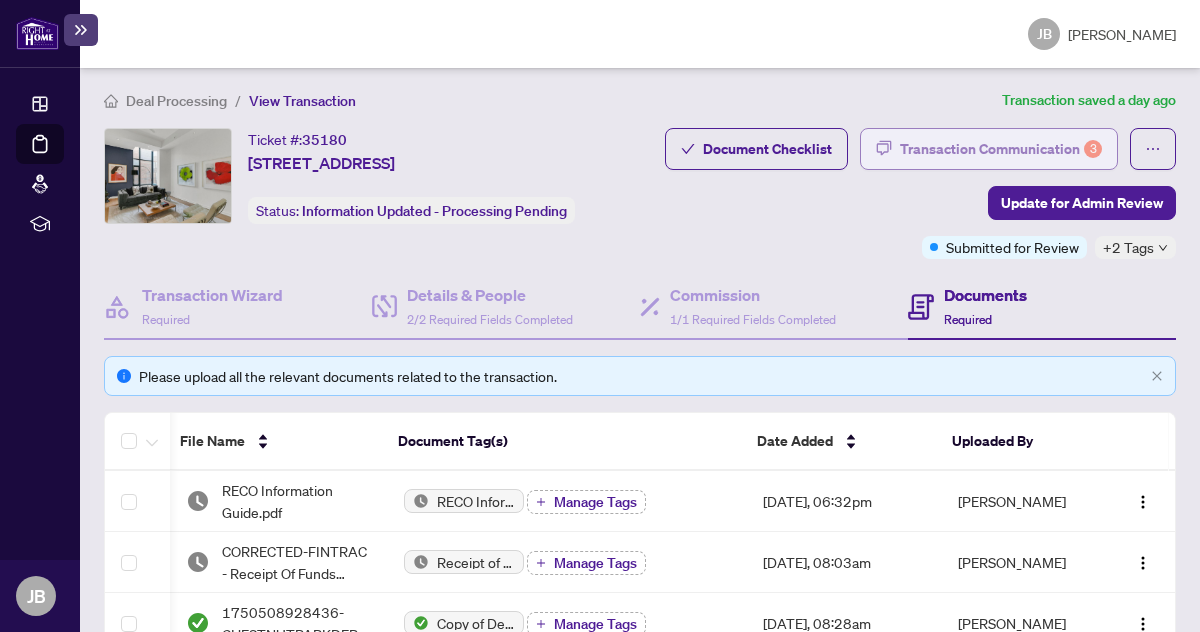 click on "Transaction Communication 3" at bounding box center [1001, 149] 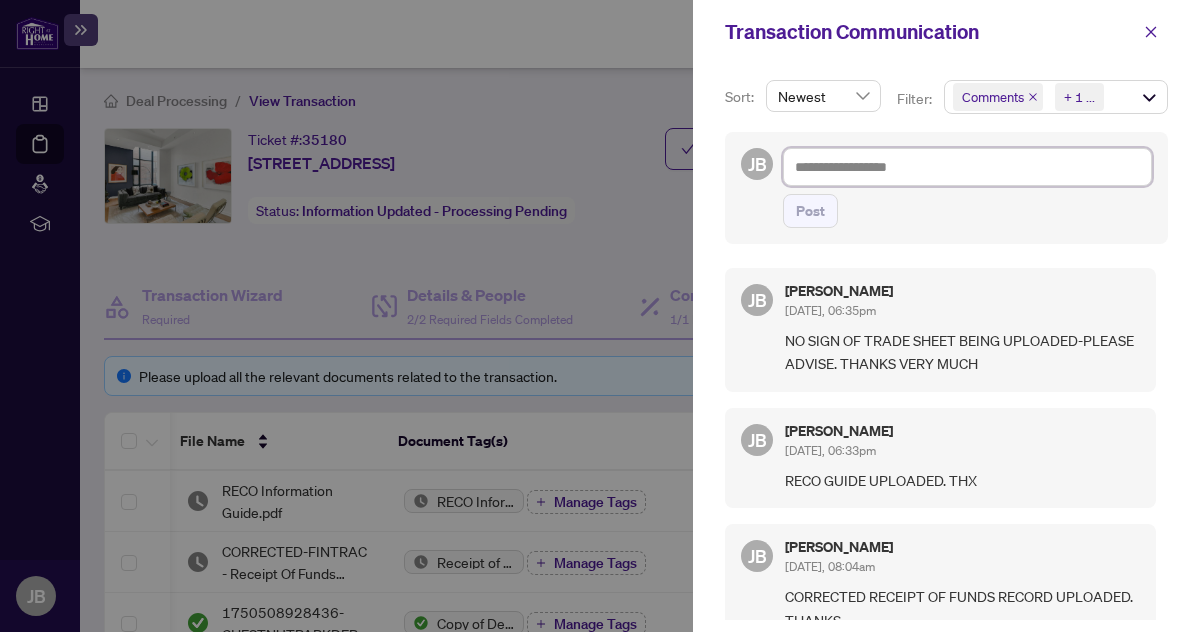 click at bounding box center (967, 167) 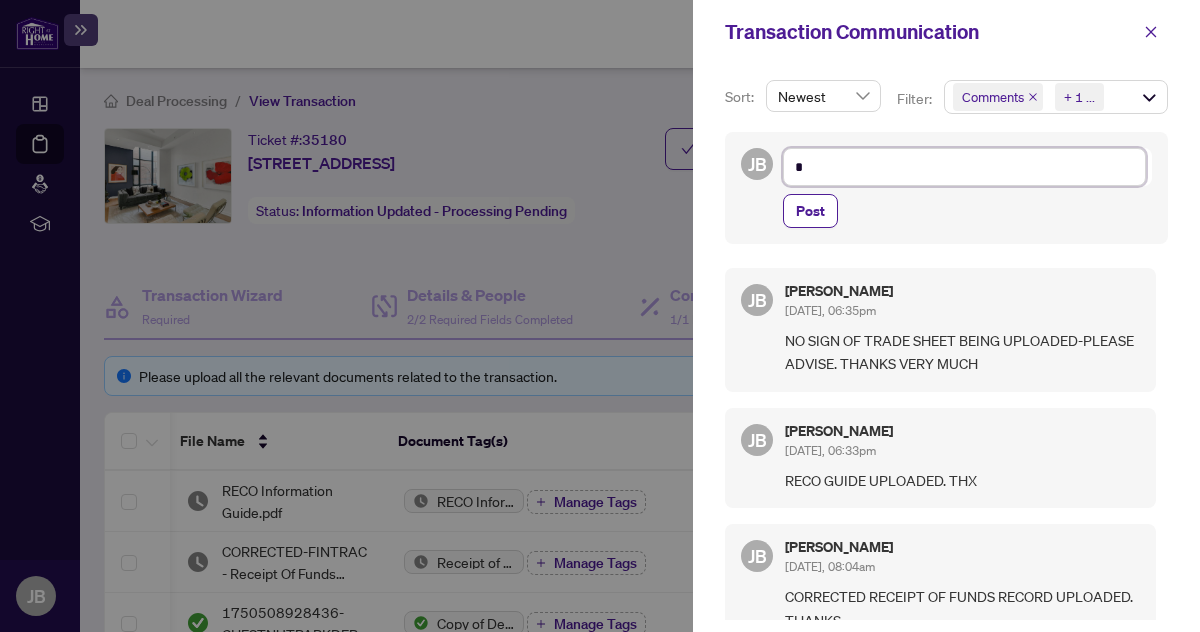 type on "**" 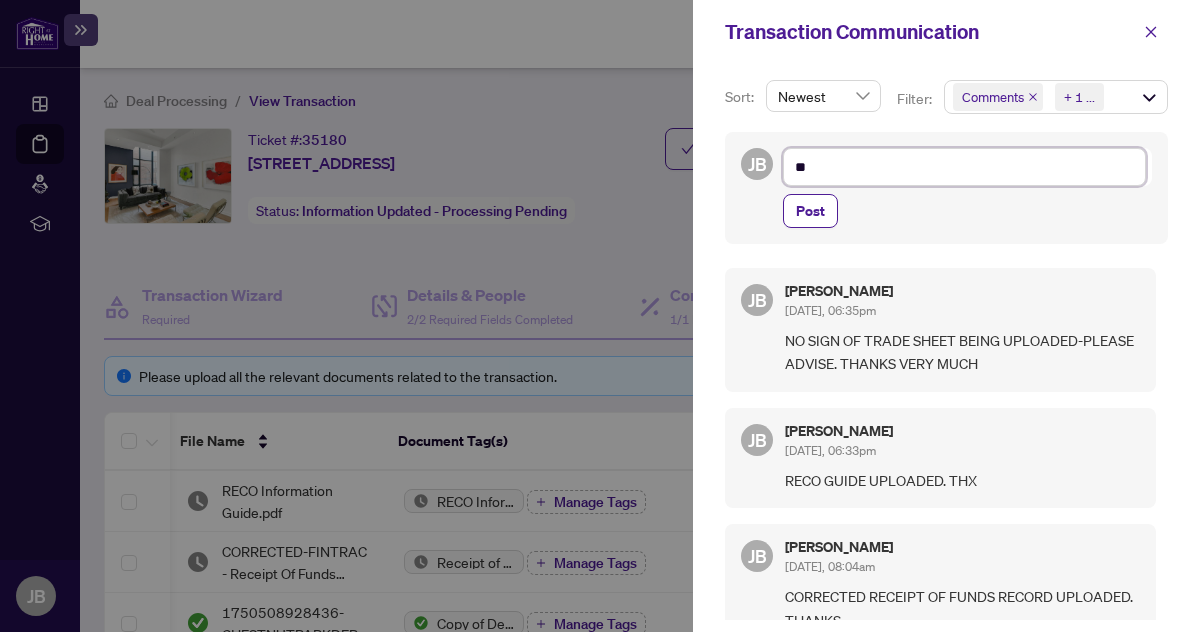 type on "***" 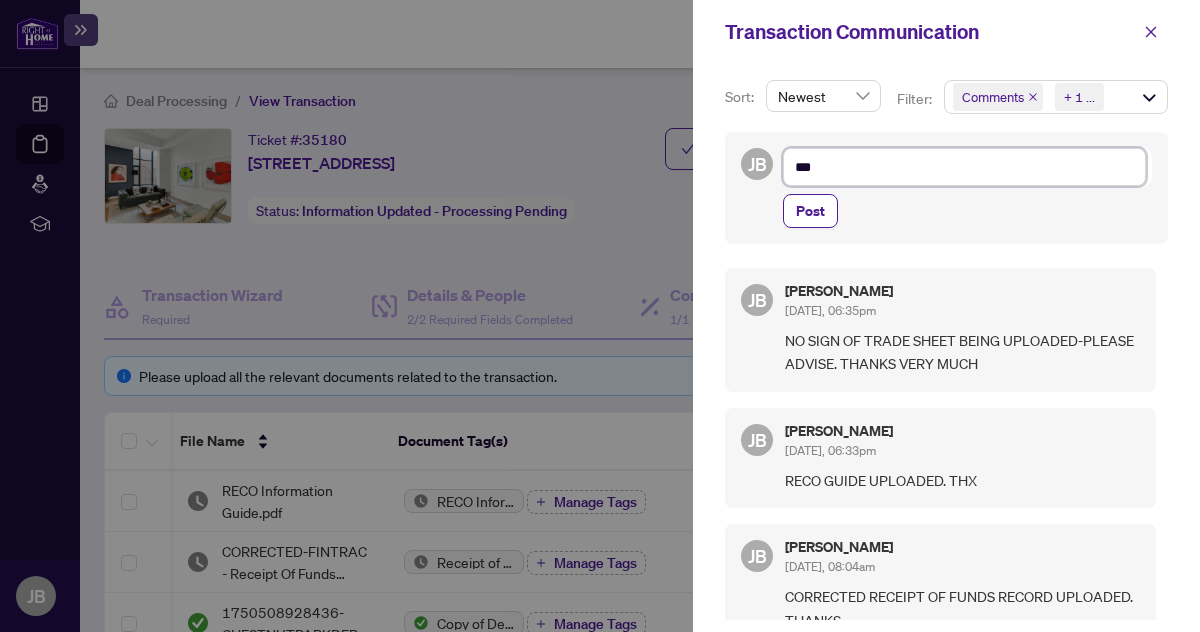 type on "****" 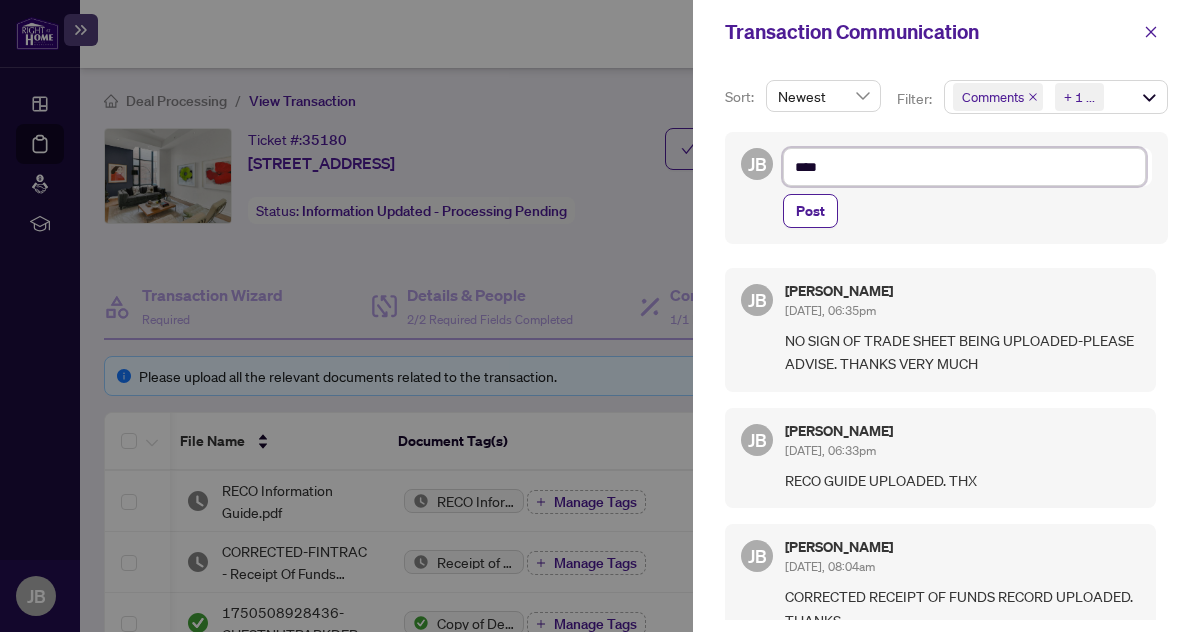 type on "*****" 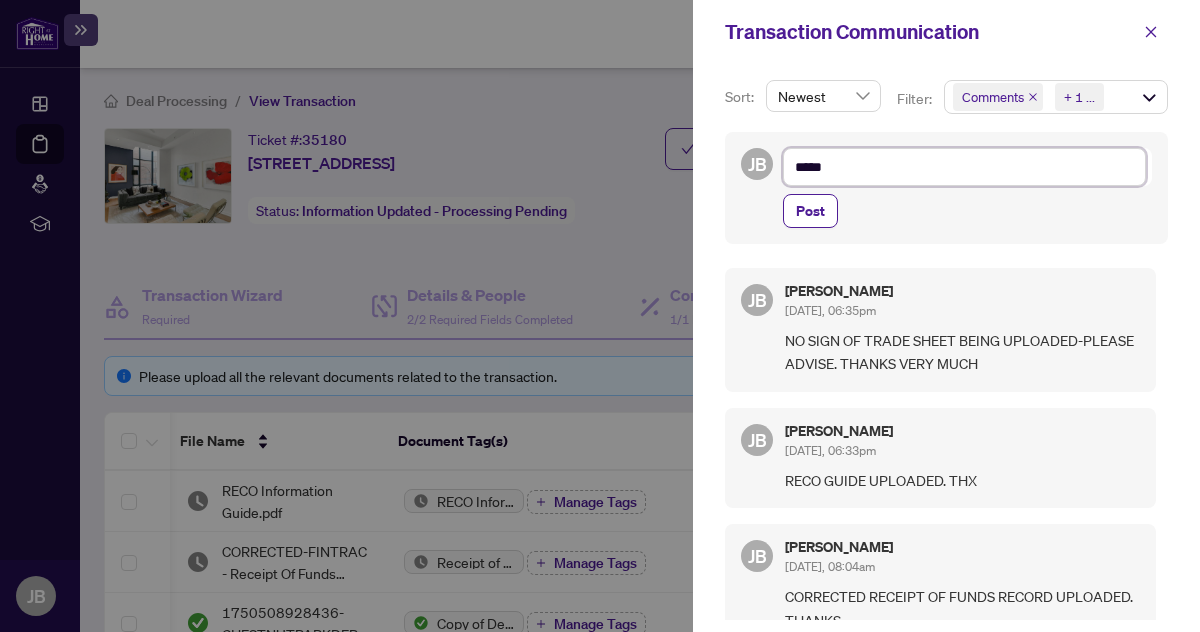 type on "*****" 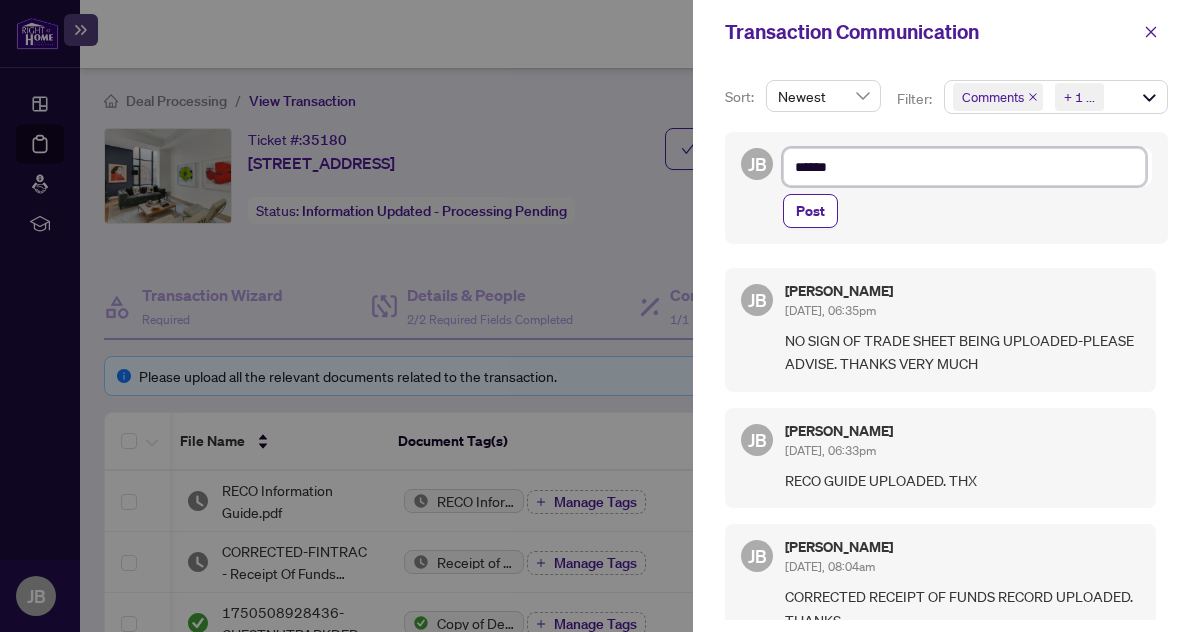 type on "*******" 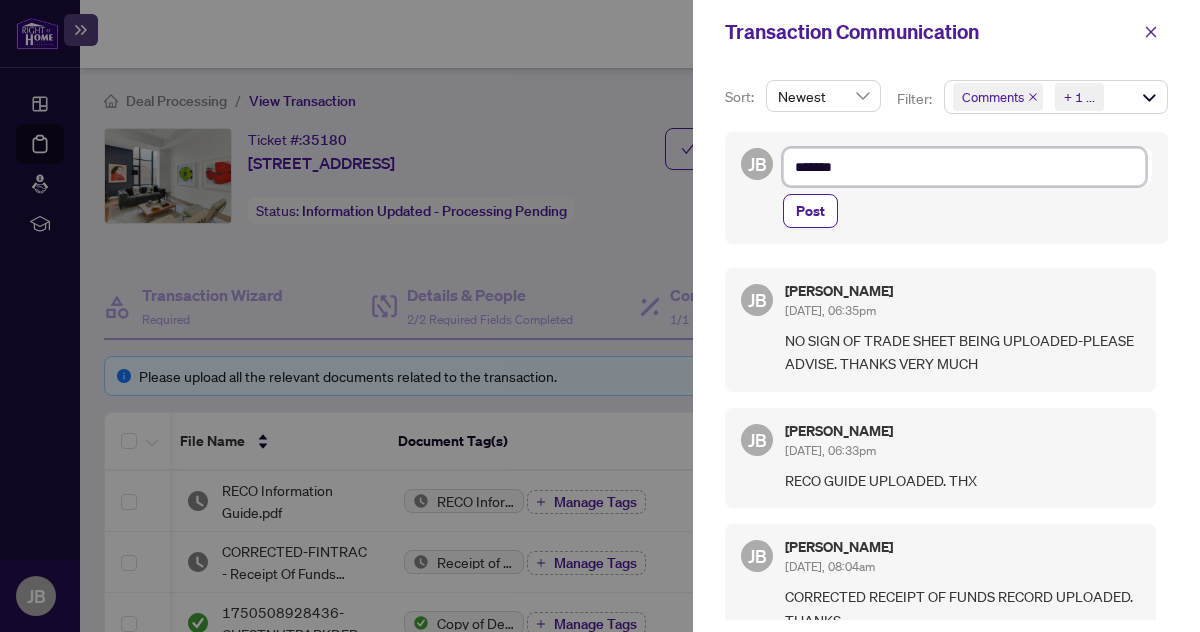 type on "********" 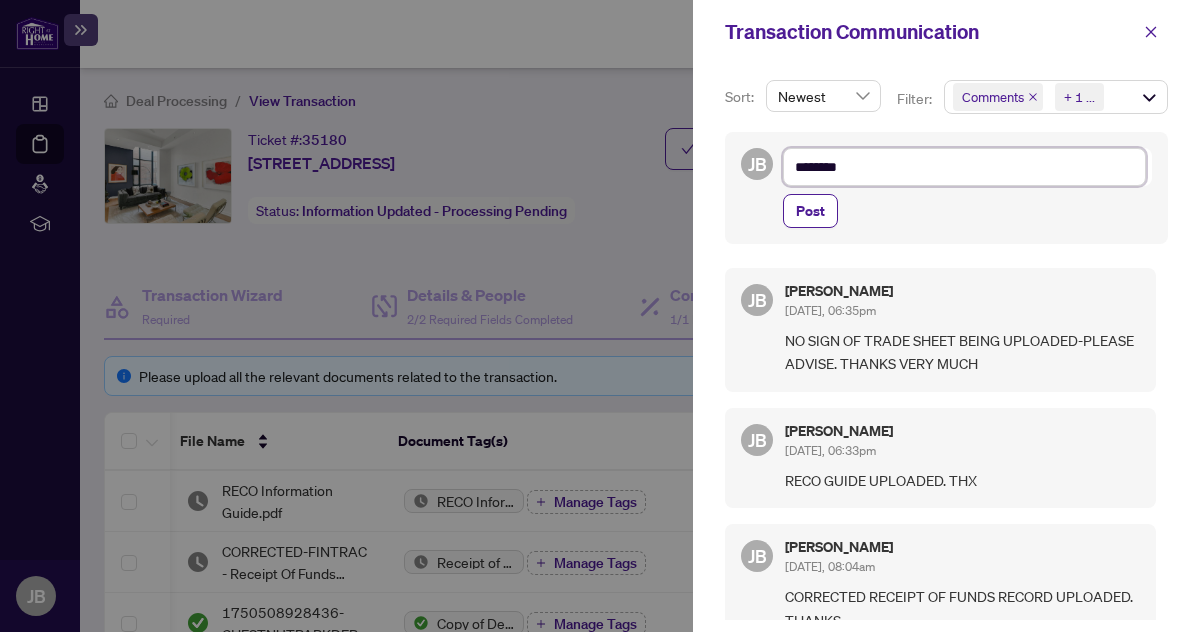 type on "*********" 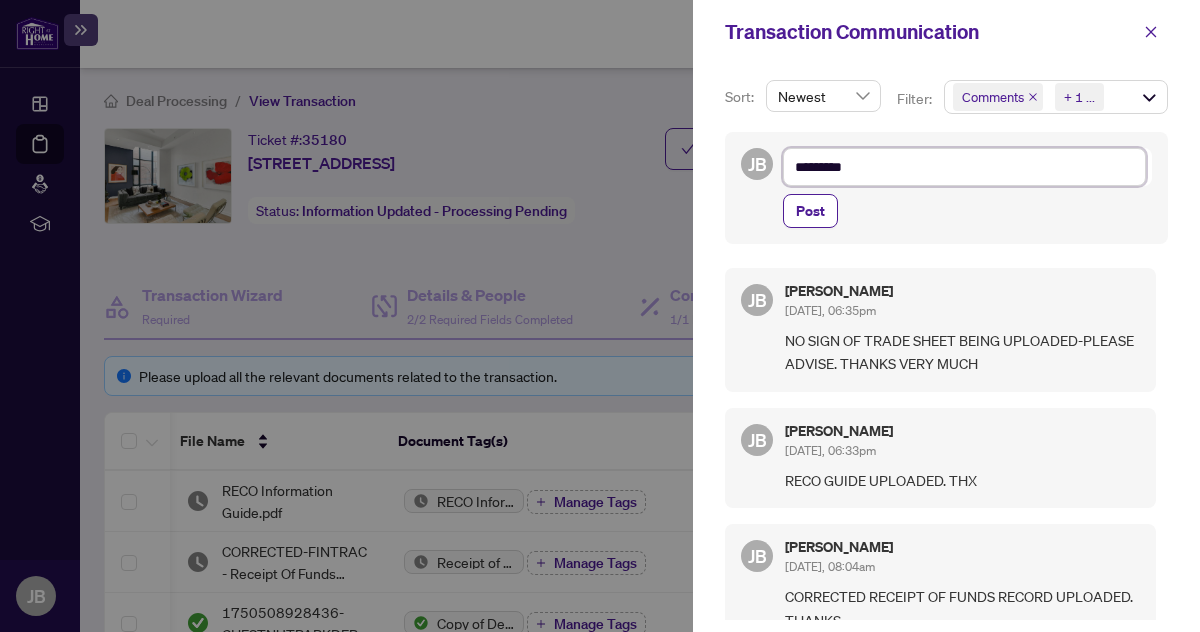 type on "**********" 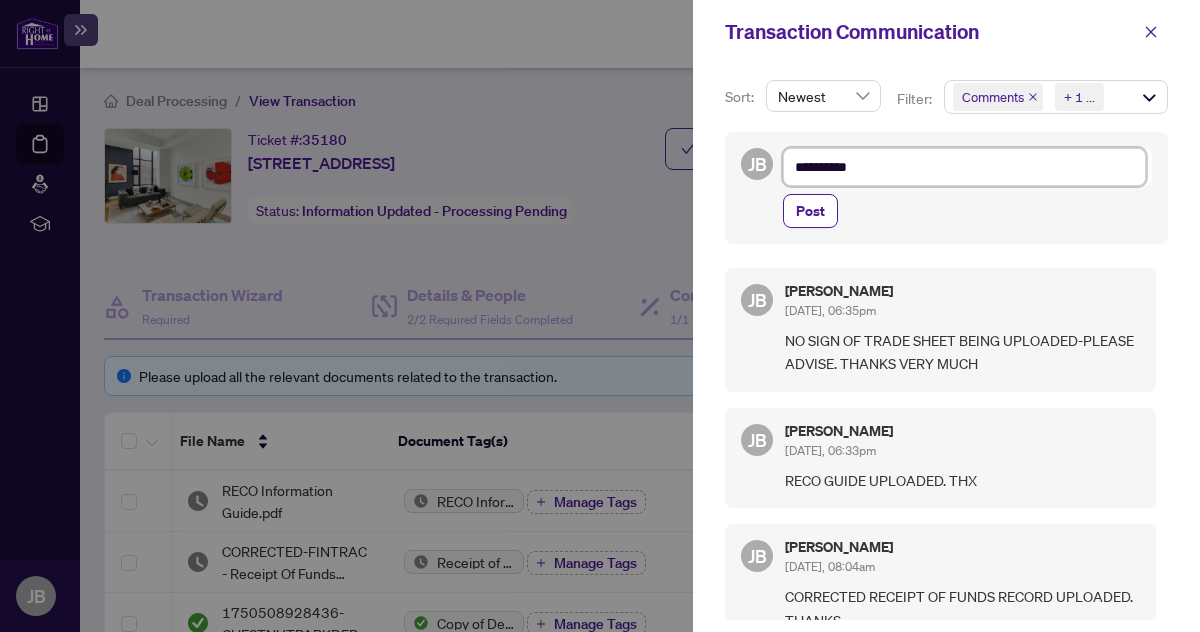 type on "**********" 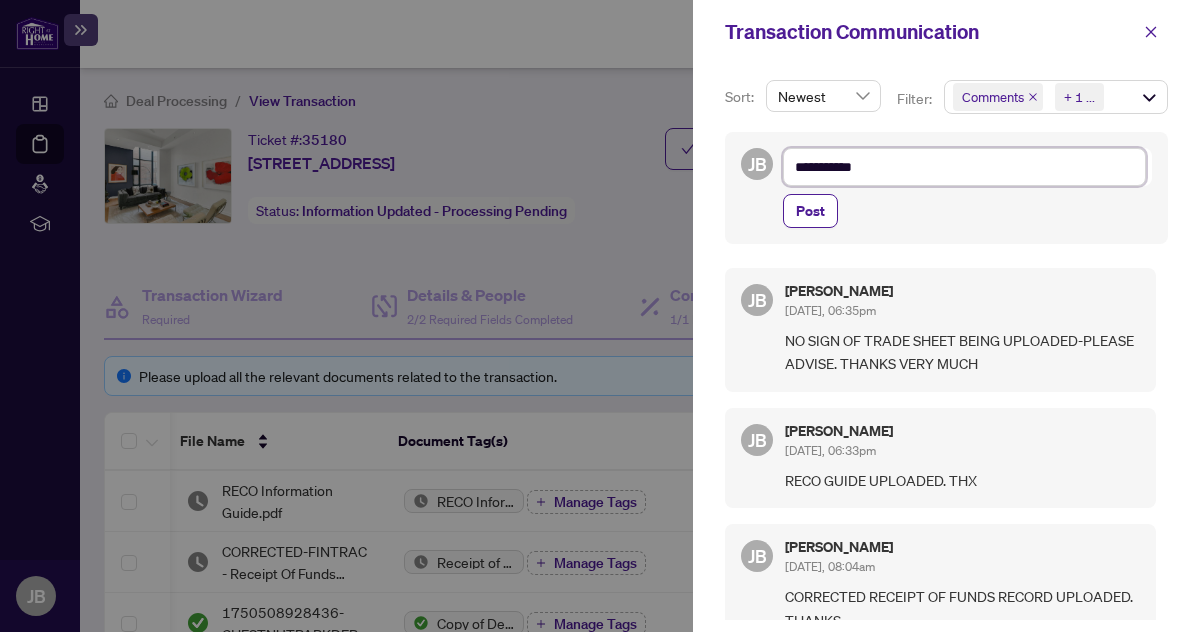 type on "**********" 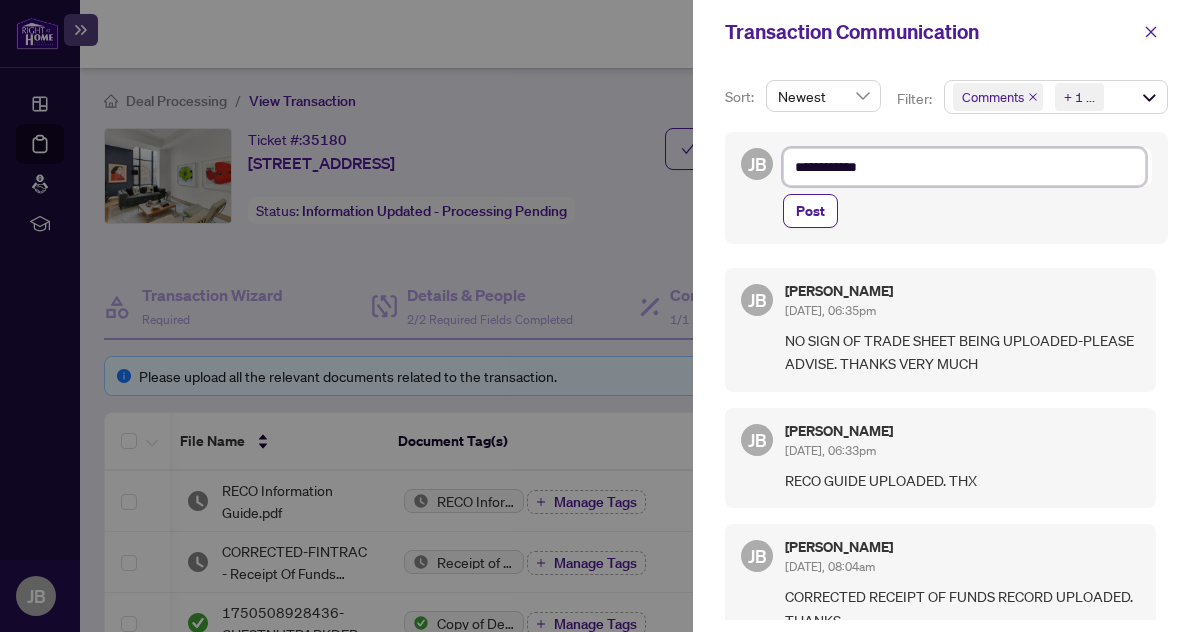 type on "**********" 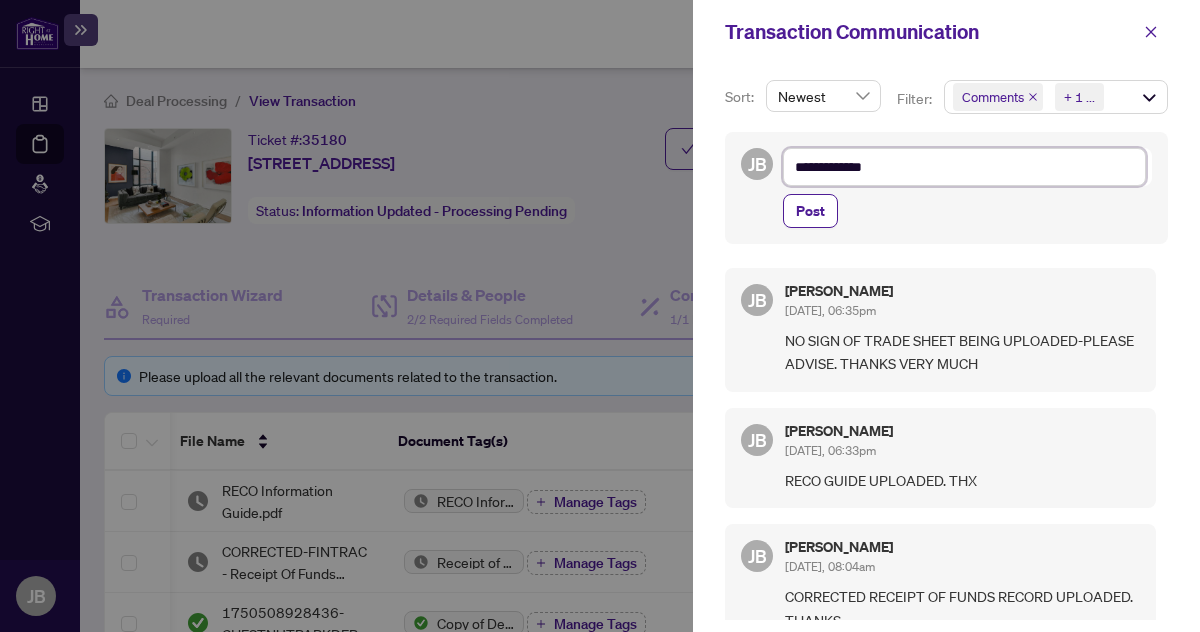 type on "**********" 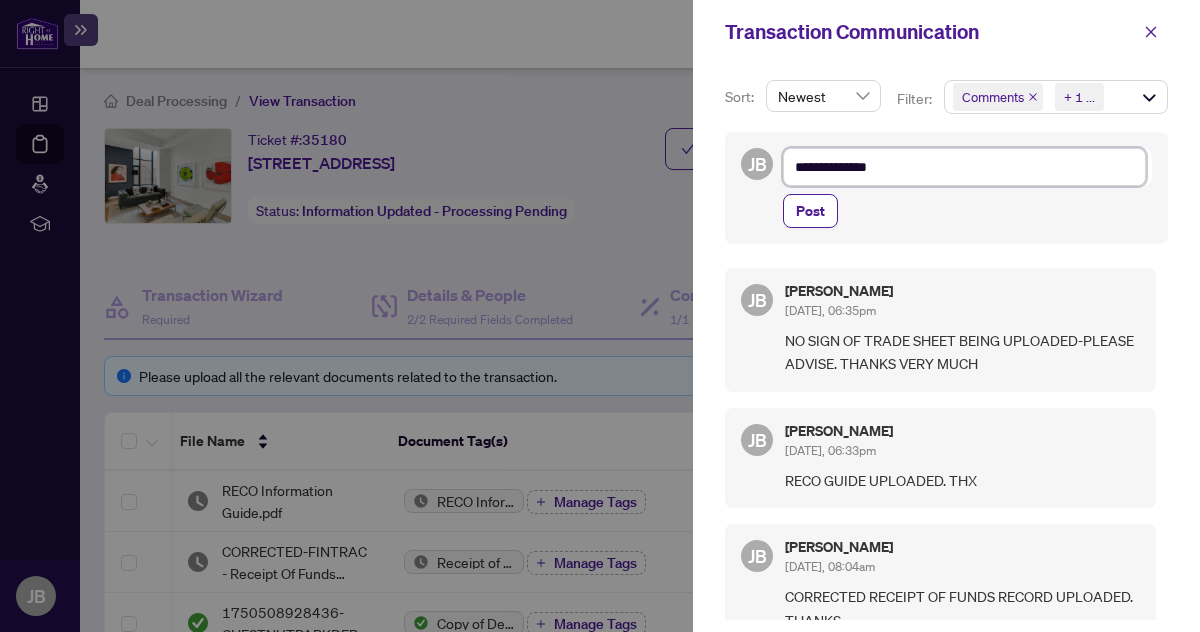type on "**********" 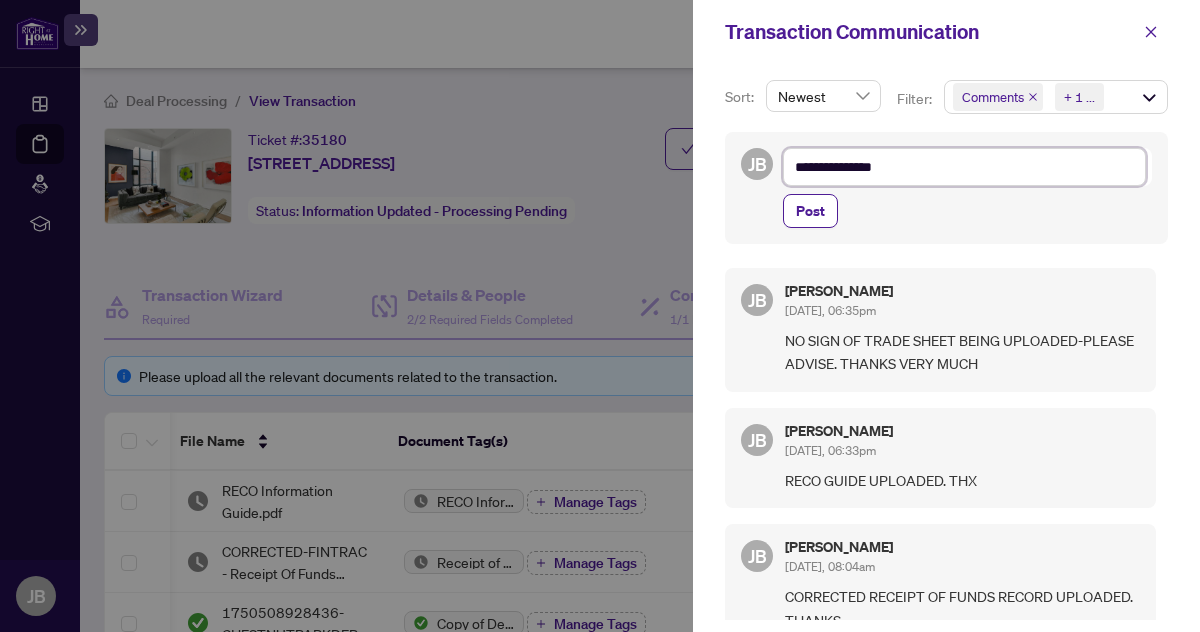 type on "**********" 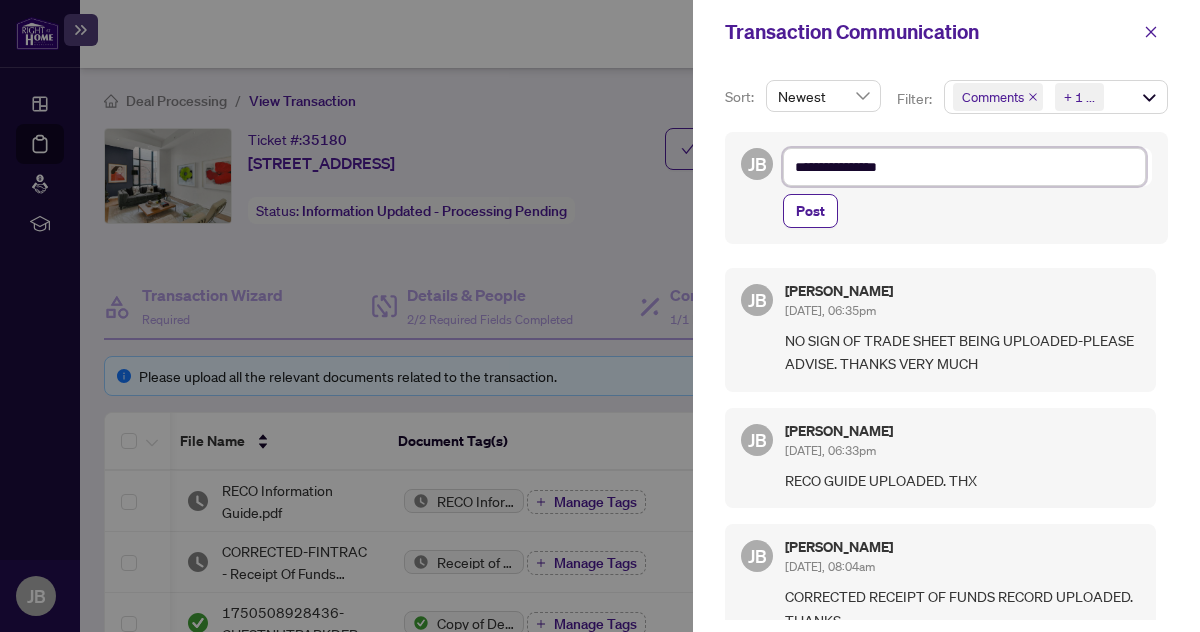 type on "**********" 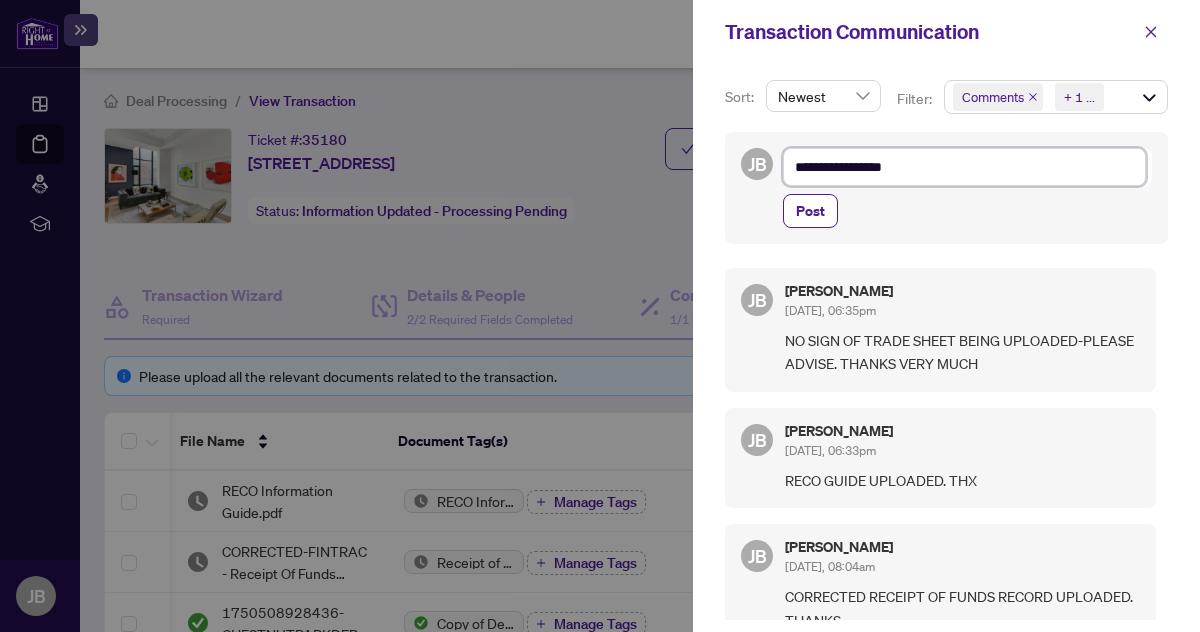 type on "**********" 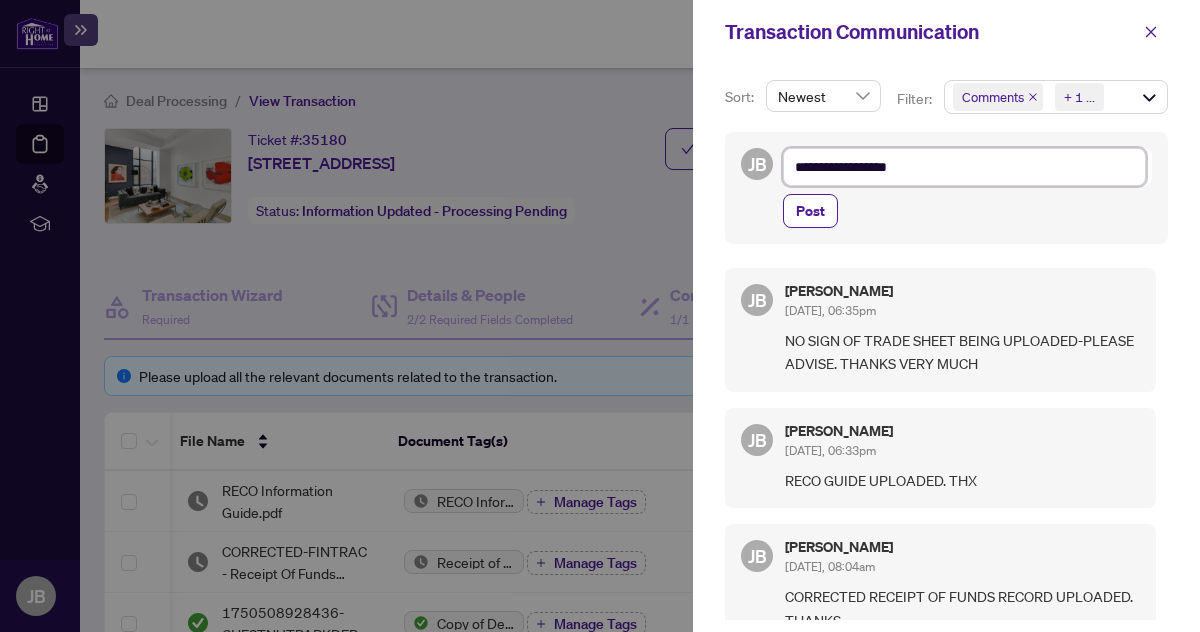 type on "**********" 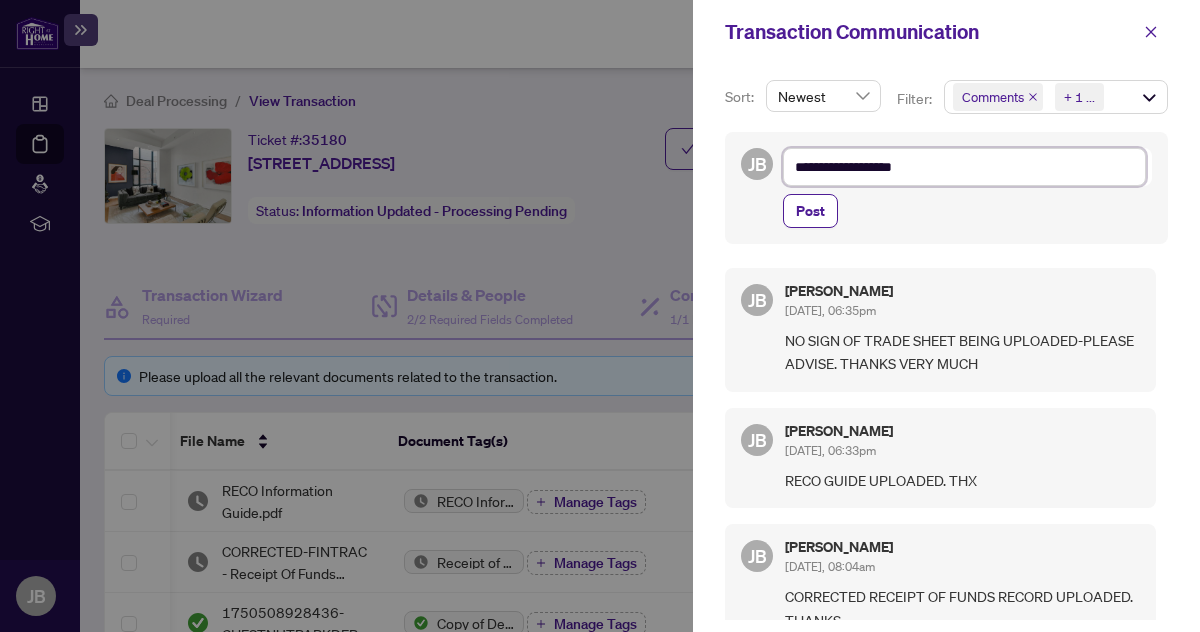 type on "**********" 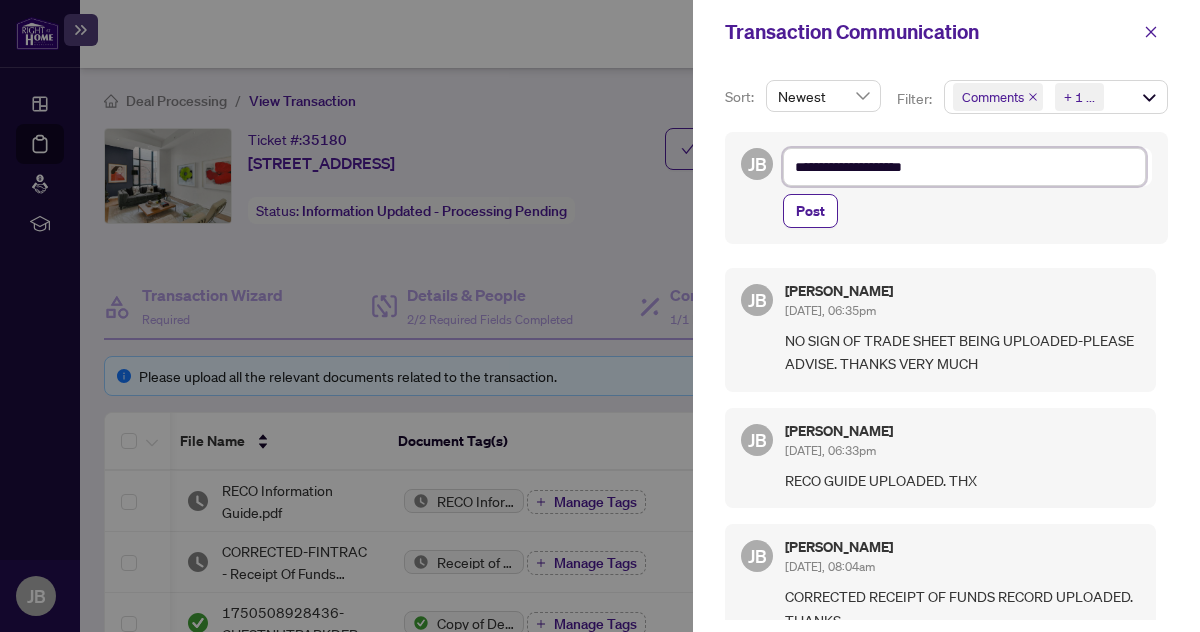 type on "**********" 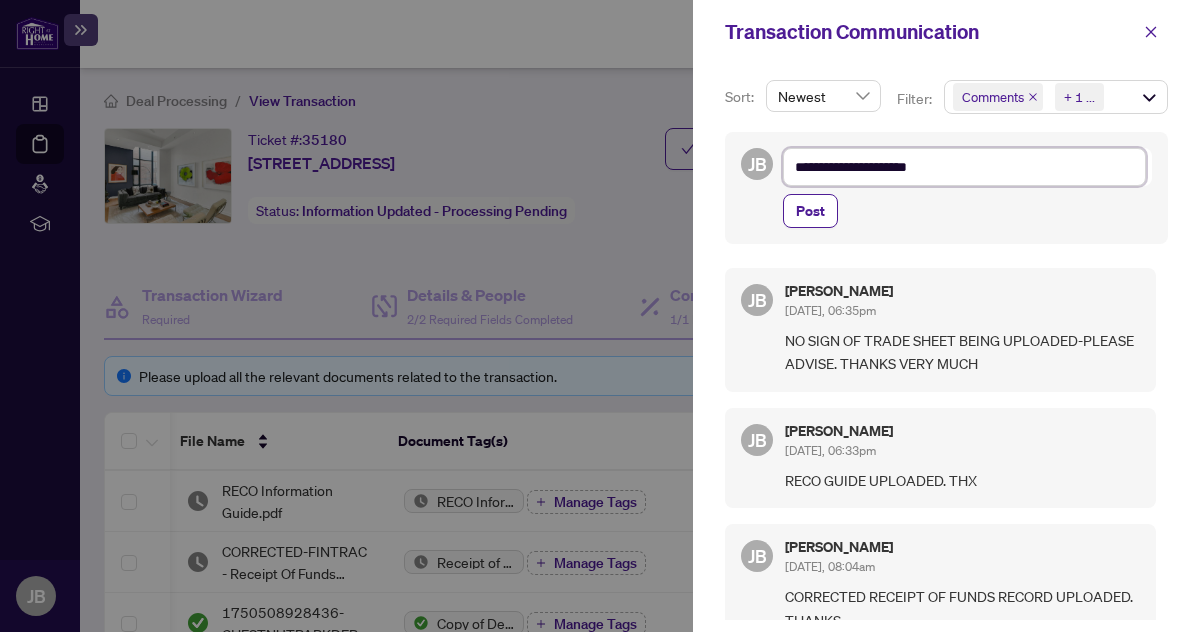 type on "**********" 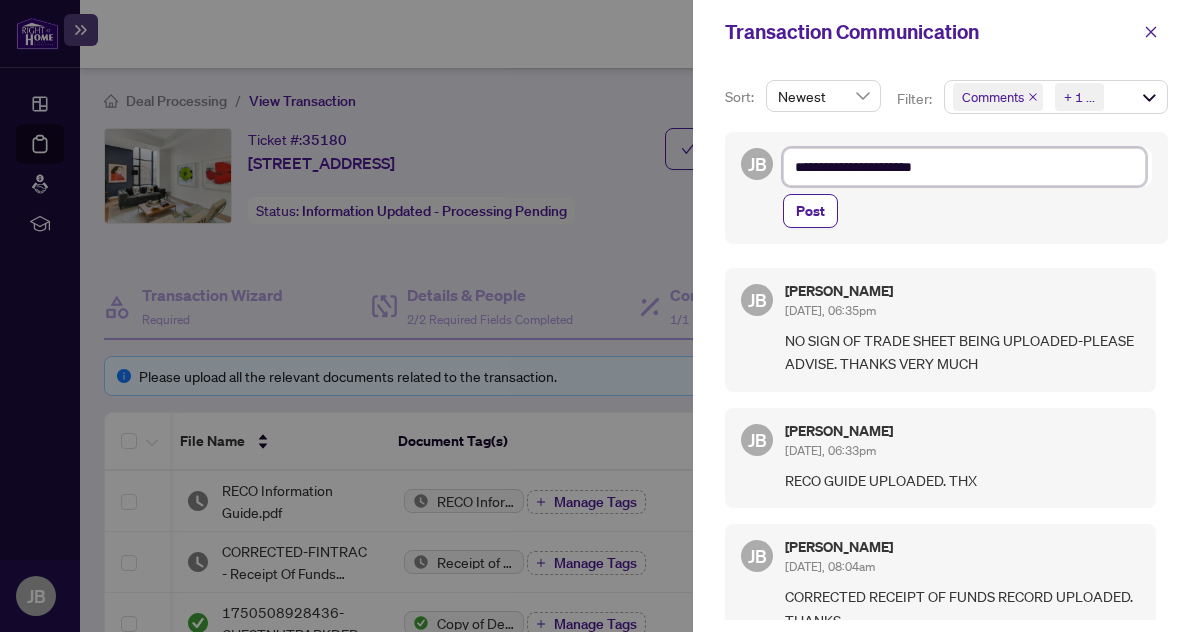 type on "**********" 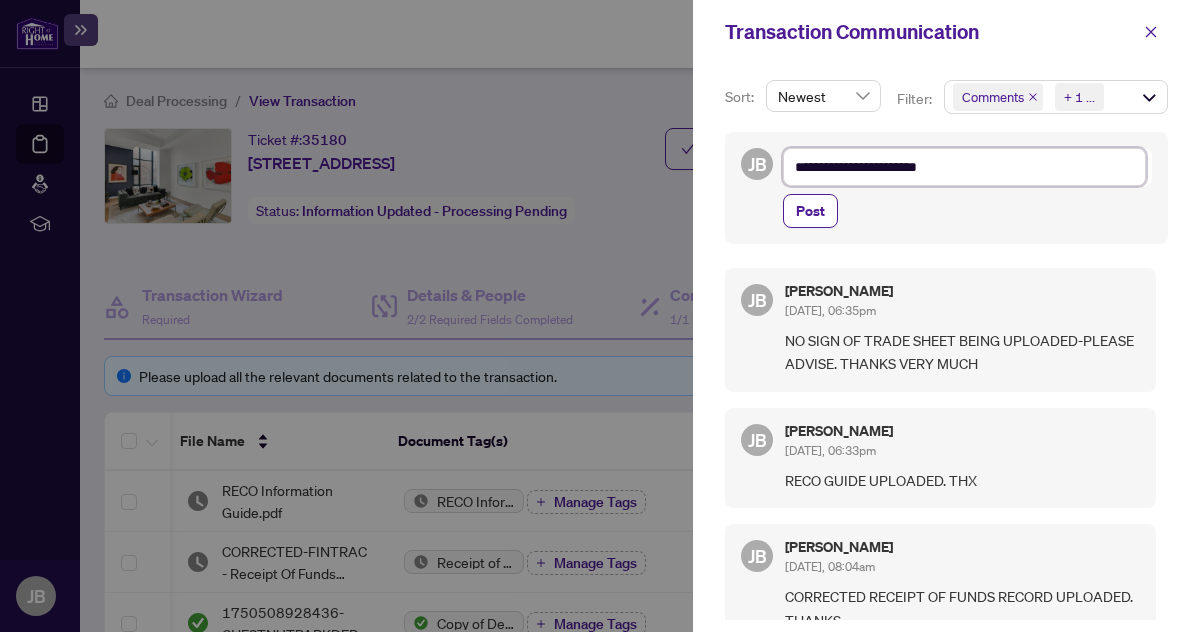 type on "**********" 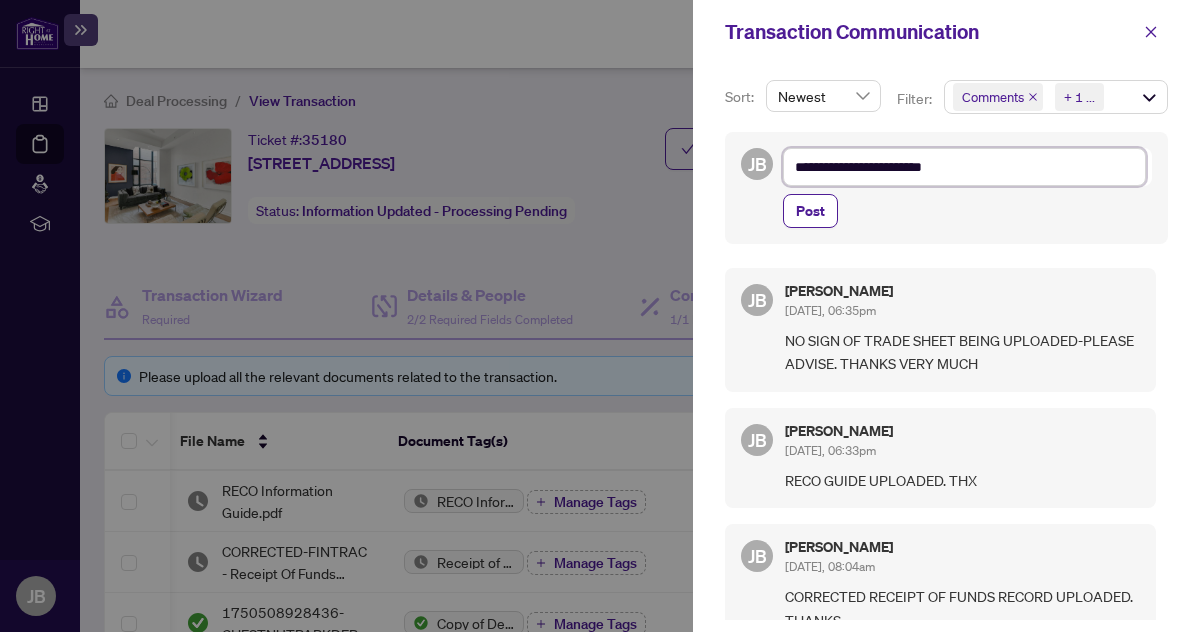 type on "**********" 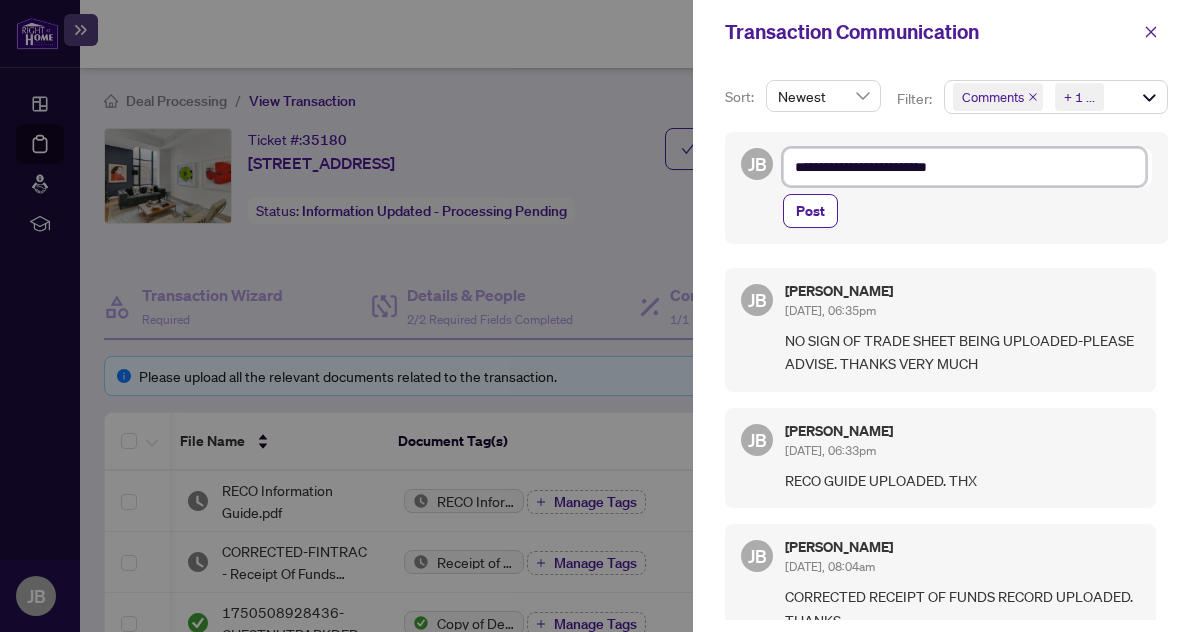 type on "**********" 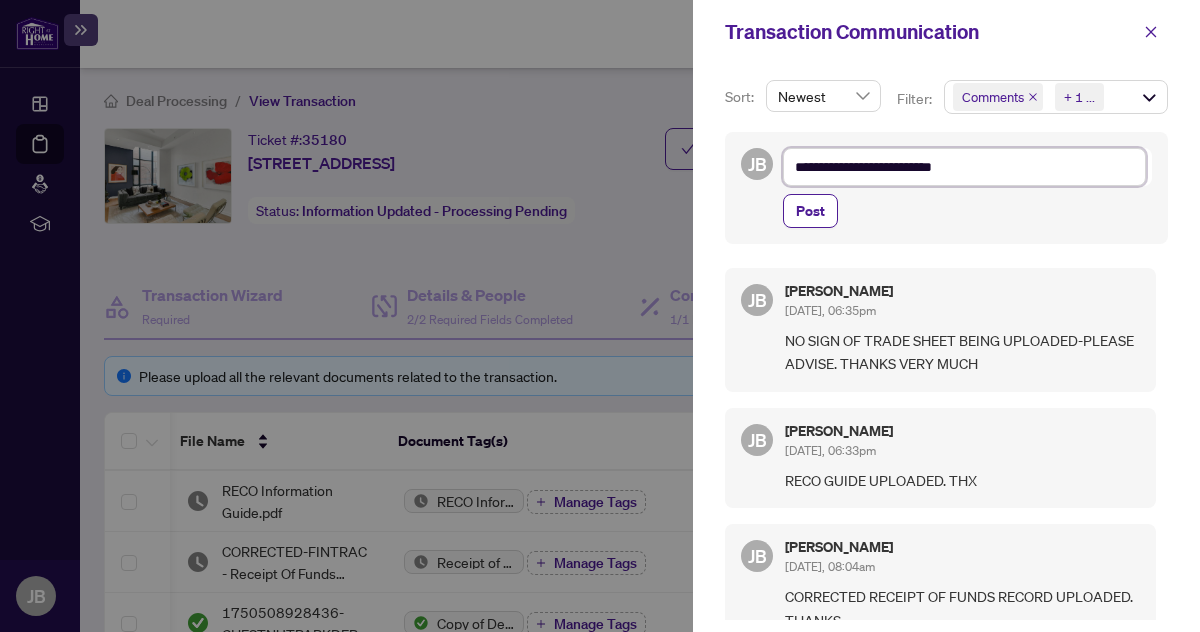 type on "**********" 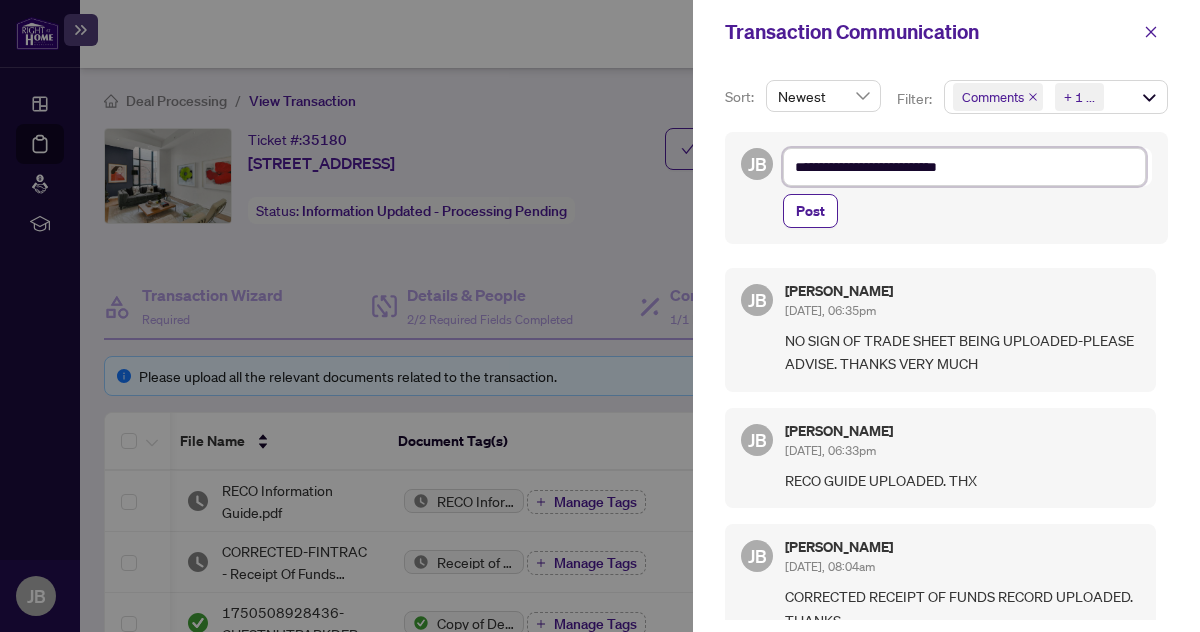 type on "**********" 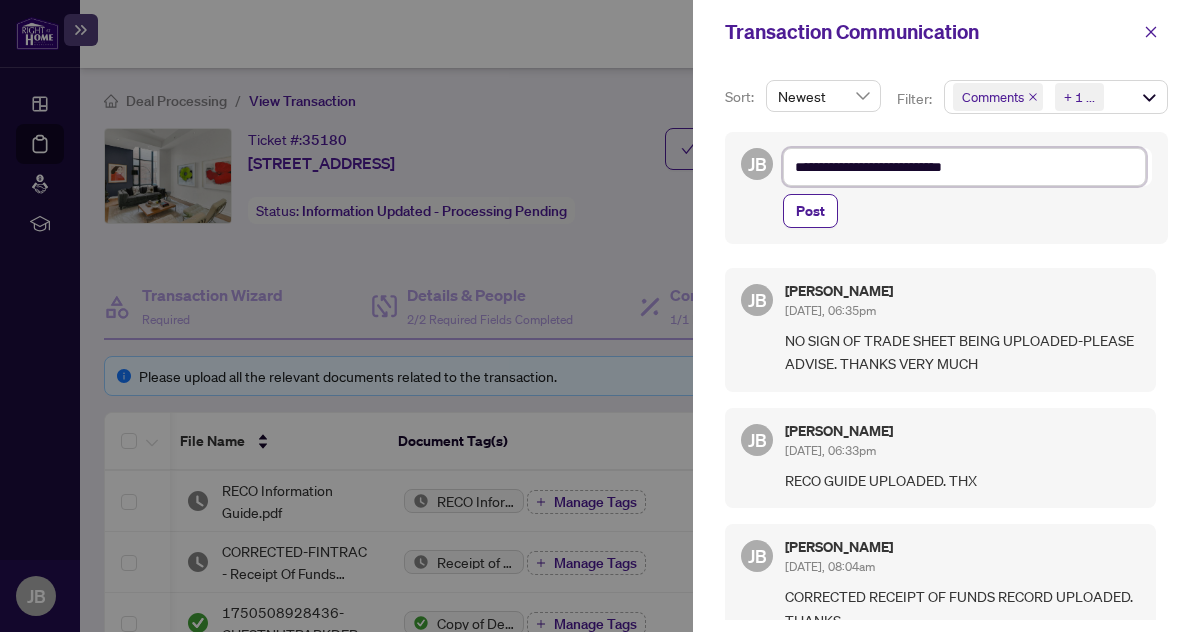 type on "**********" 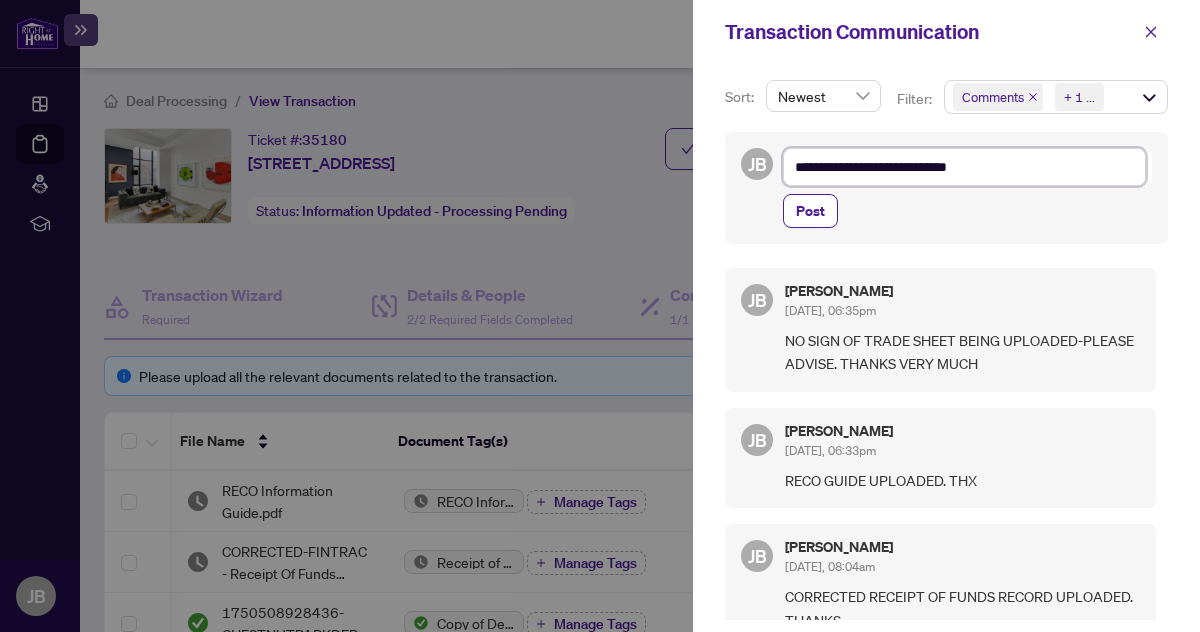 type on "**********" 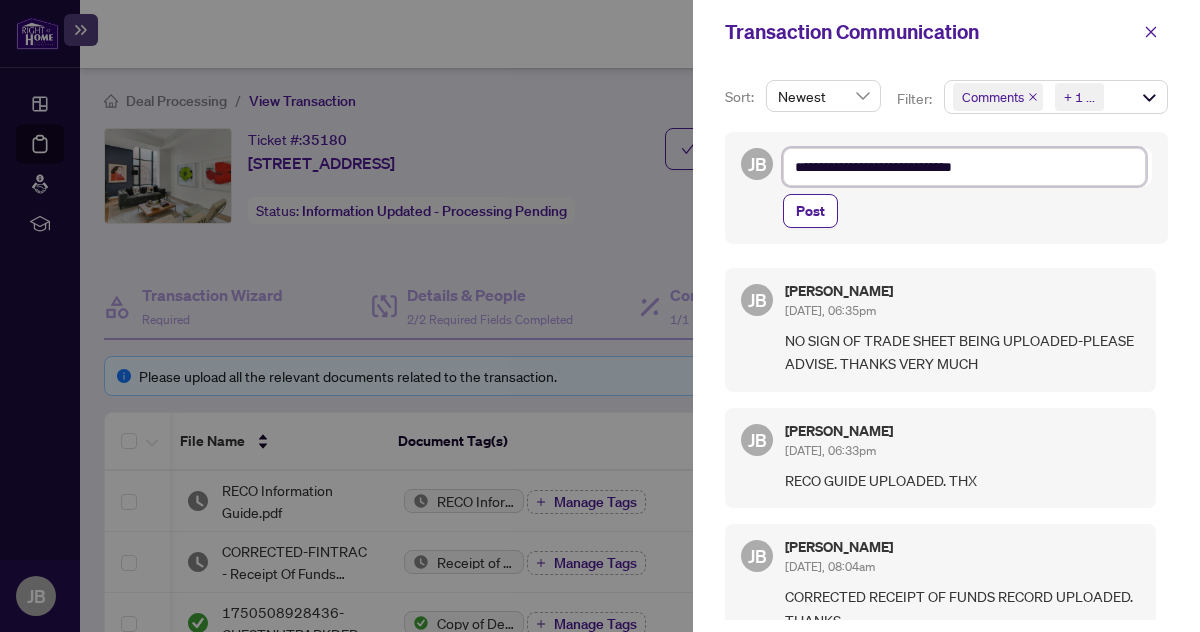 type on "**********" 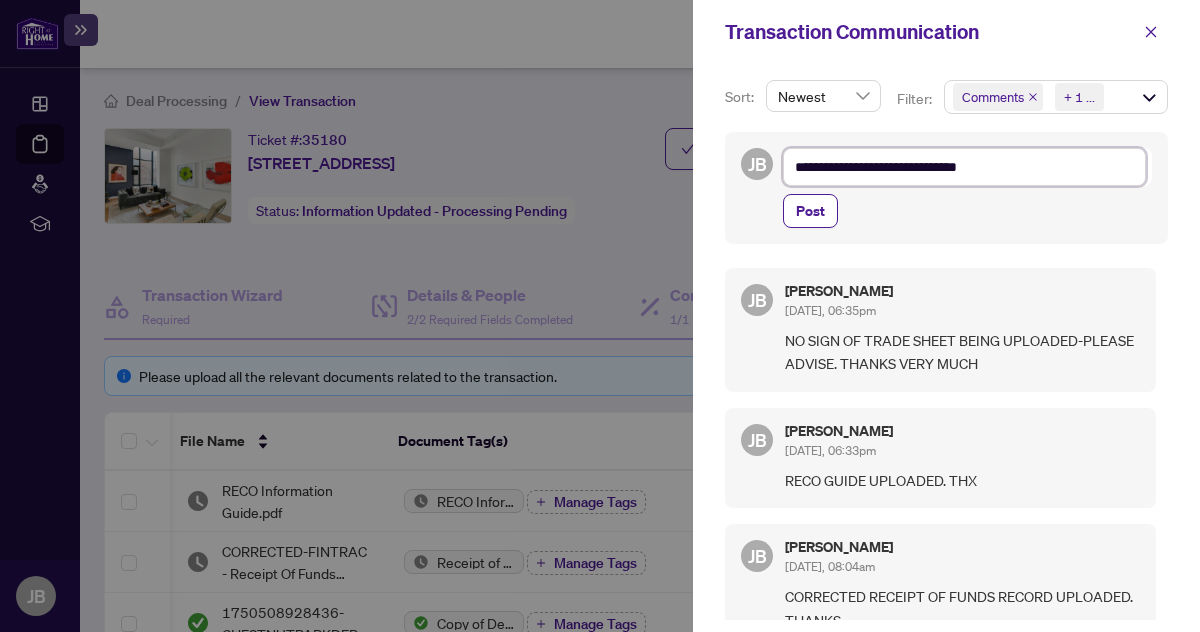 type on "**********" 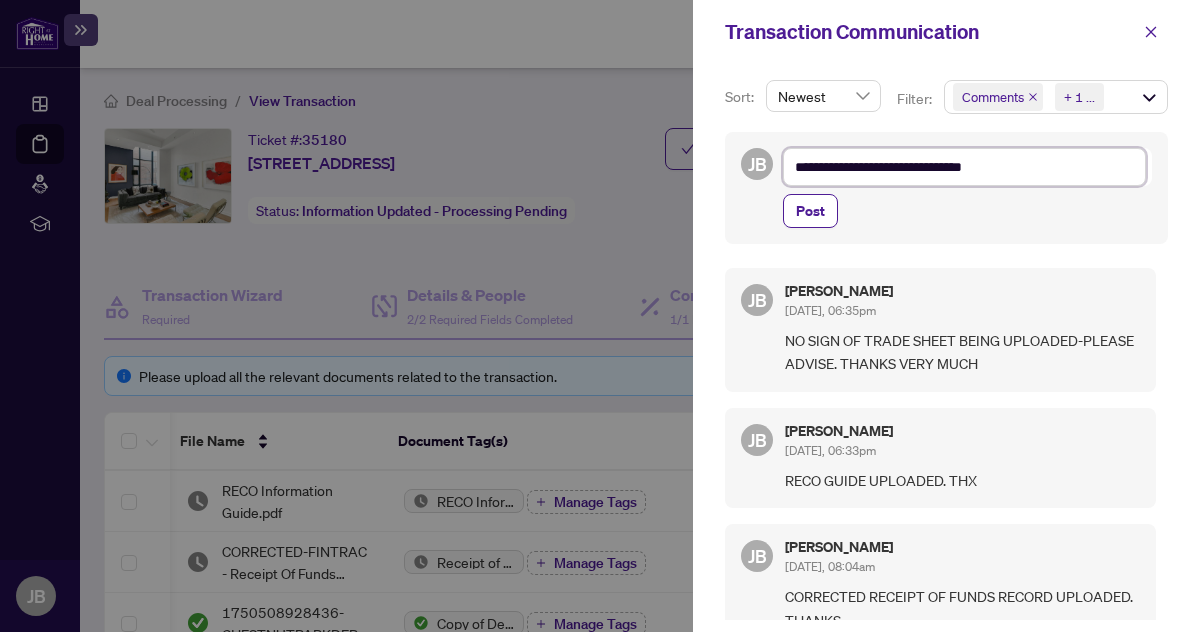 type on "**********" 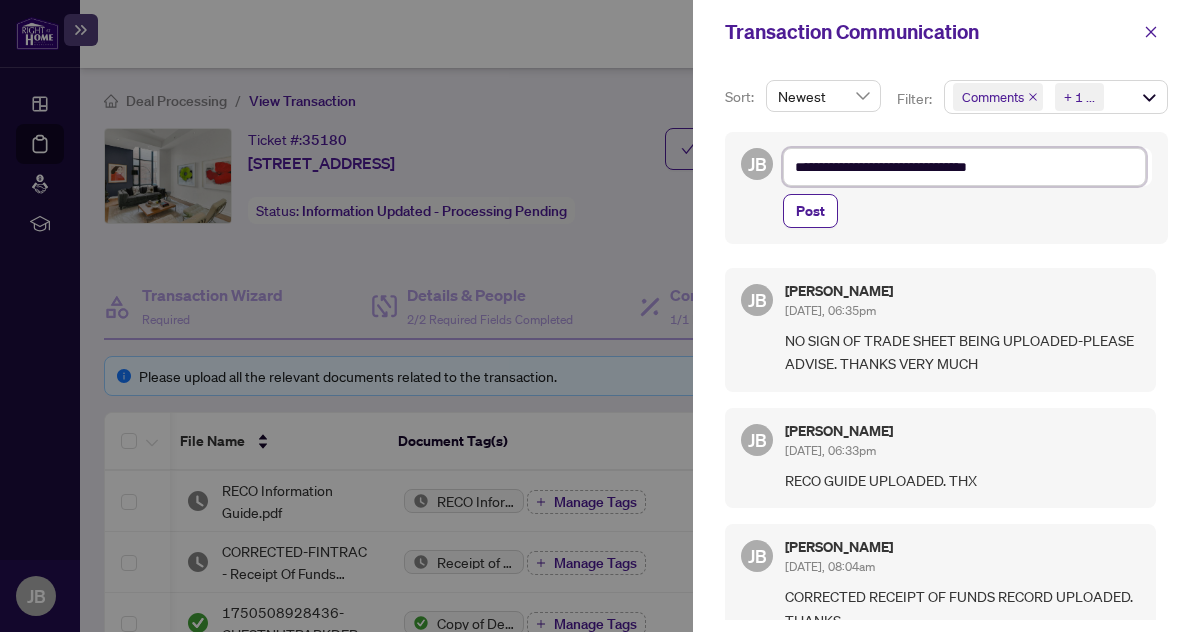 type on "**********" 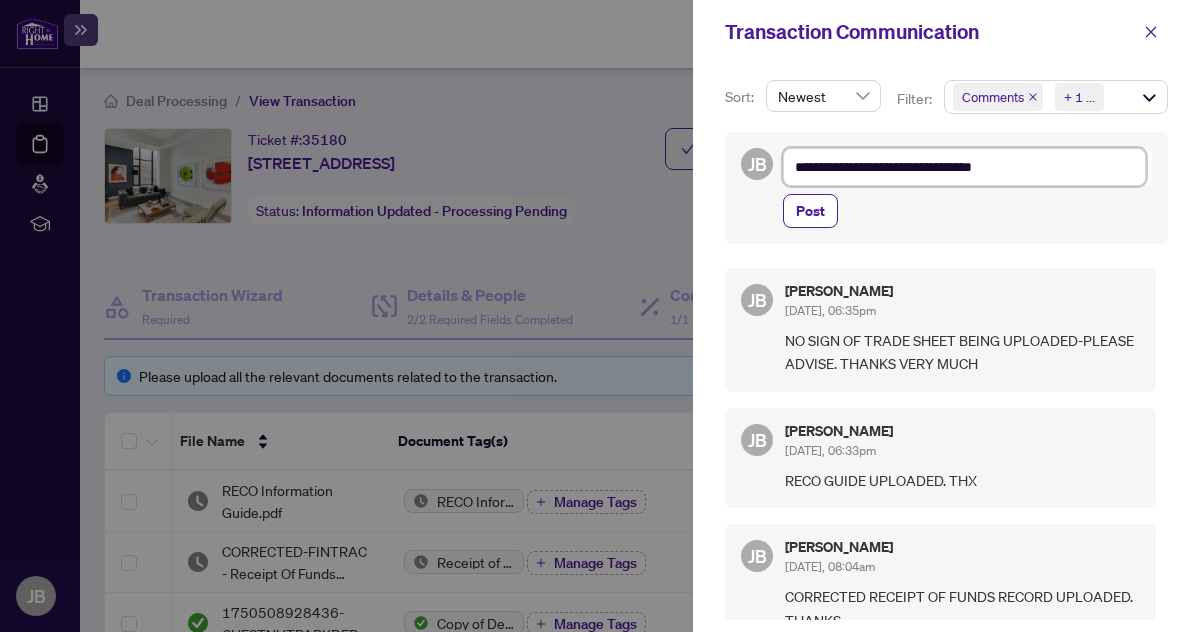 type on "**********" 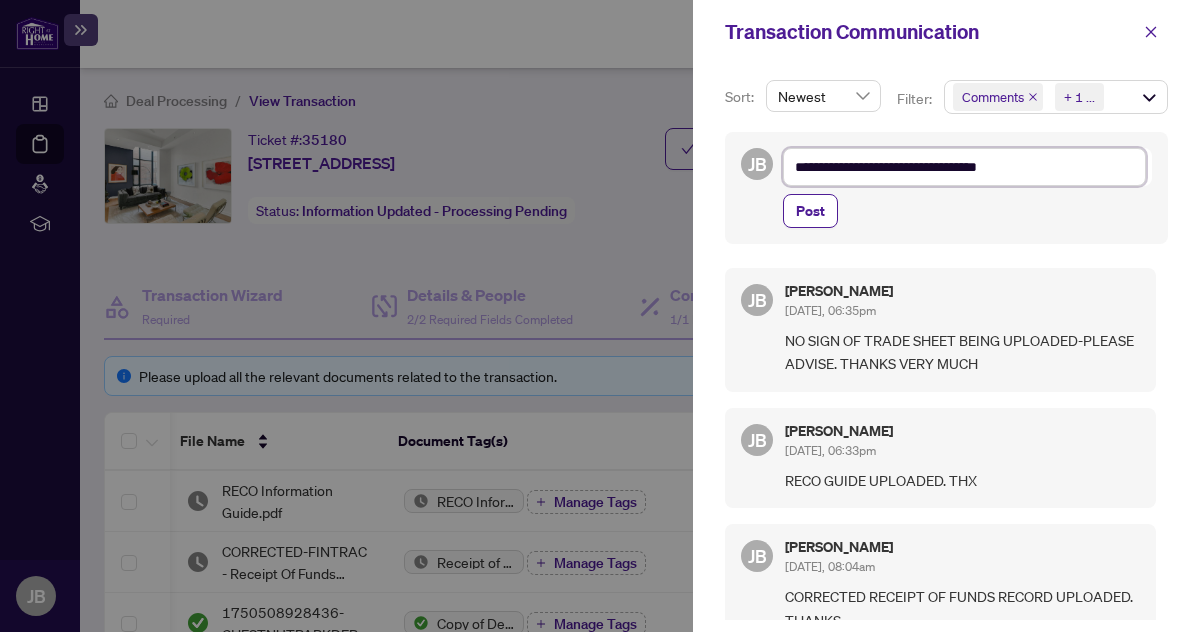 type on "**********" 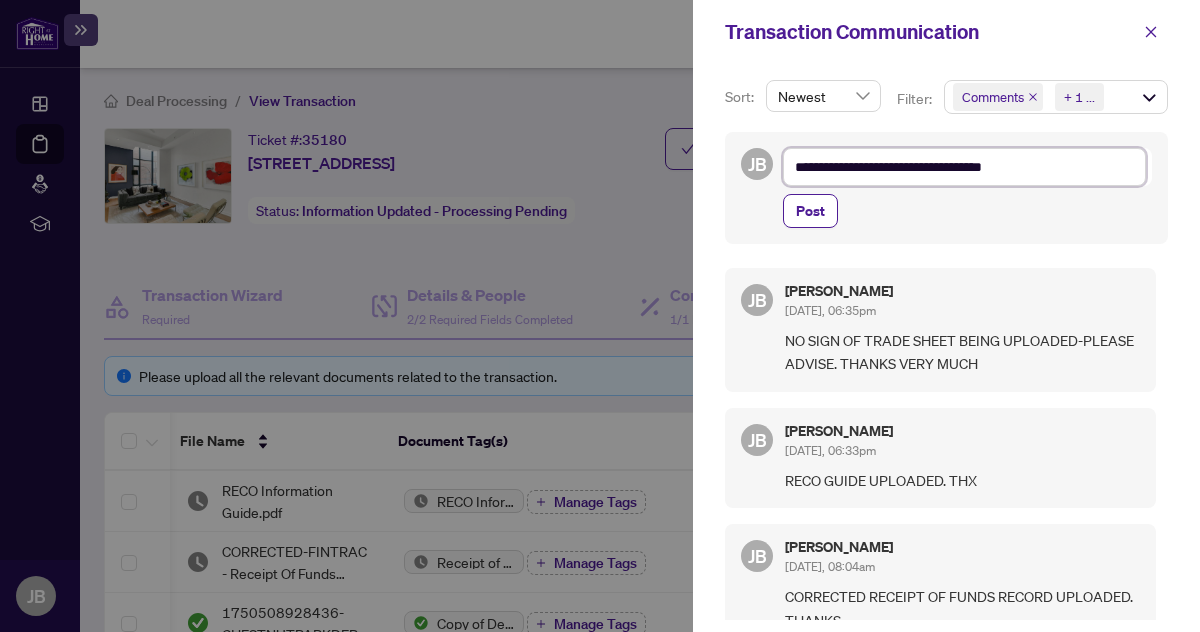 type on "**********" 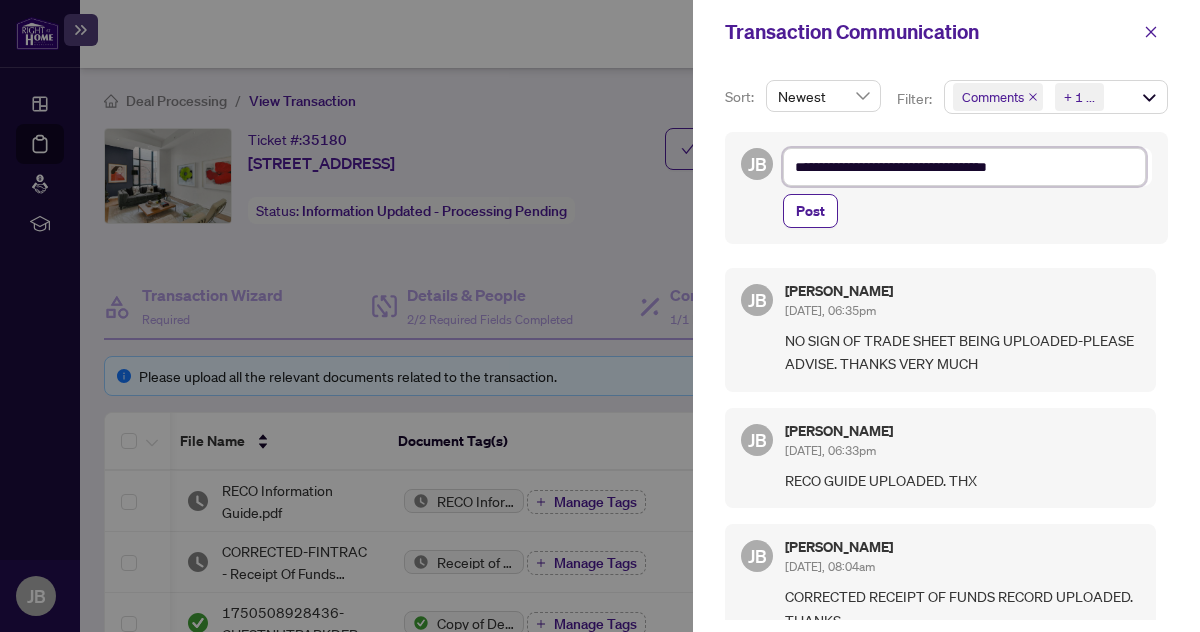 type on "**********" 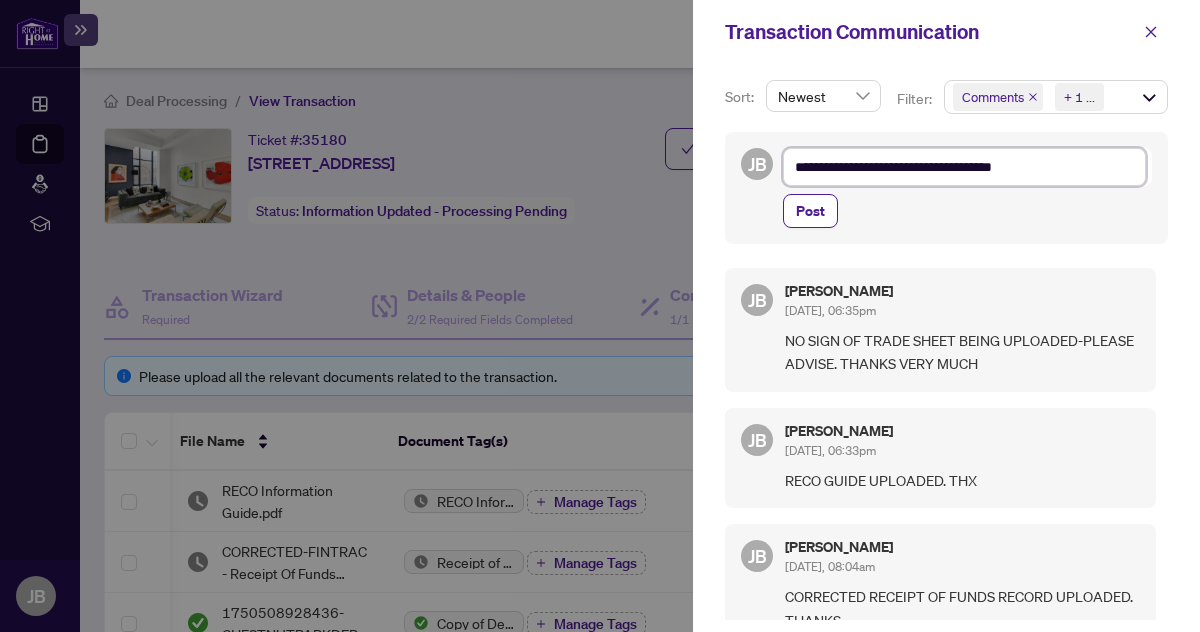 type on "**********" 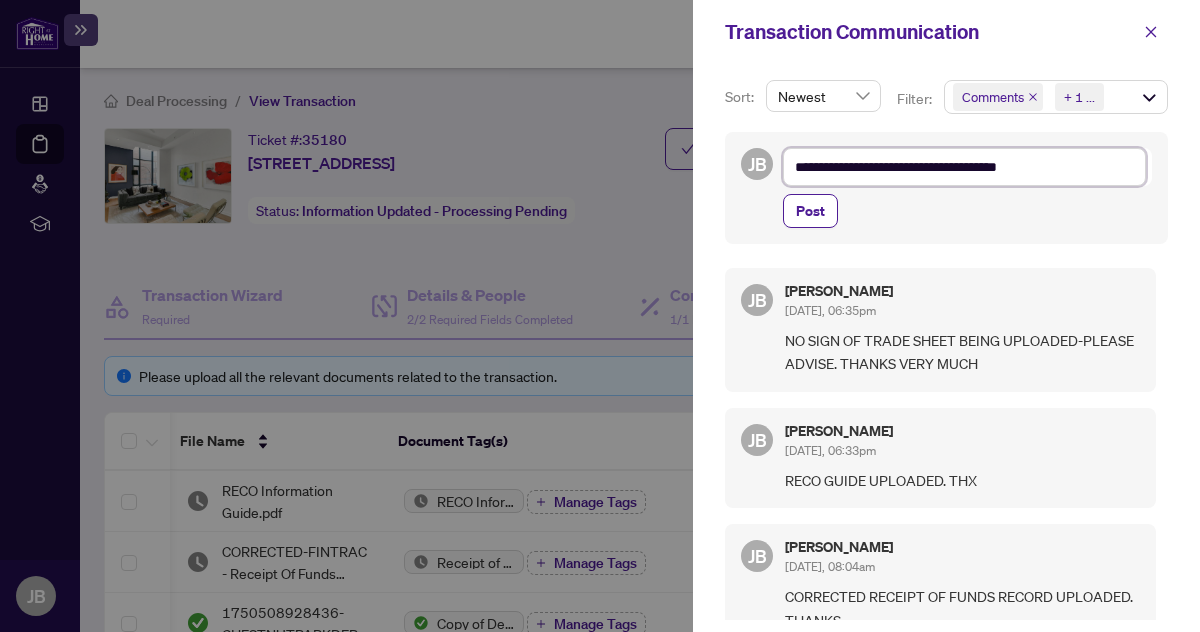 type on "**********" 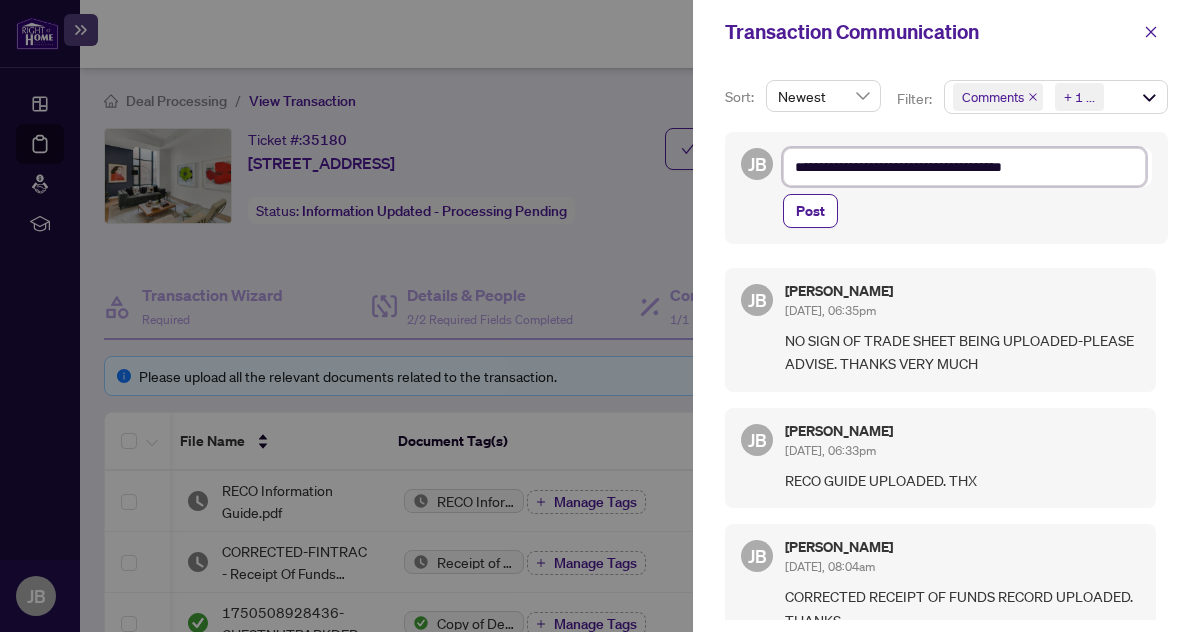 type on "**********" 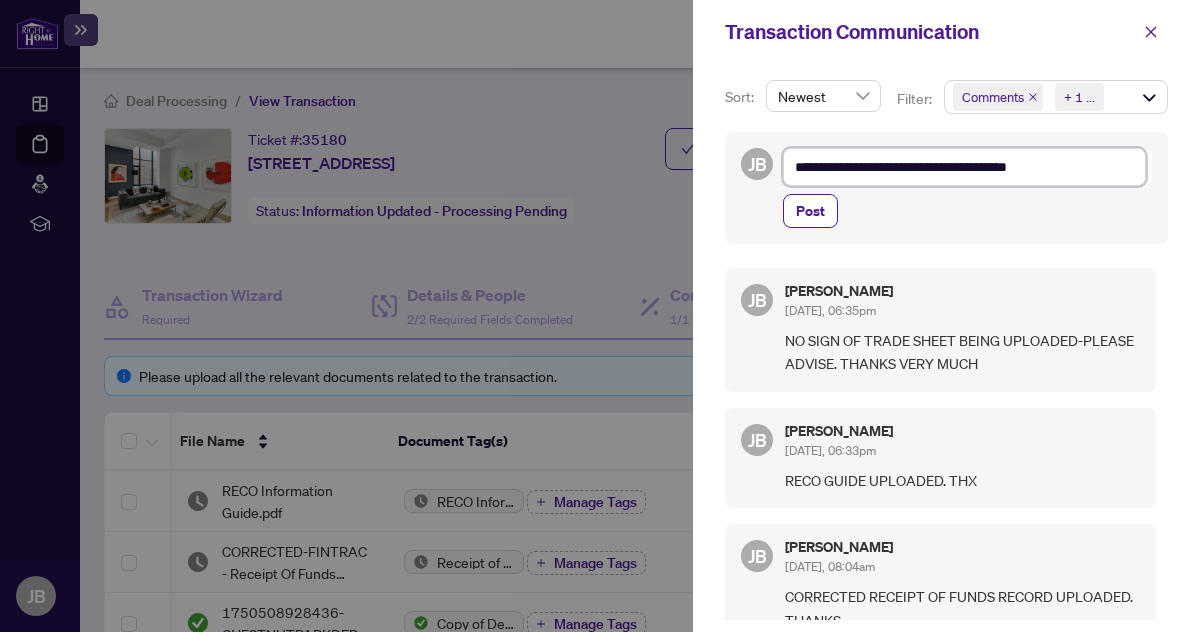 type on "**********" 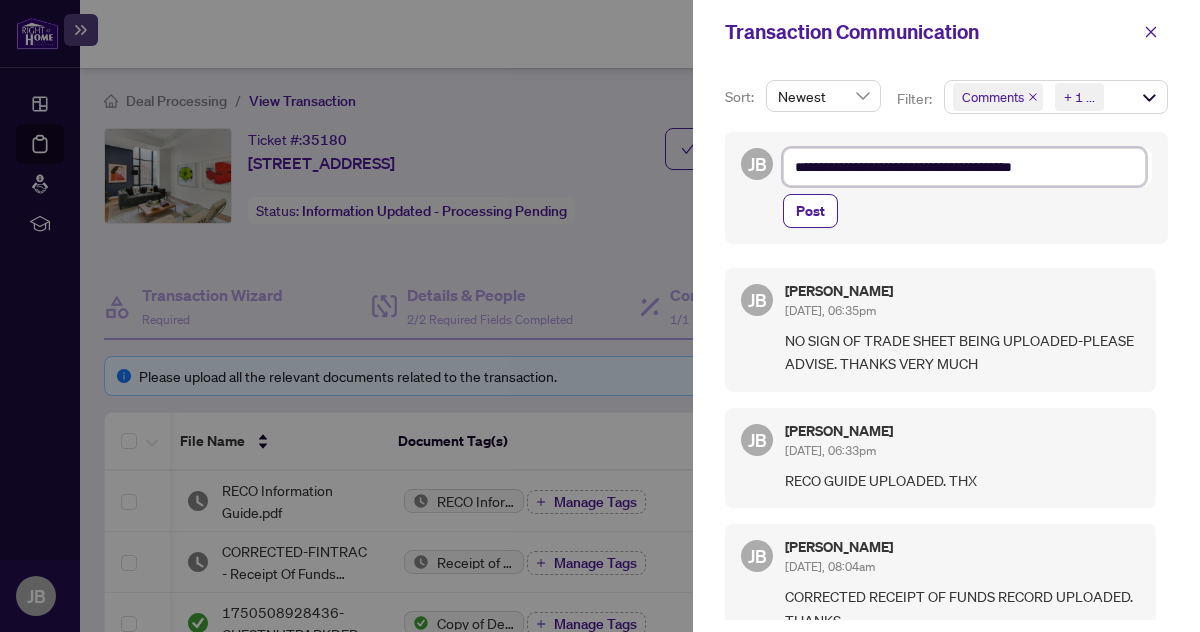 type on "**********" 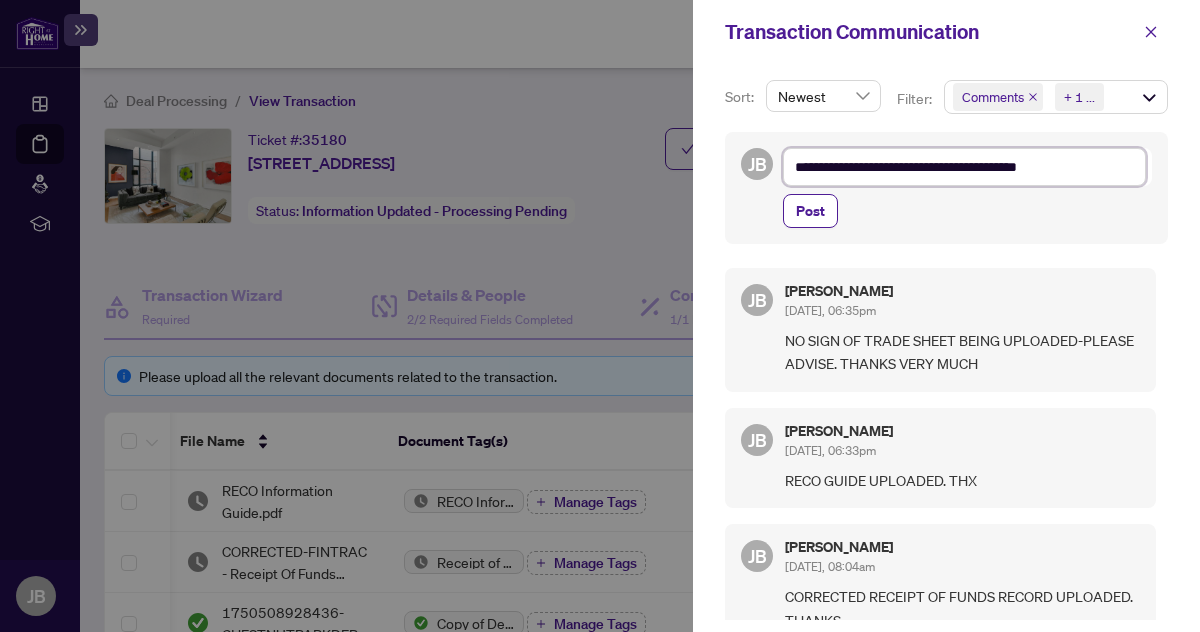 type on "**********" 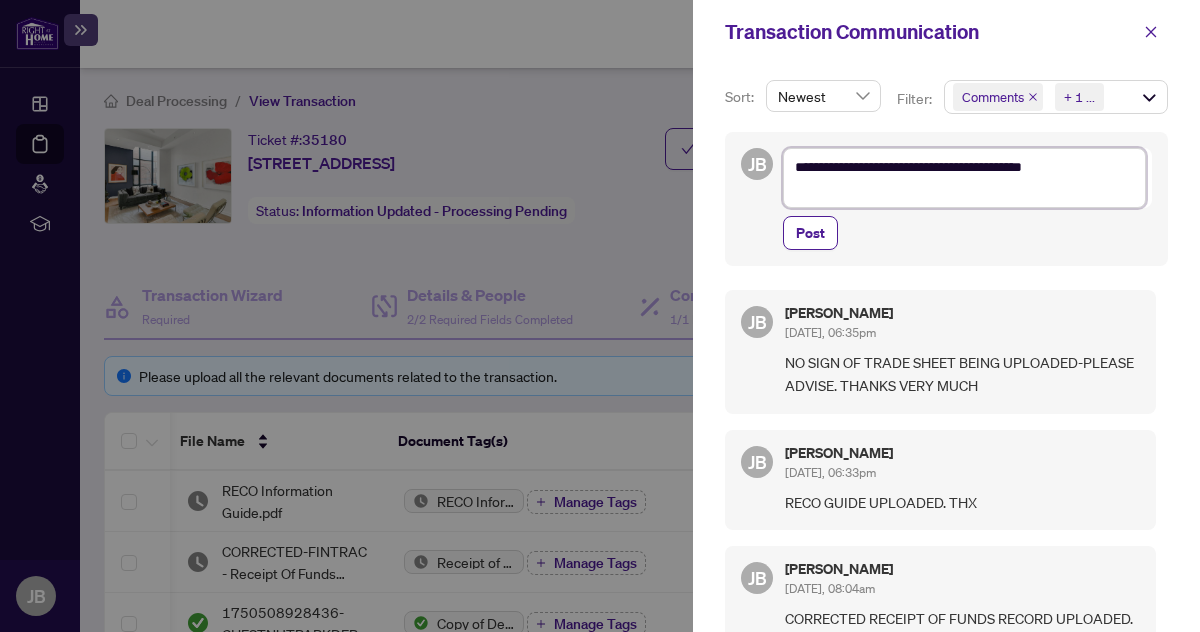 type on "**********" 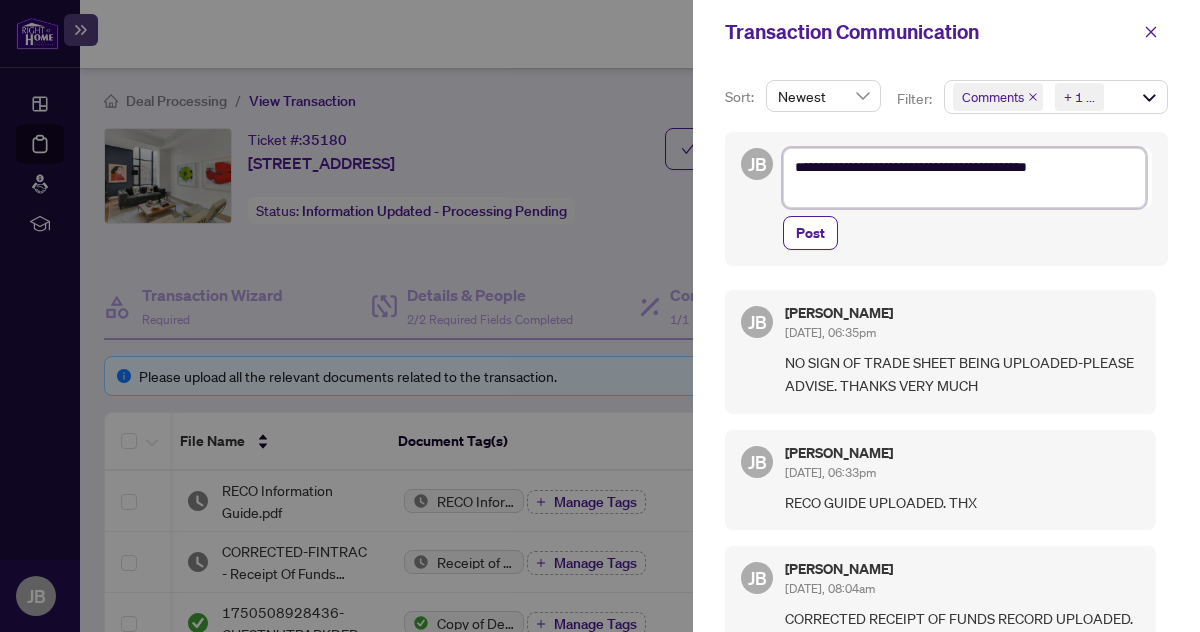 type on "**********" 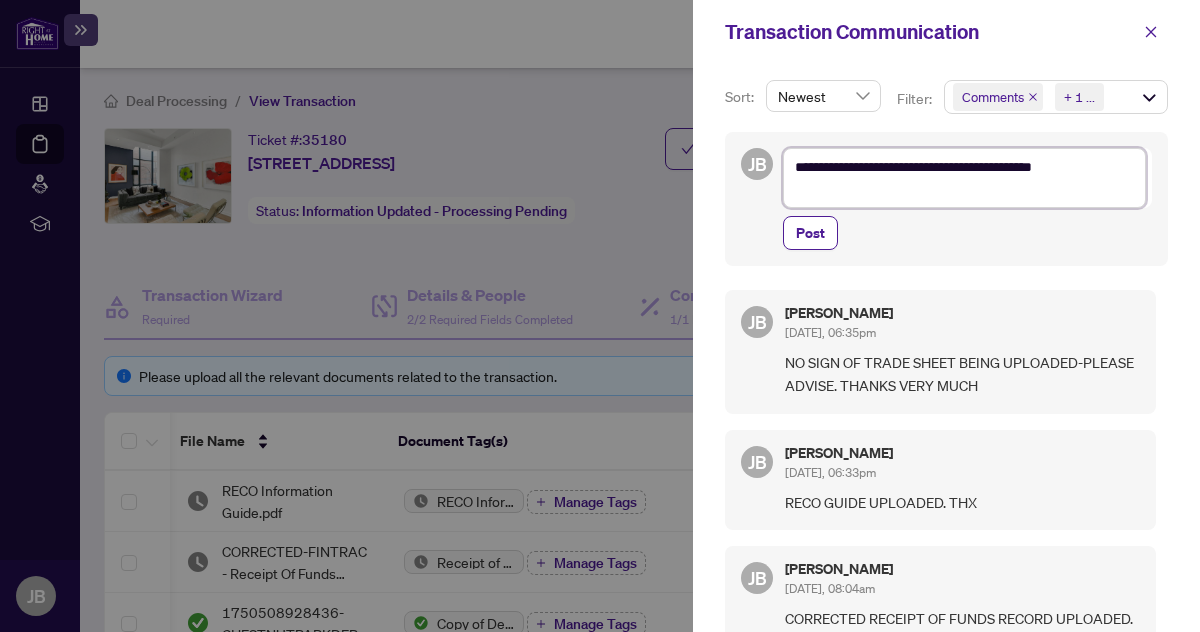 type on "**********" 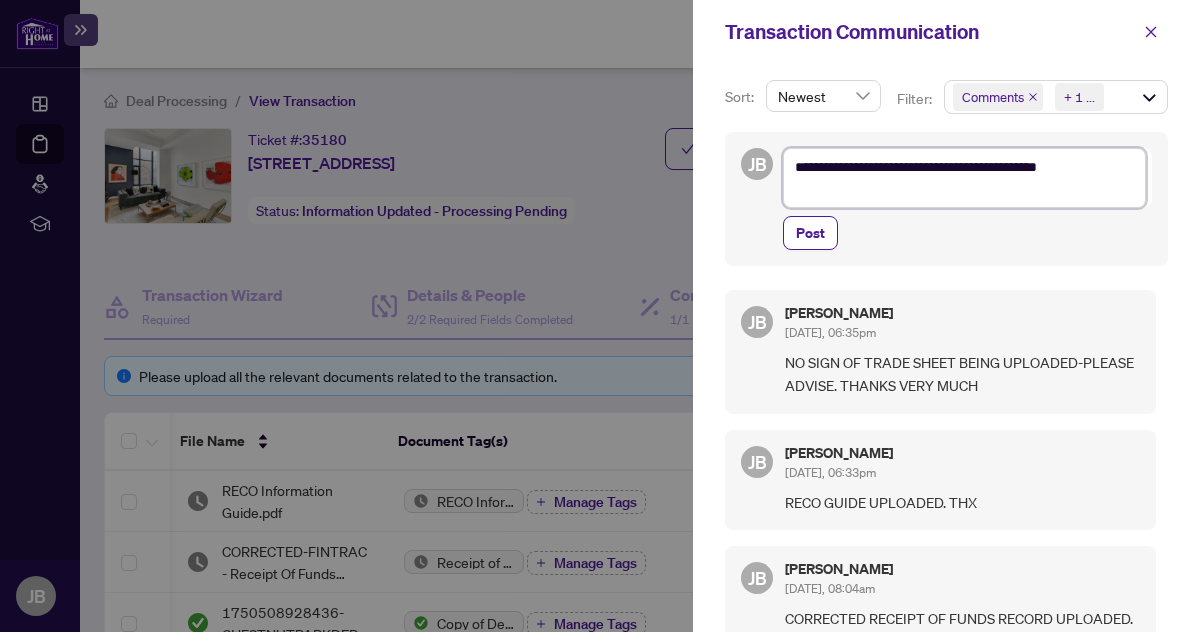 type on "**********" 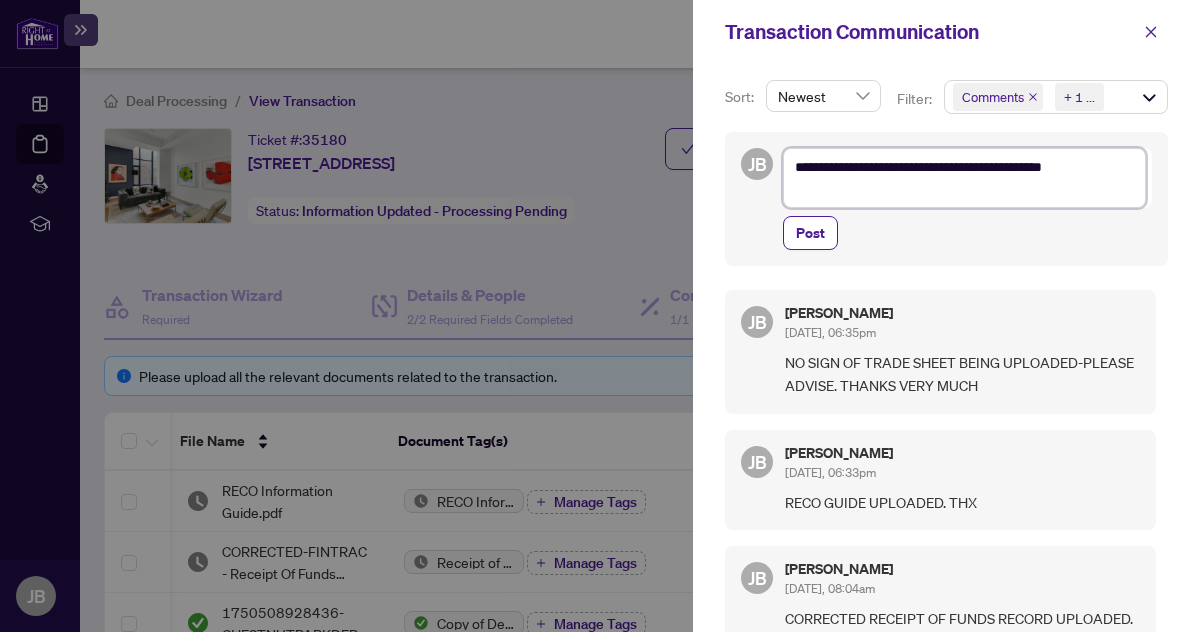 type on "**********" 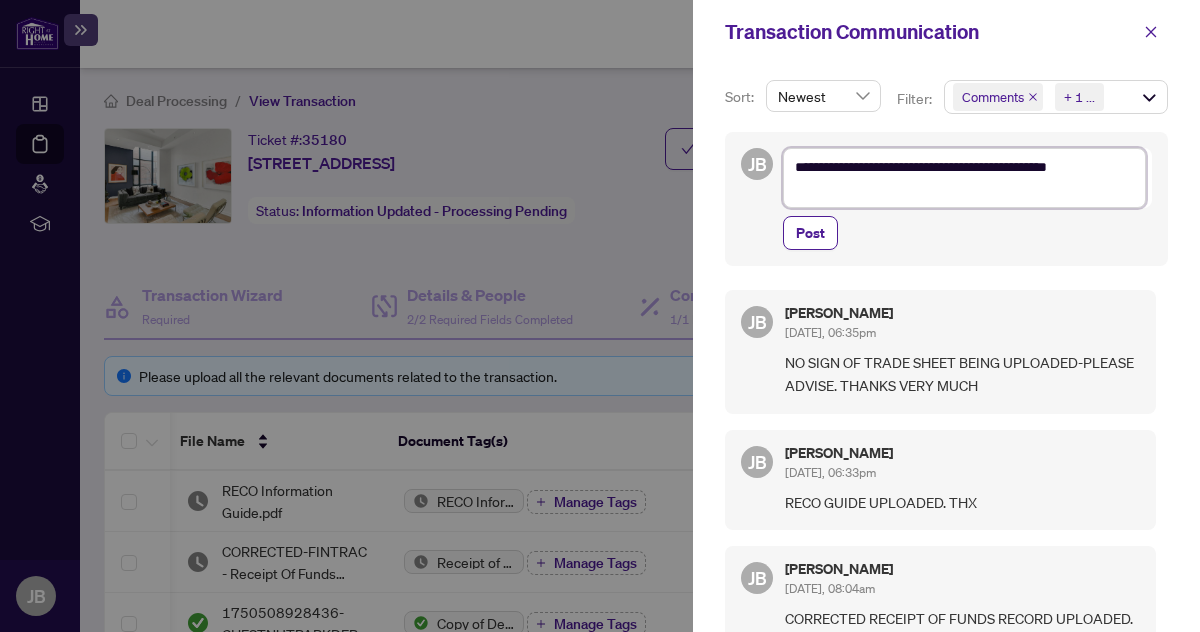 type on "**********" 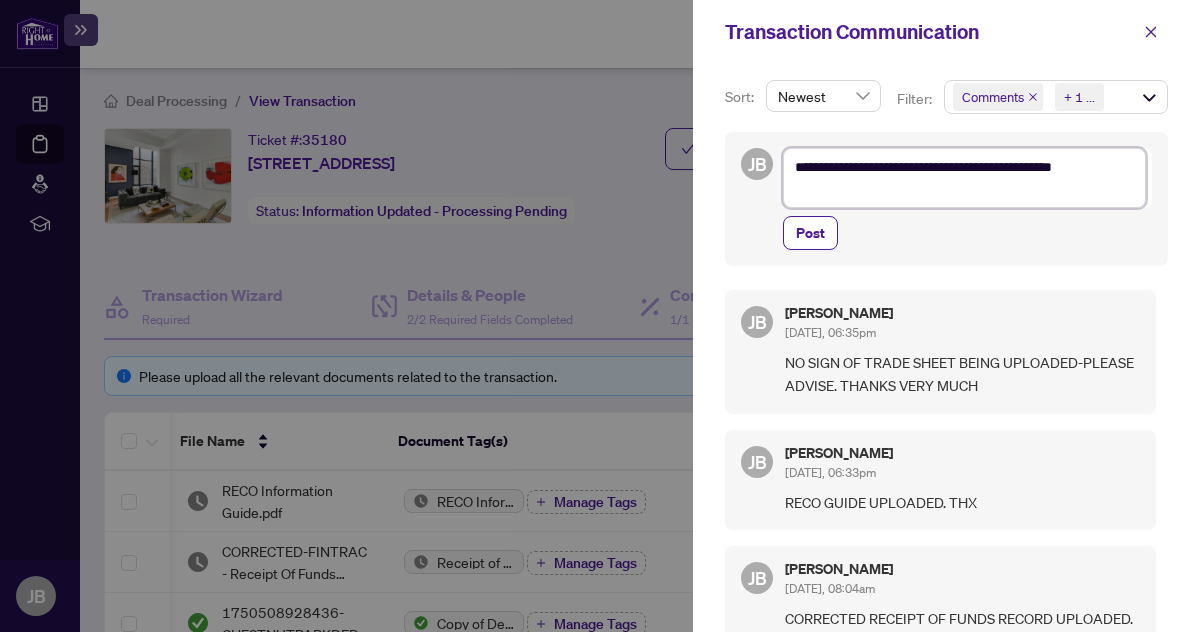 type on "**********" 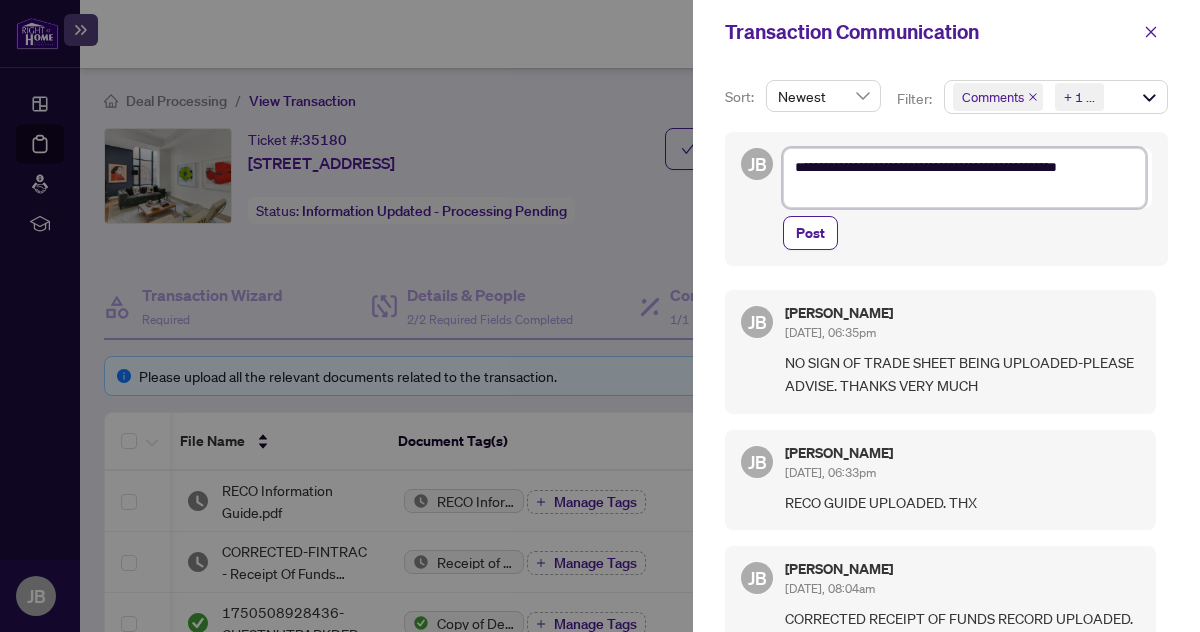 type on "**********" 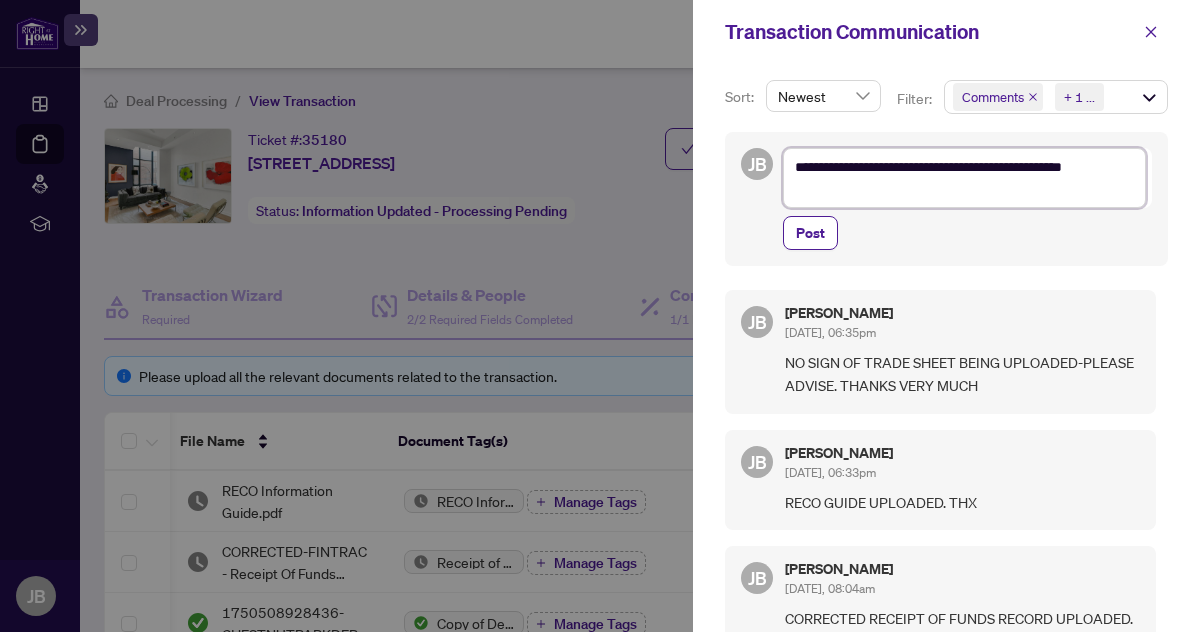 type on "**********" 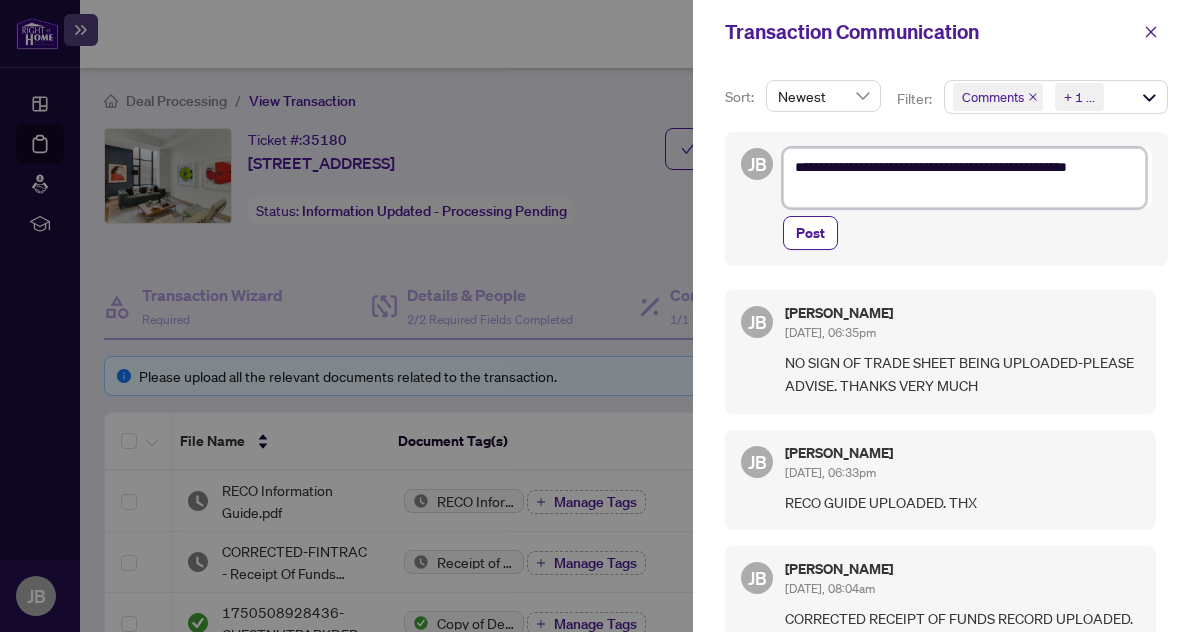 type on "**********" 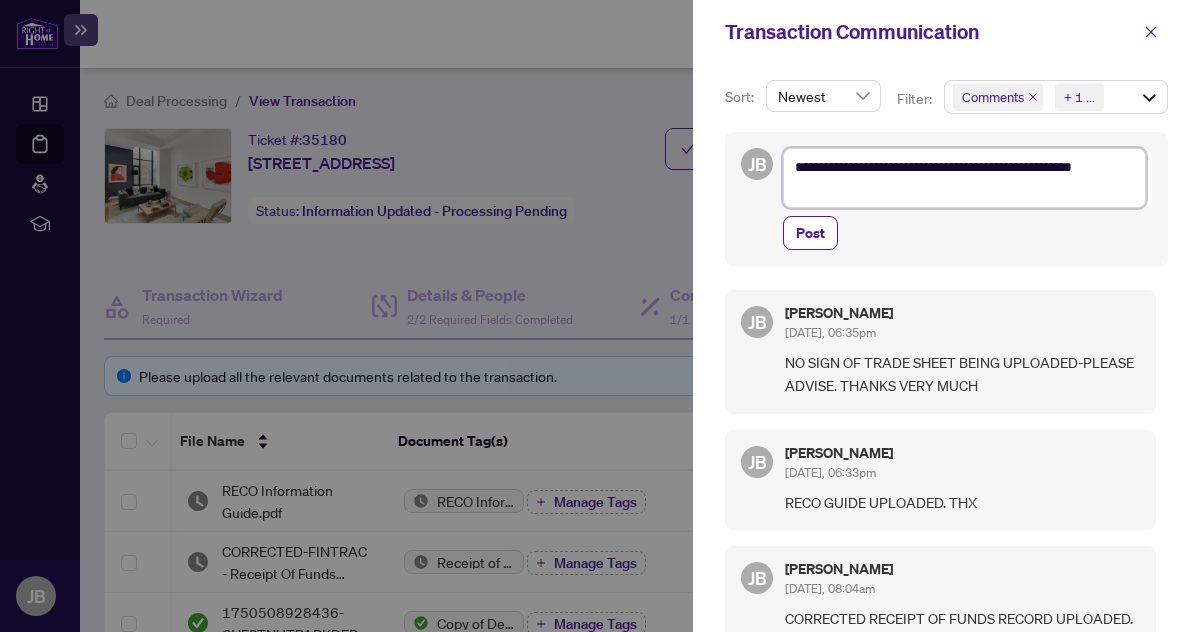 type on "**********" 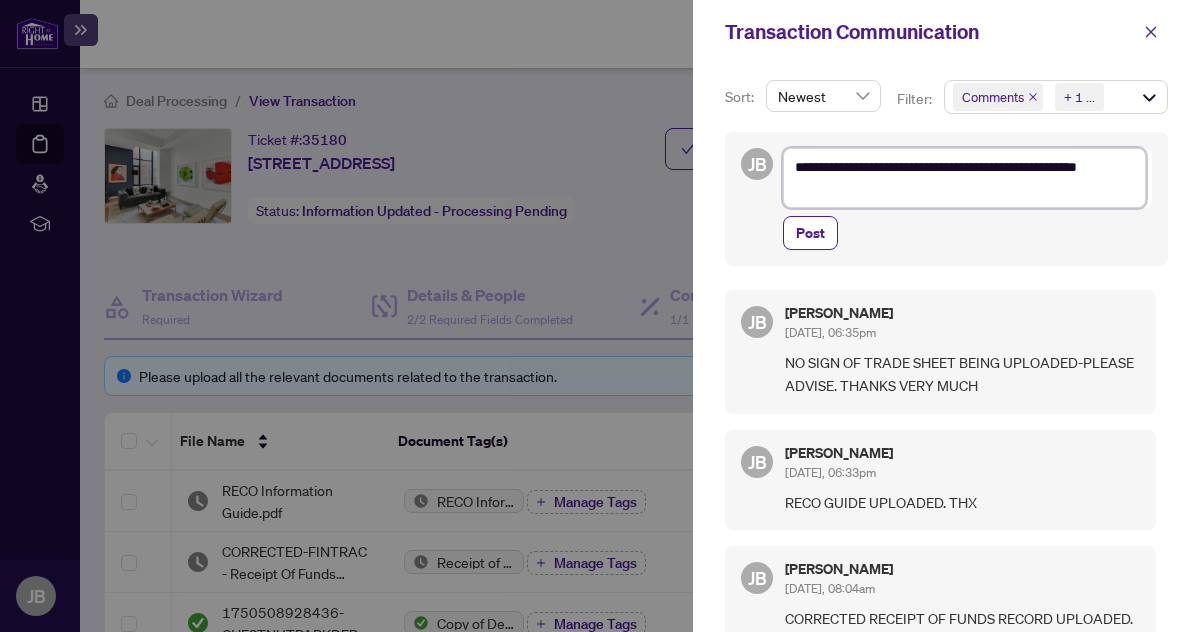 type on "**********" 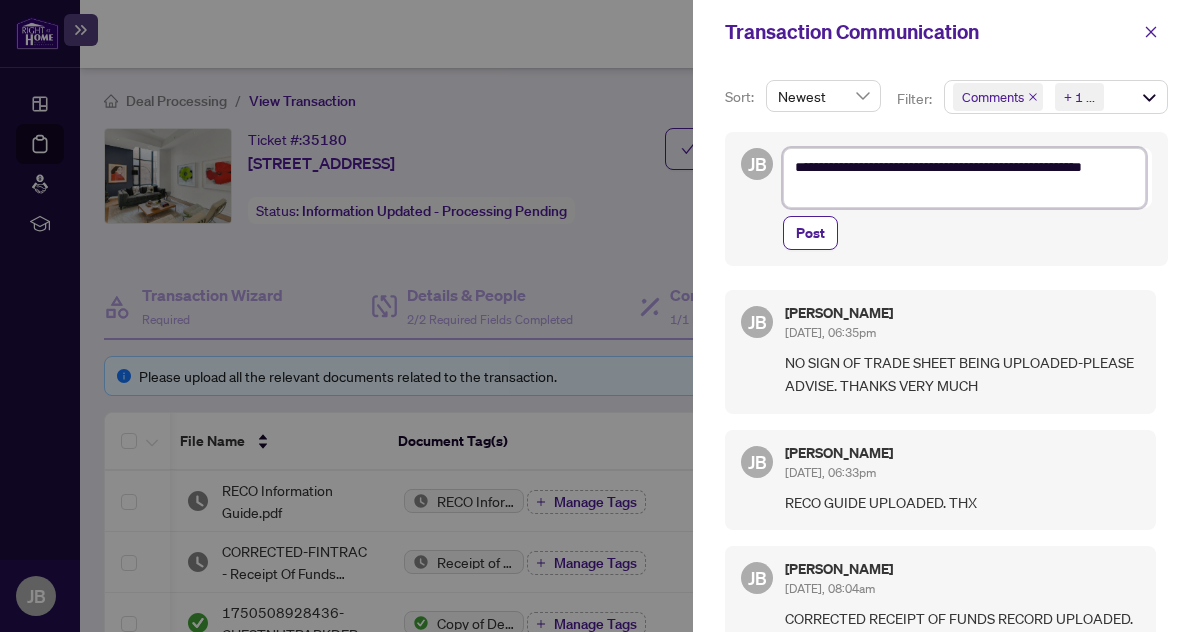 type on "**********" 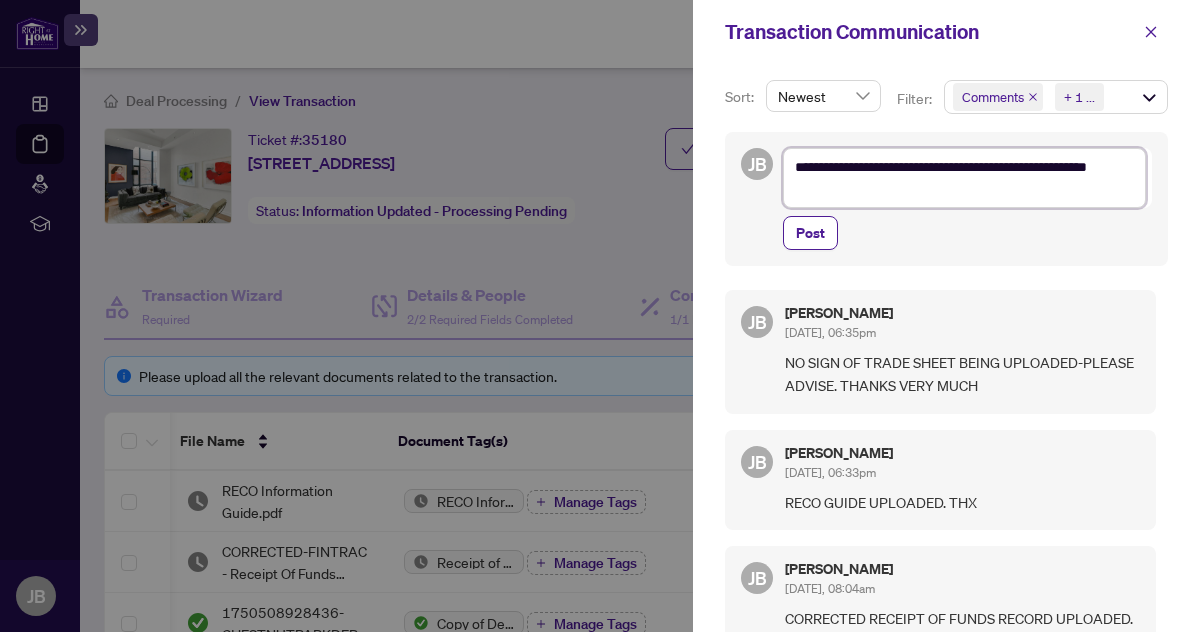 type on "**********" 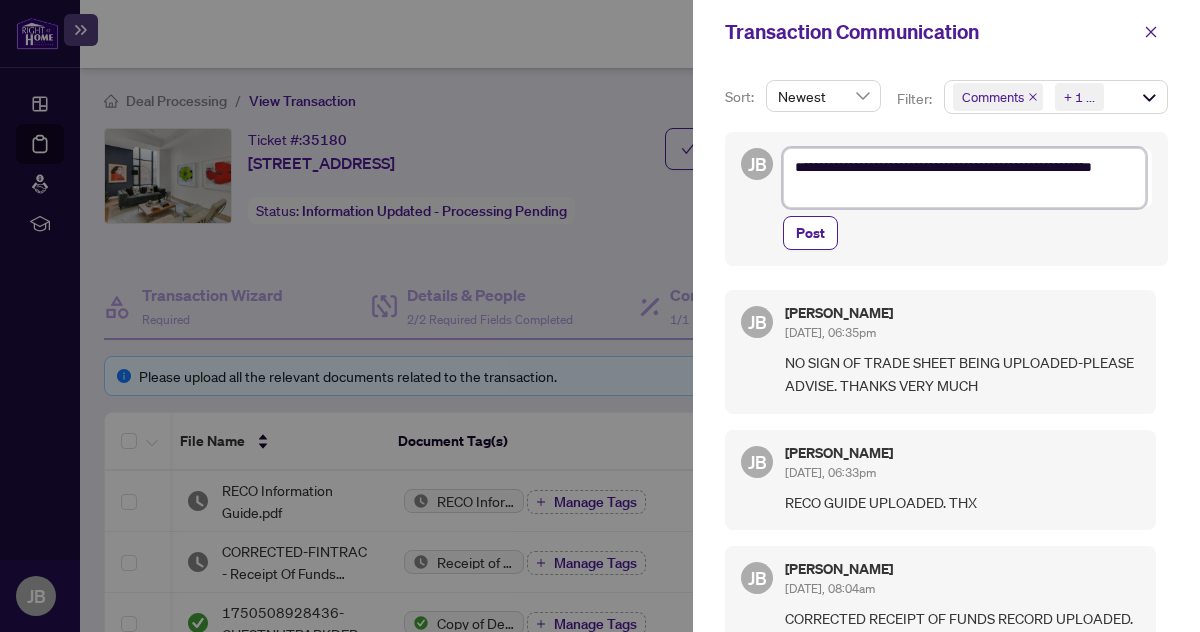 type on "**********" 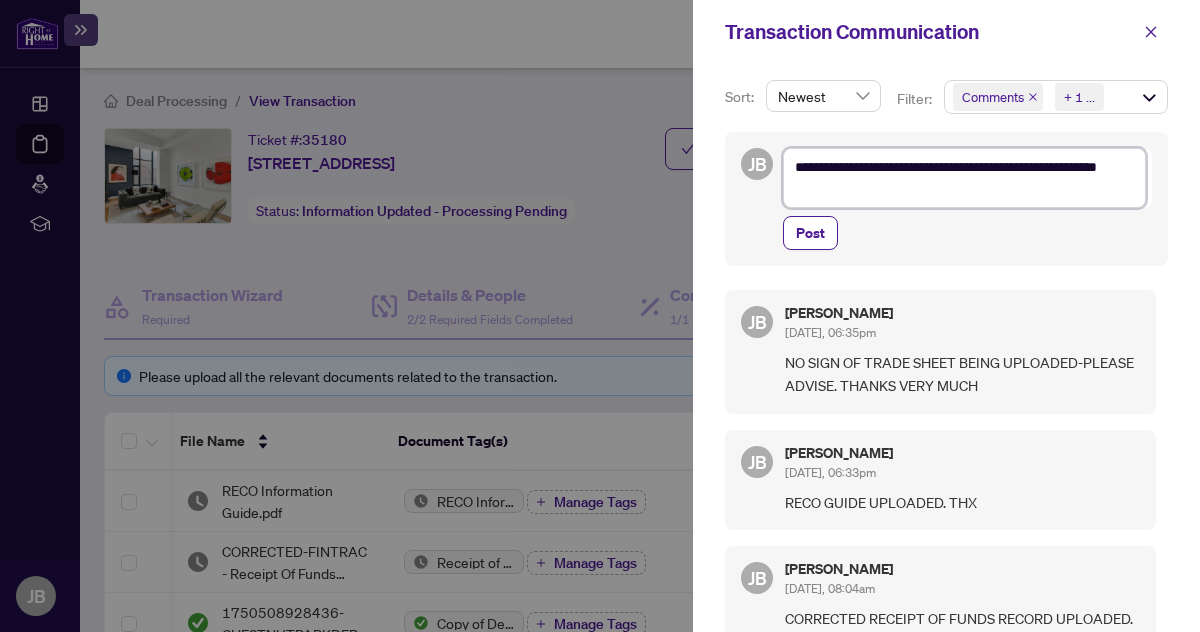 type on "**********" 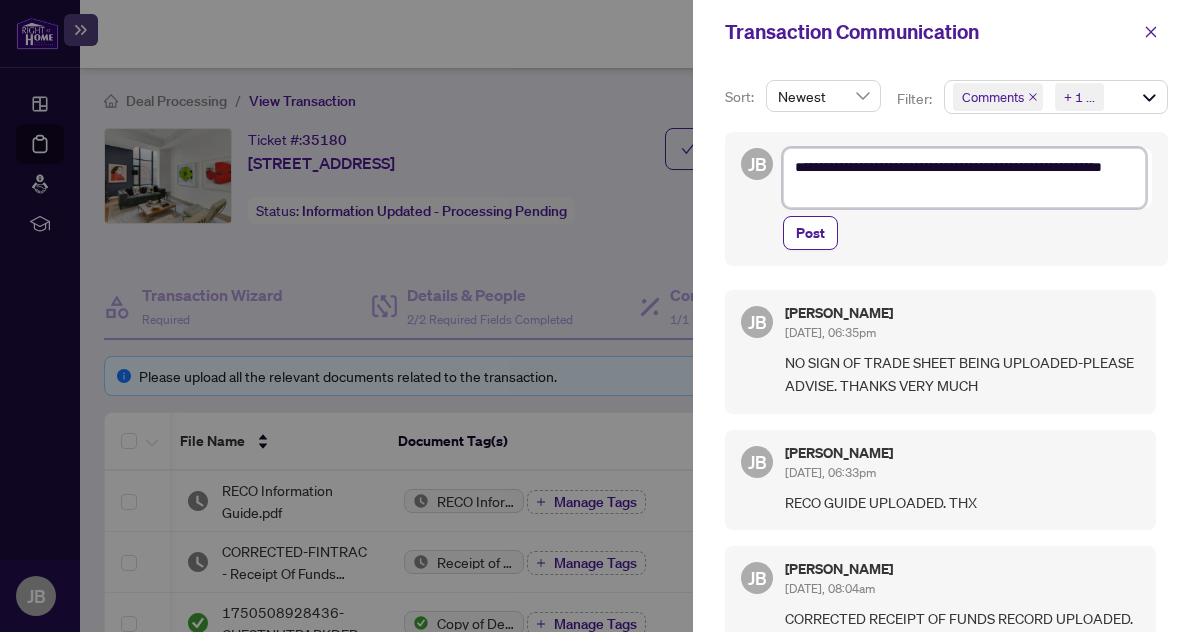 type on "**********" 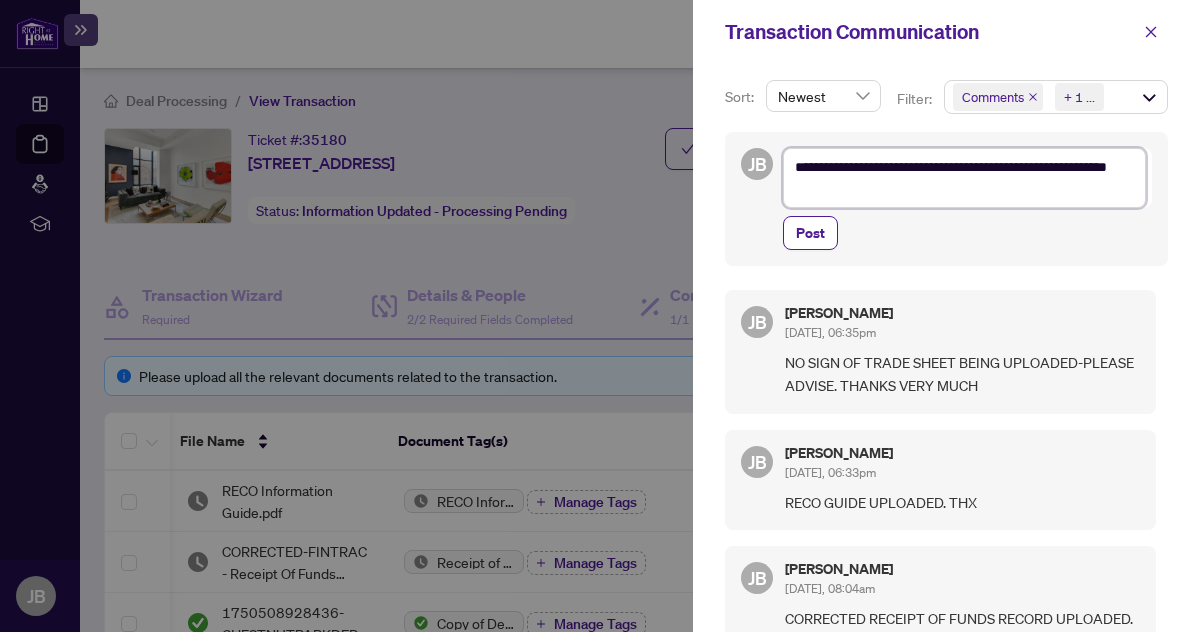 type on "**********" 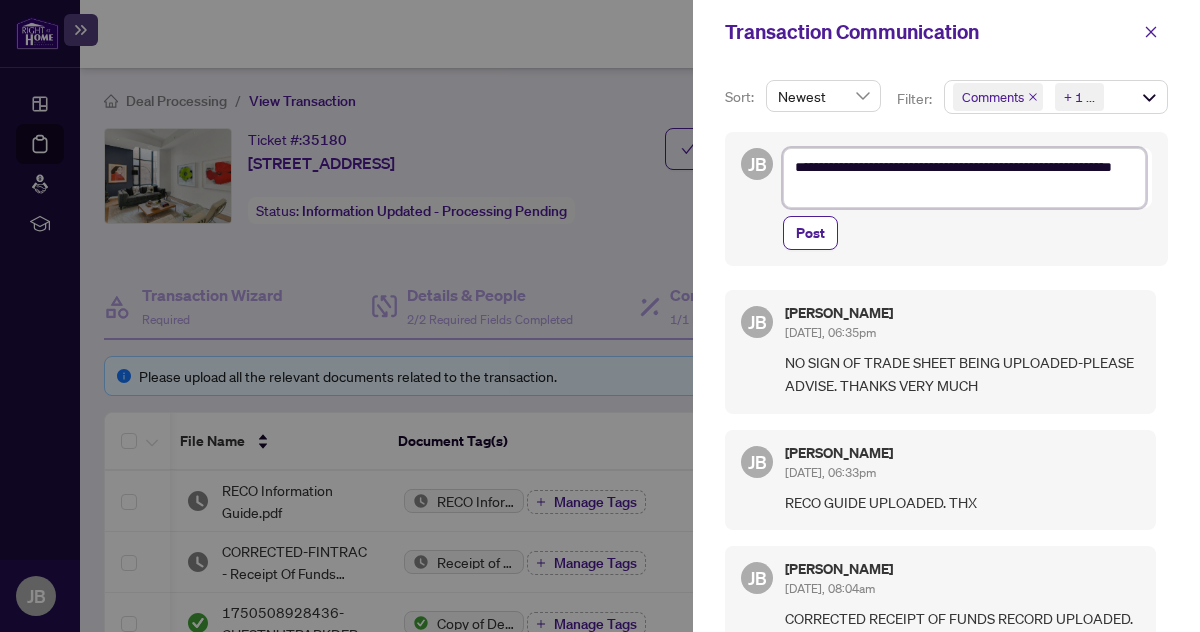 type on "**********" 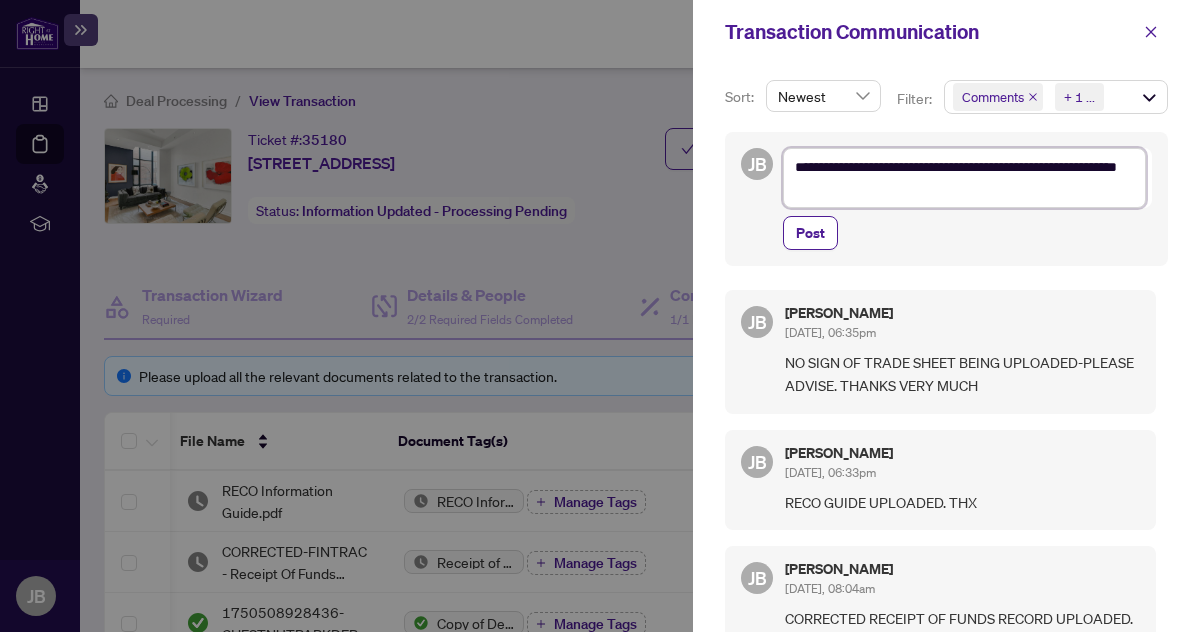 type on "**********" 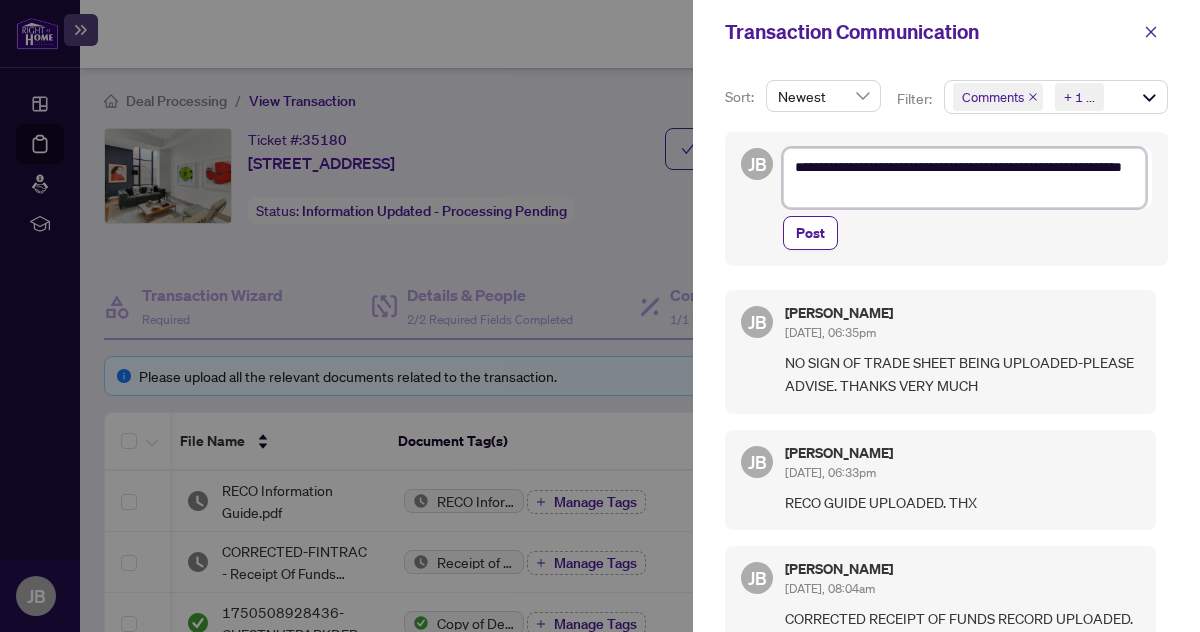 type on "**********" 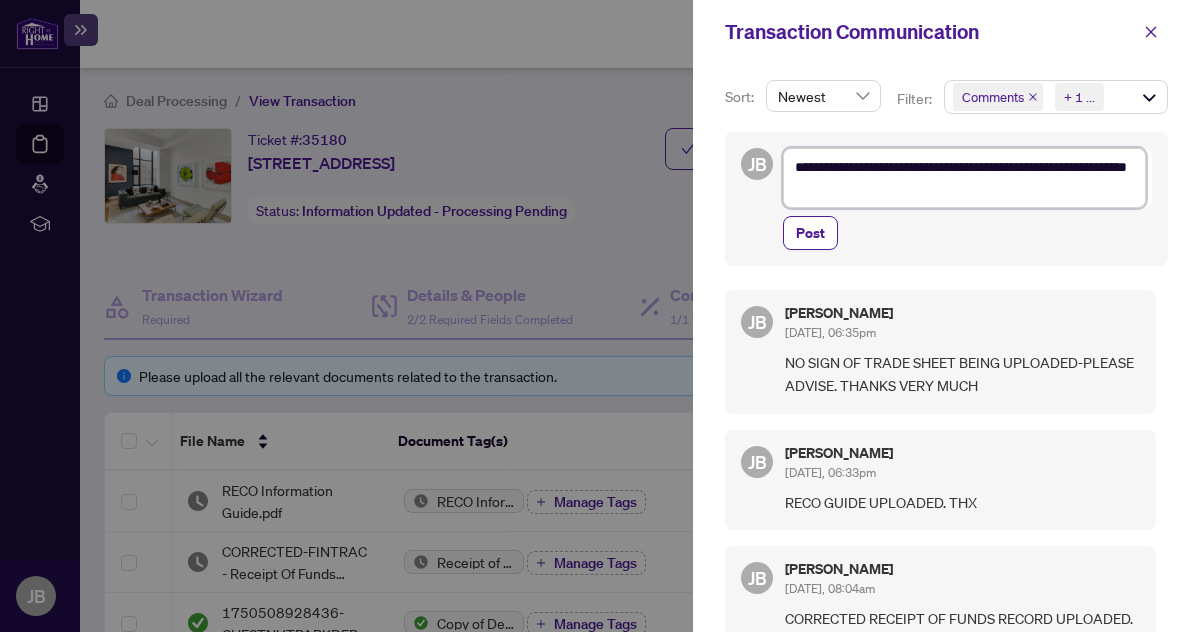 type on "**********" 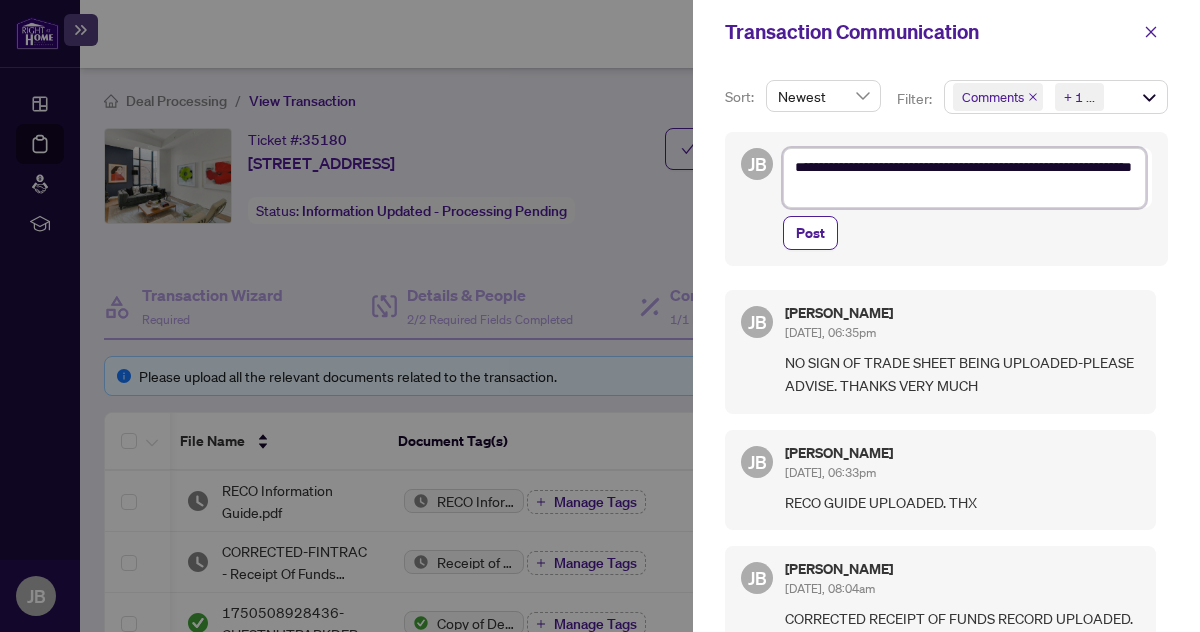 type on "**********" 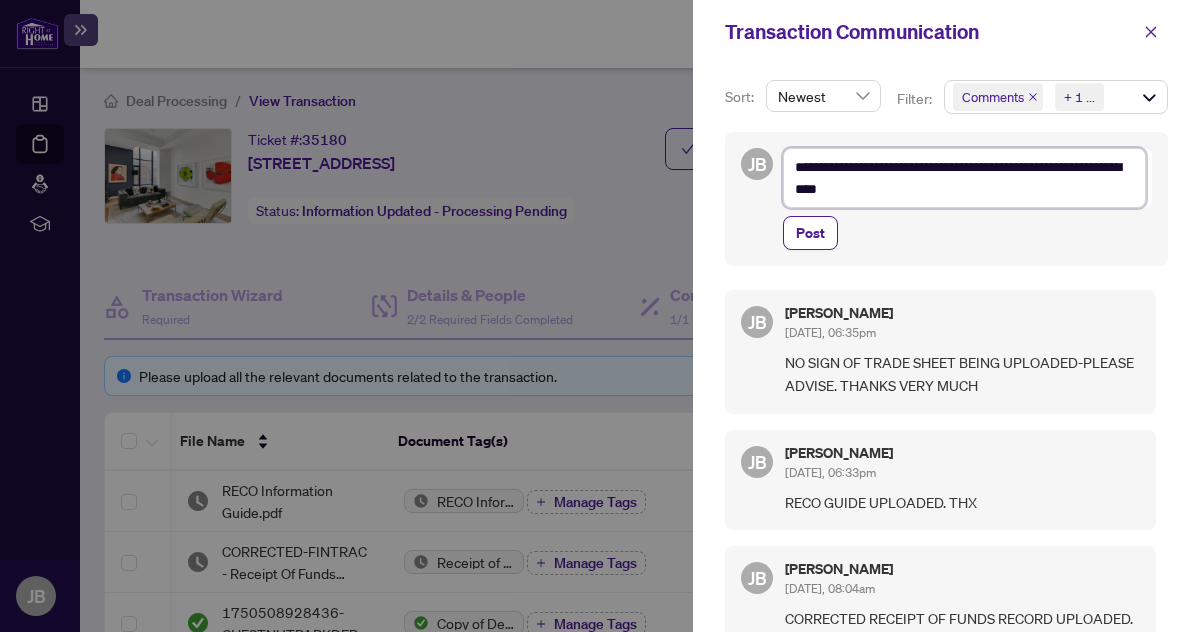 type on "**********" 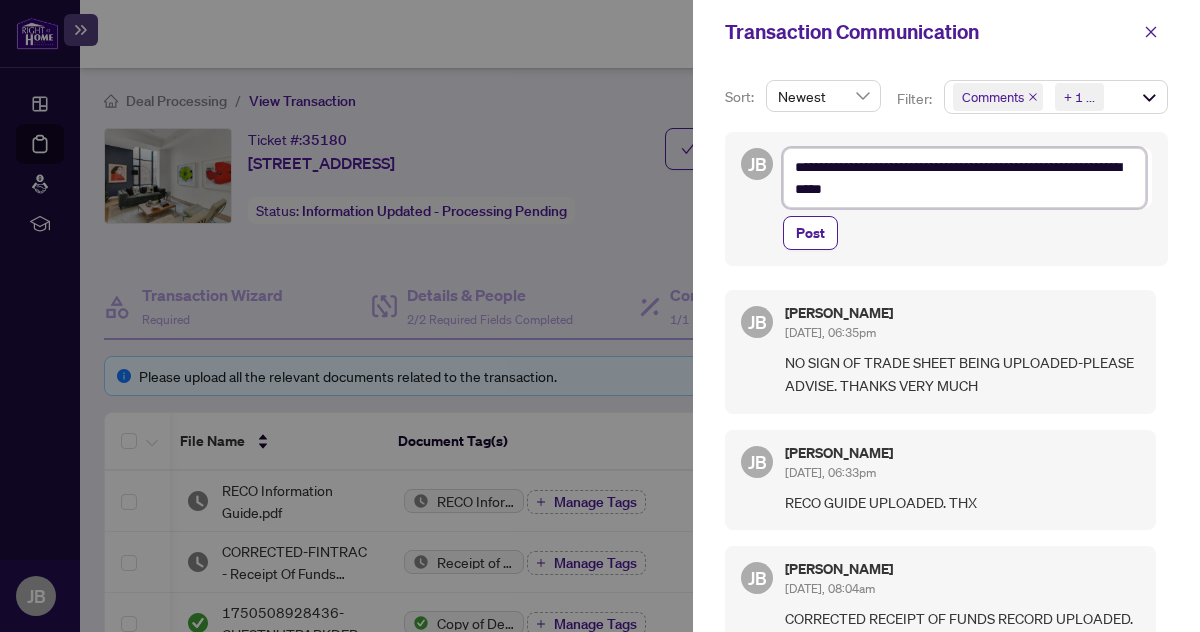 type on "**********" 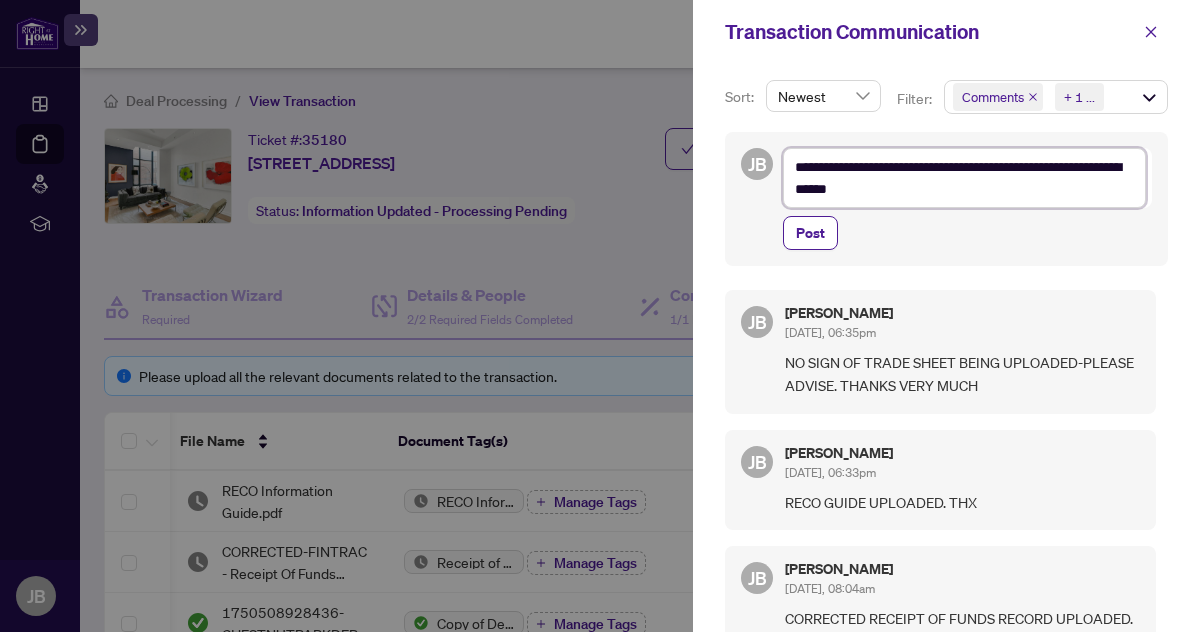 type on "**********" 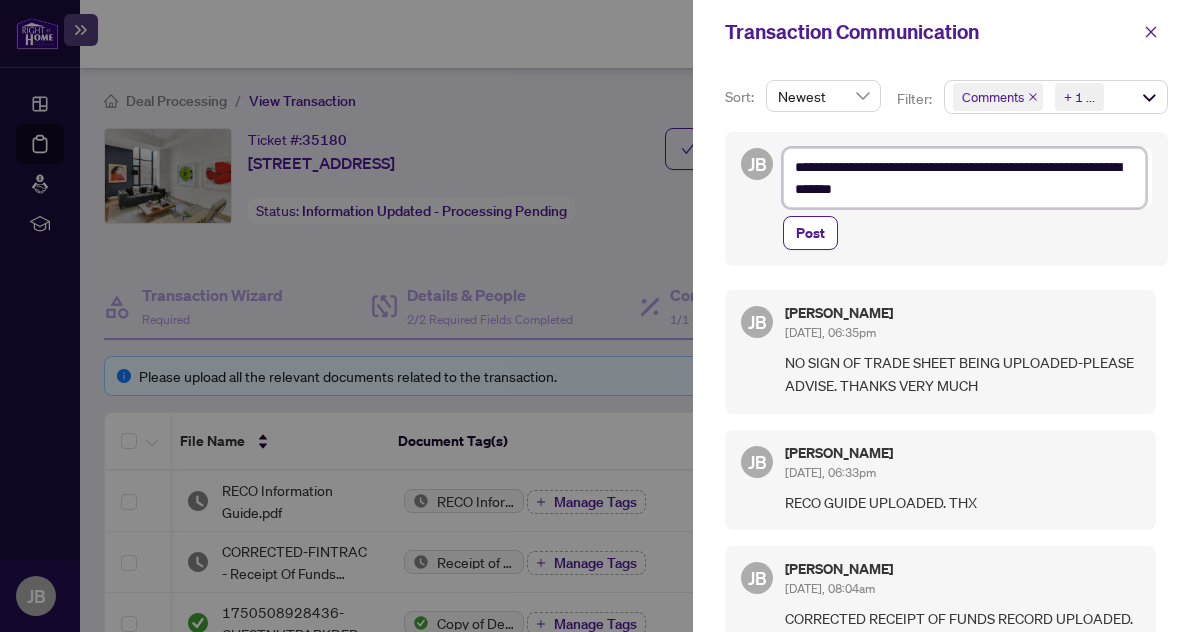type on "**********" 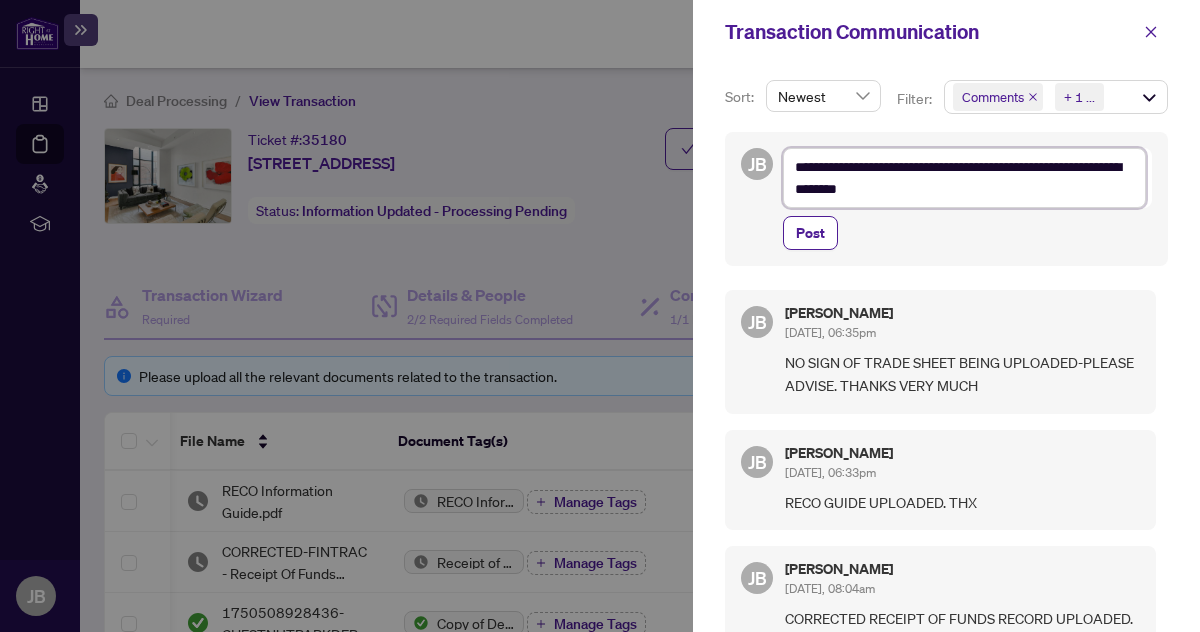 type on "**********" 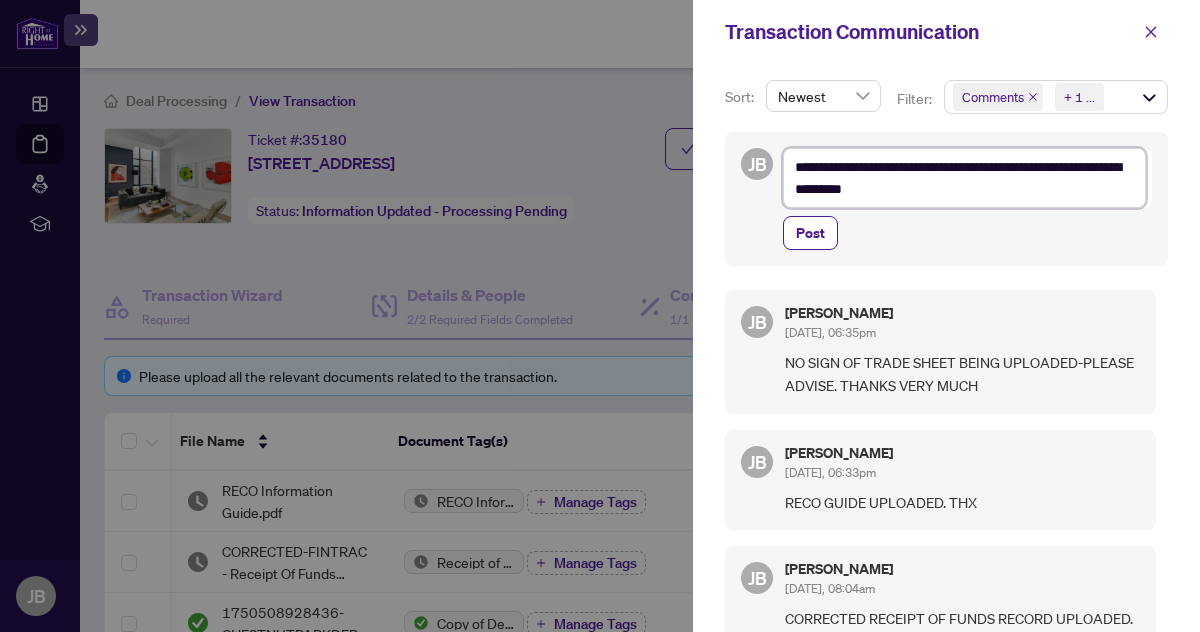 type on "**********" 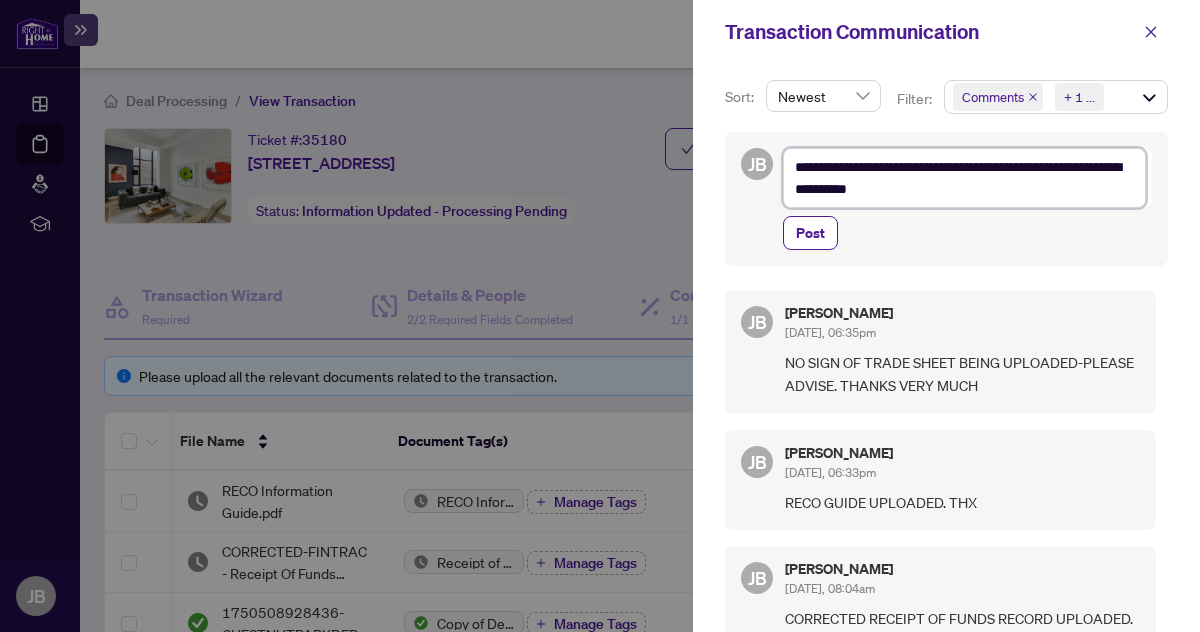 type on "**********" 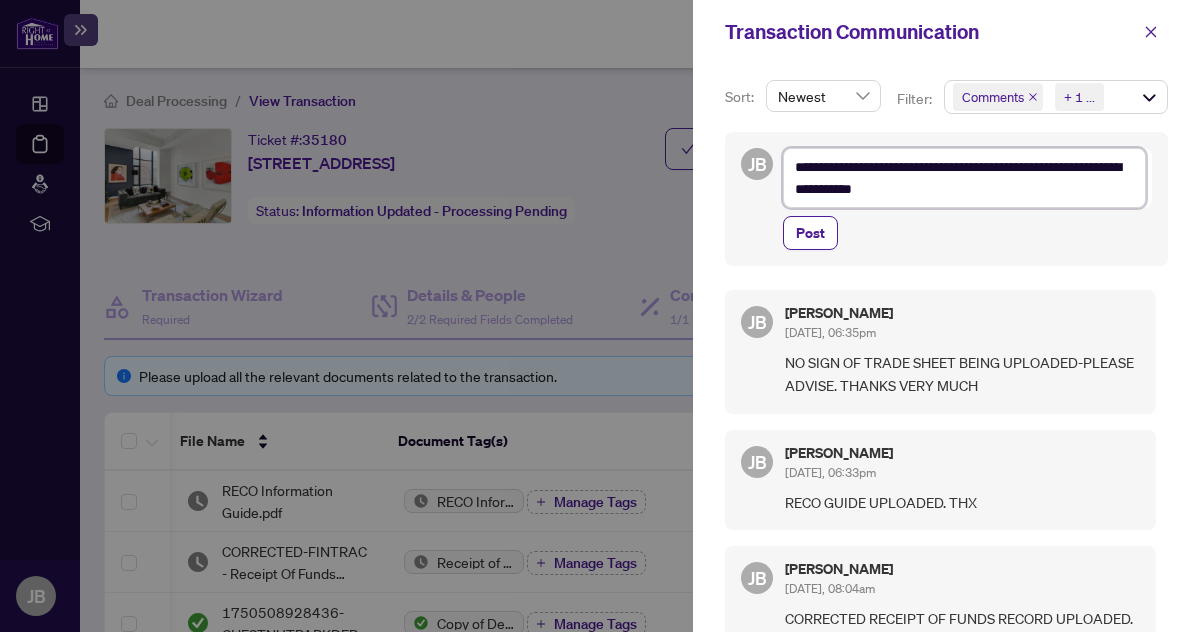type on "**********" 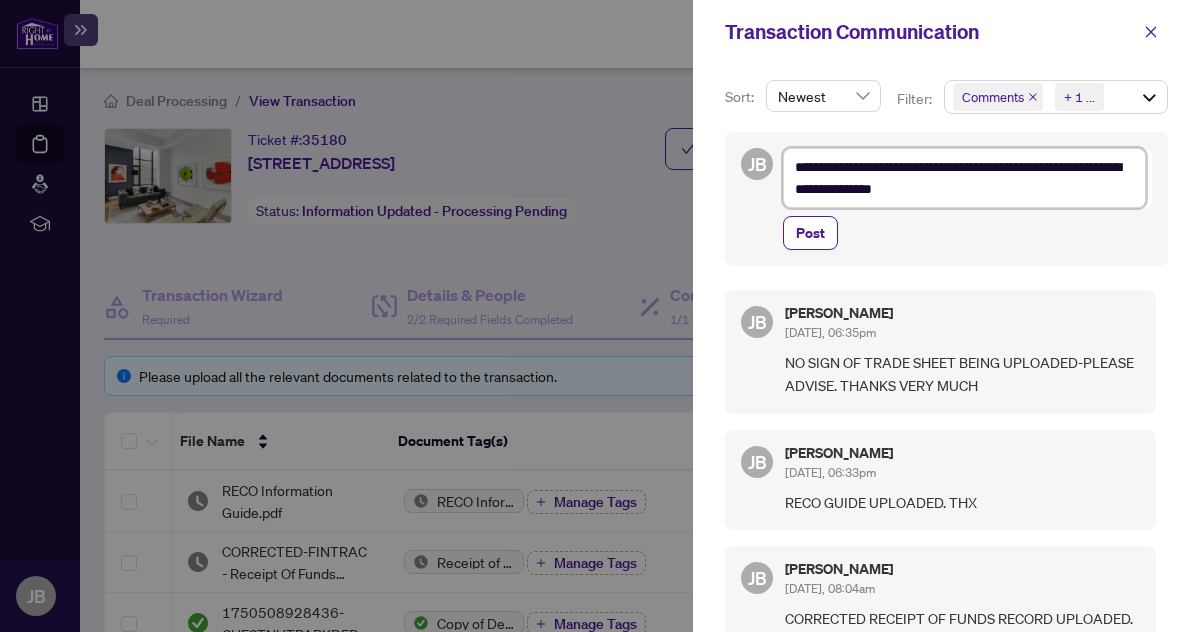 type on "**********" 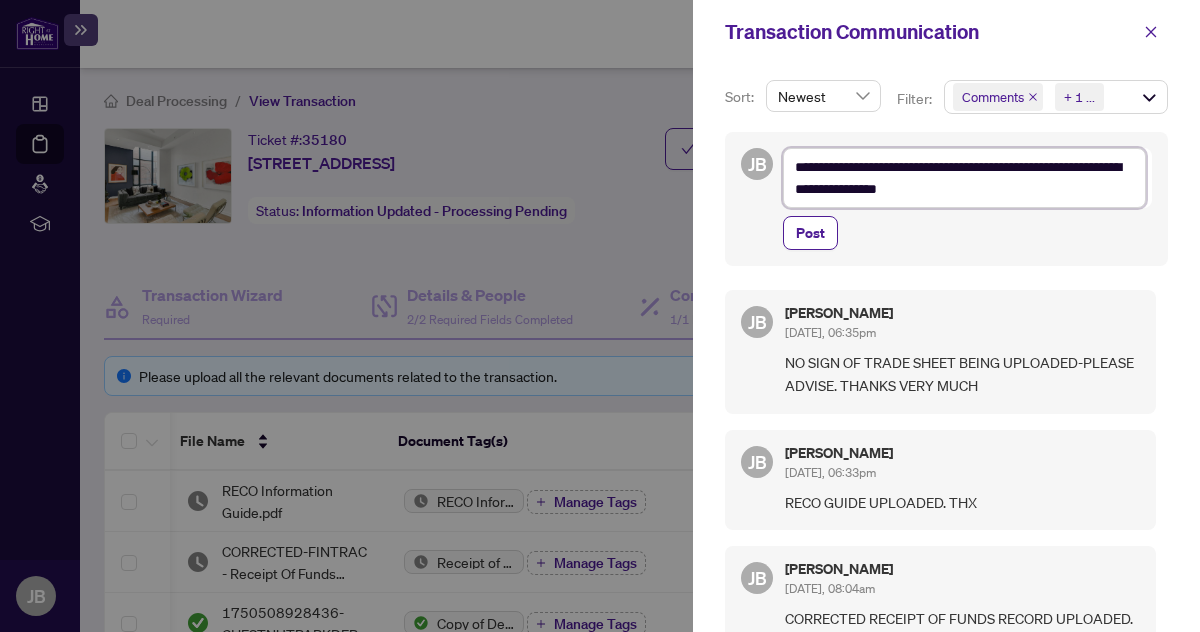 type on "**********" 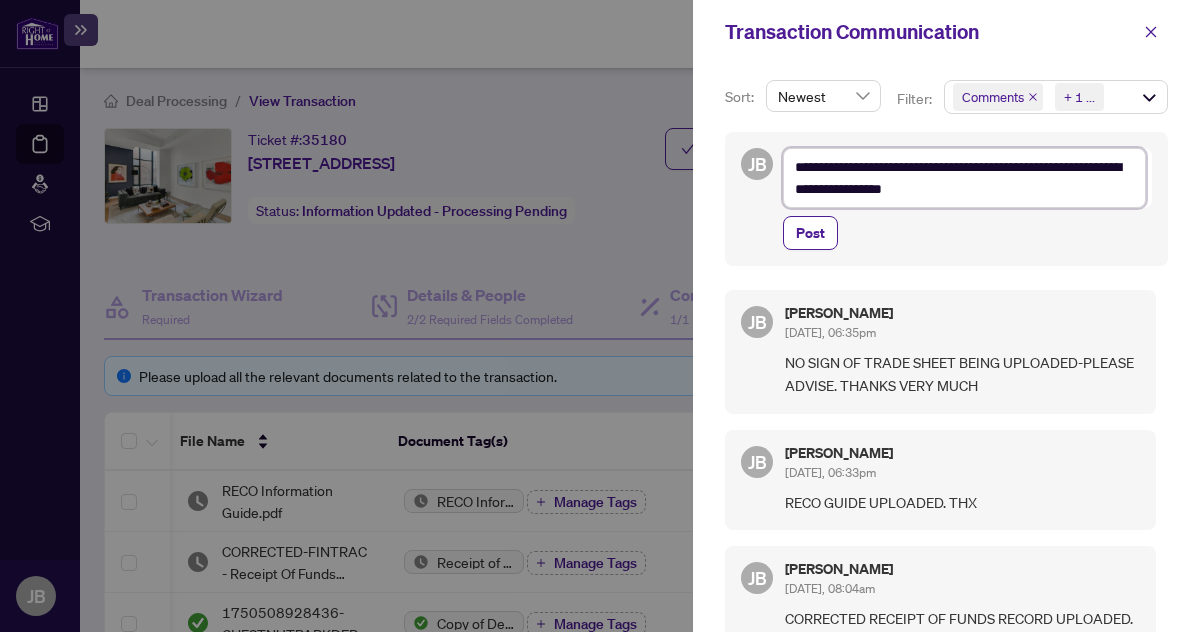 type on "**********" 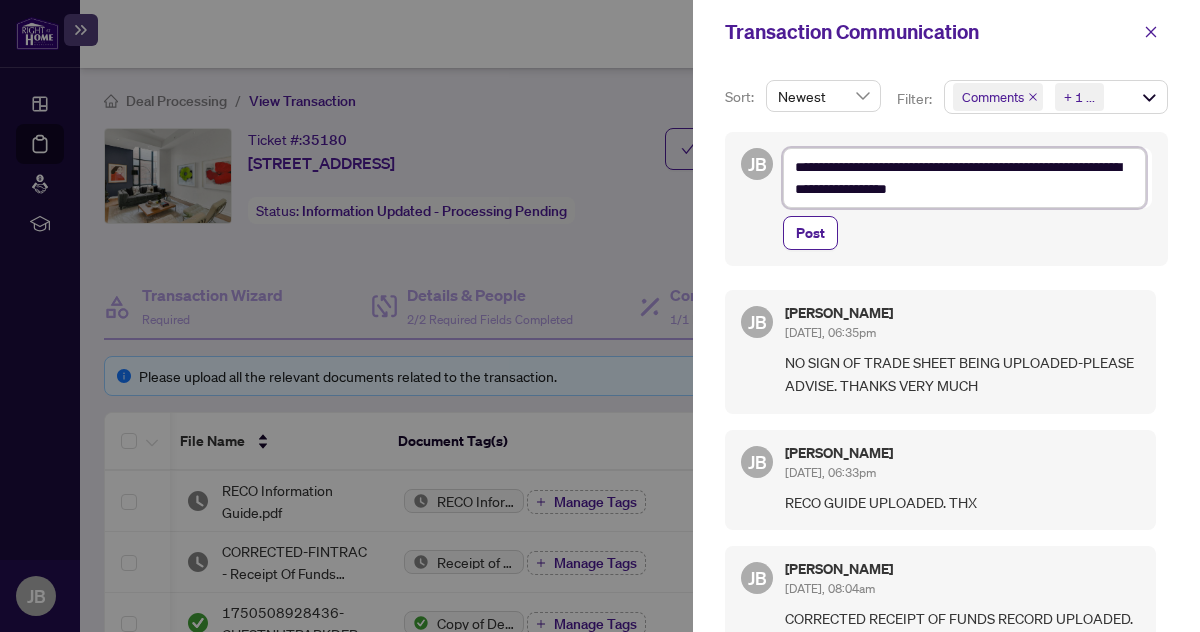 type on "**********" 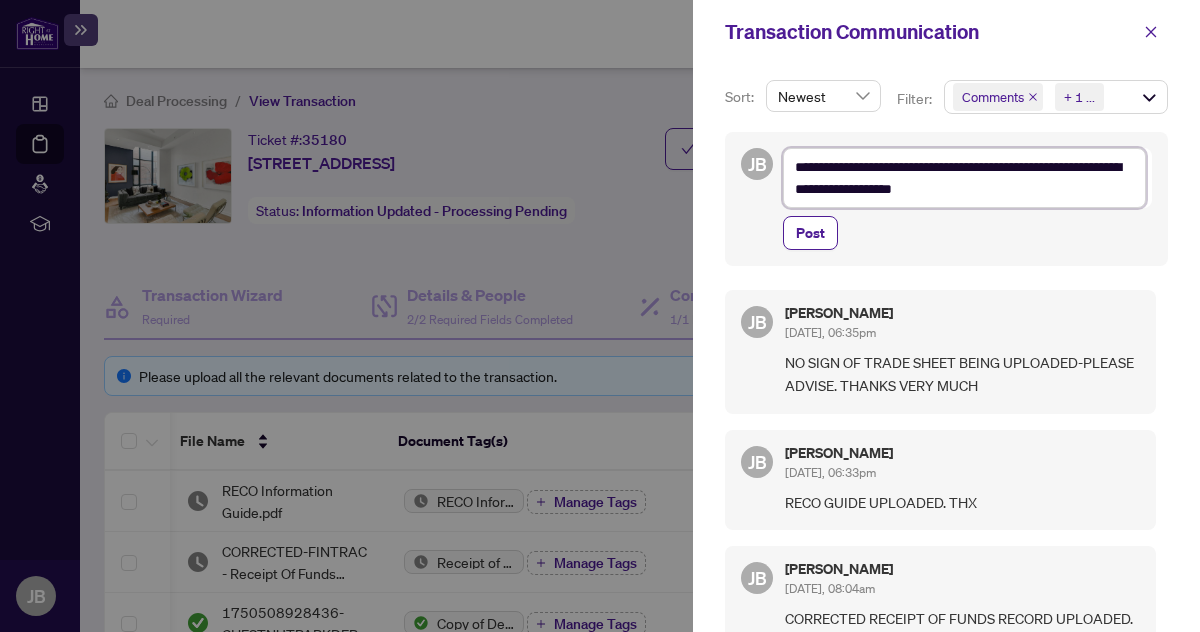 type on "**********" 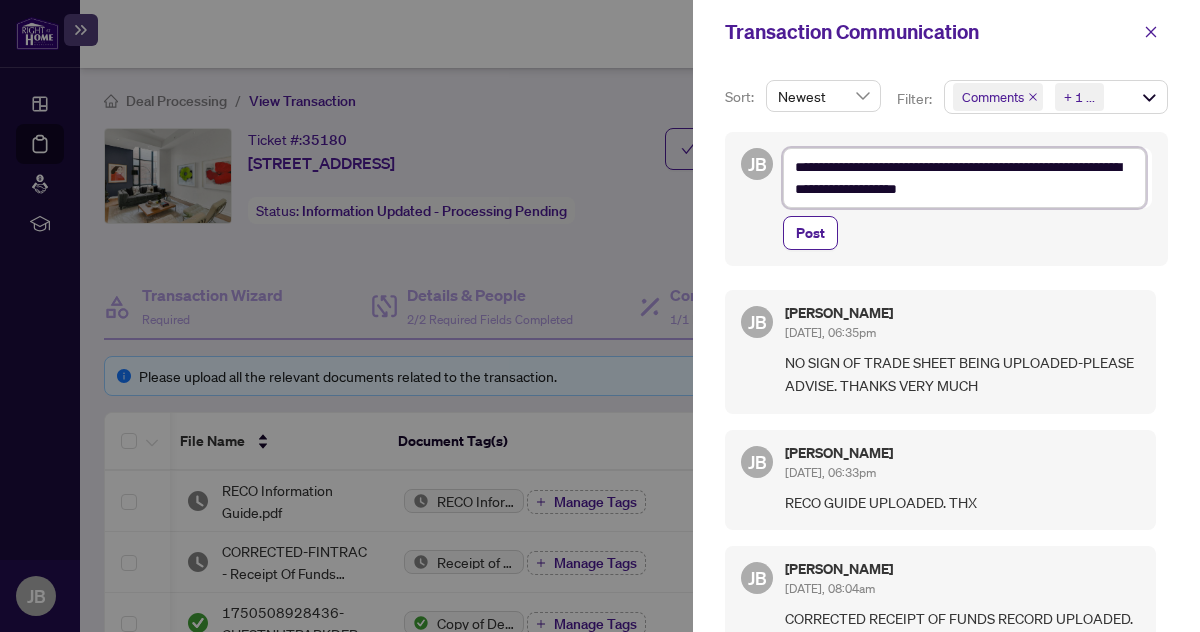 type on "**********" 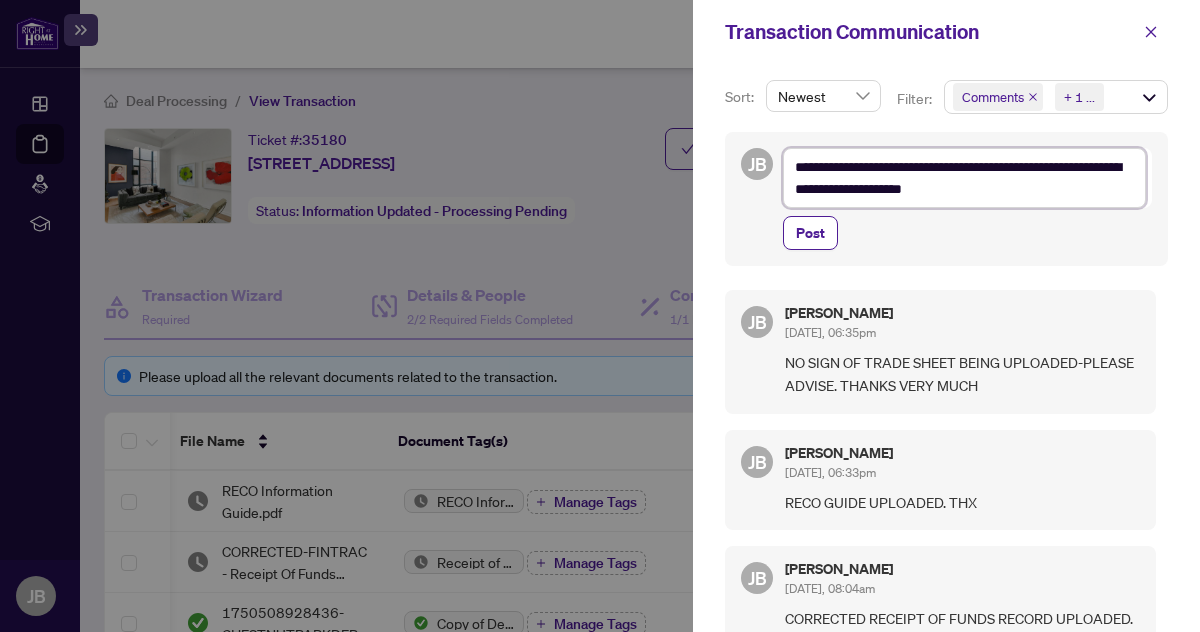type on "**********" 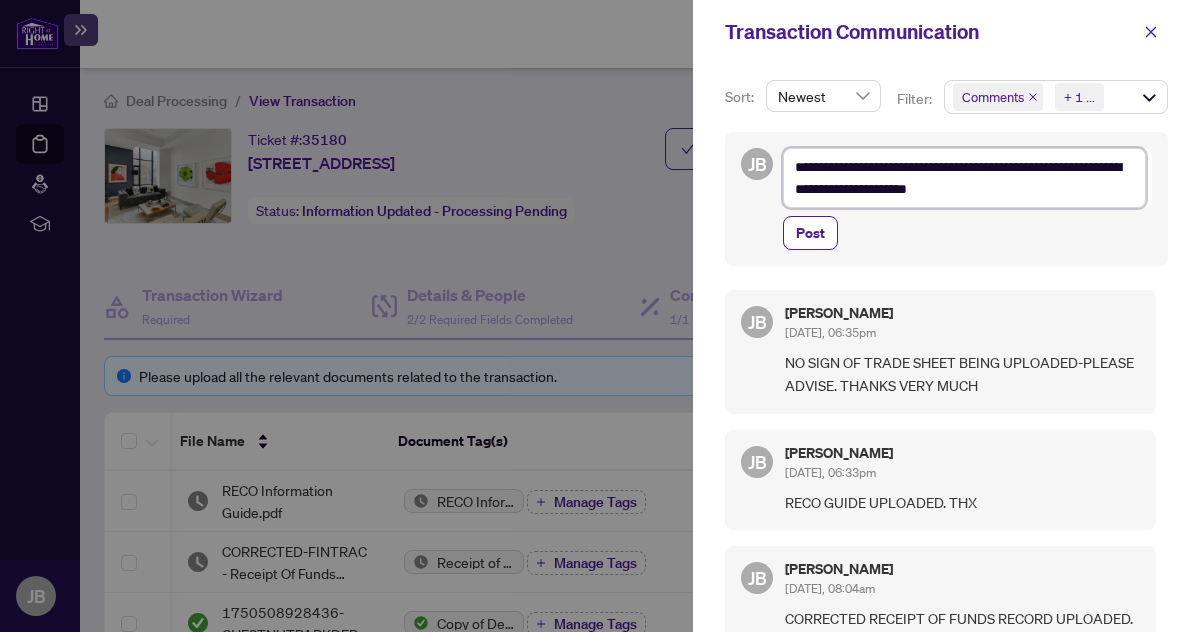 type on "**********" 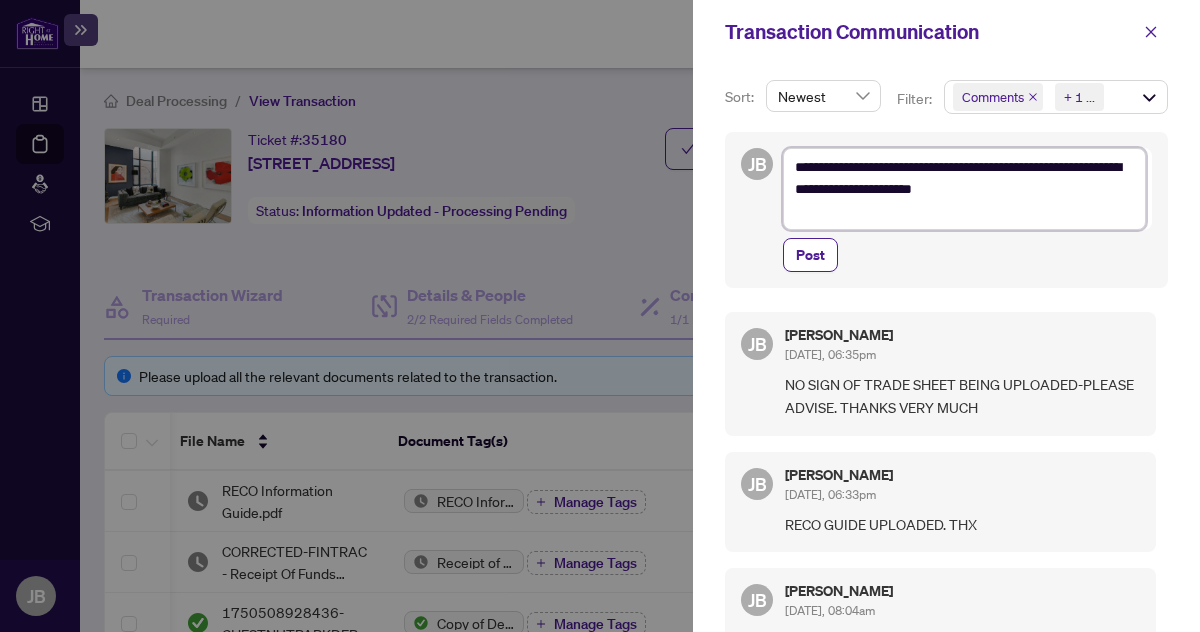 type on "**********" 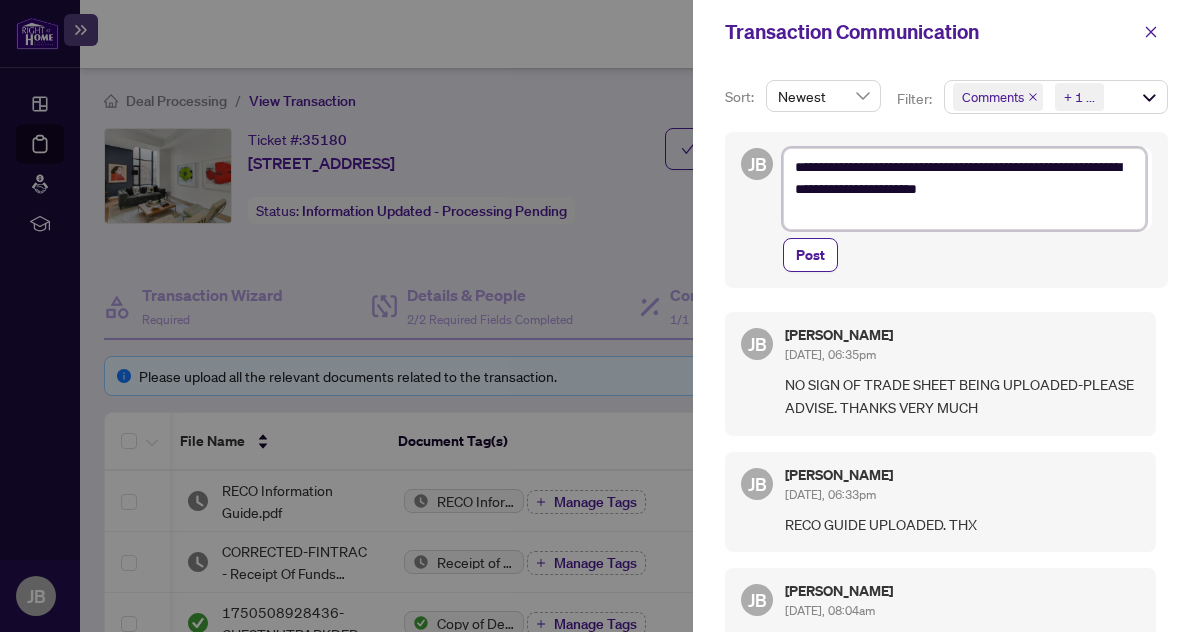 type on "**********" 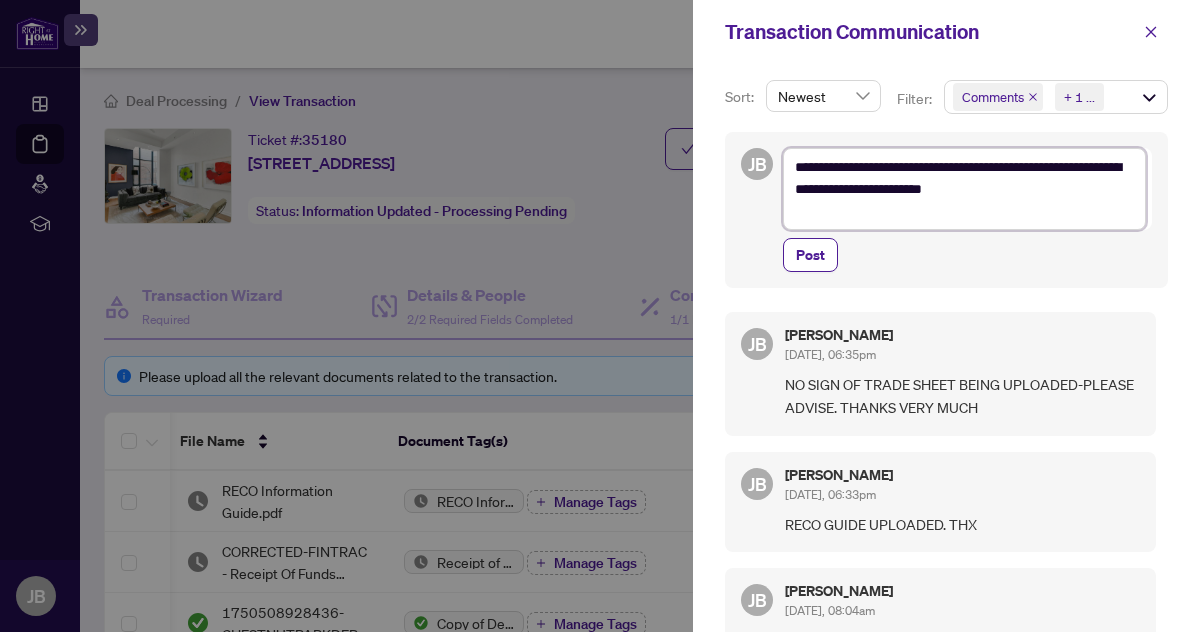 type on "**********" 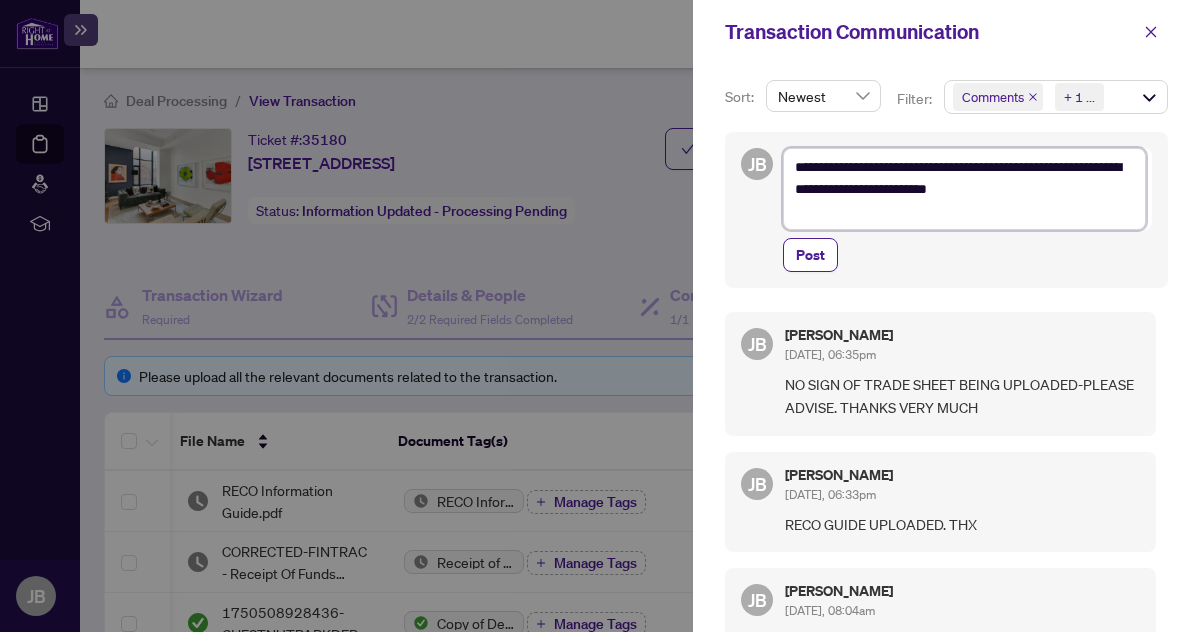 type on "**********" 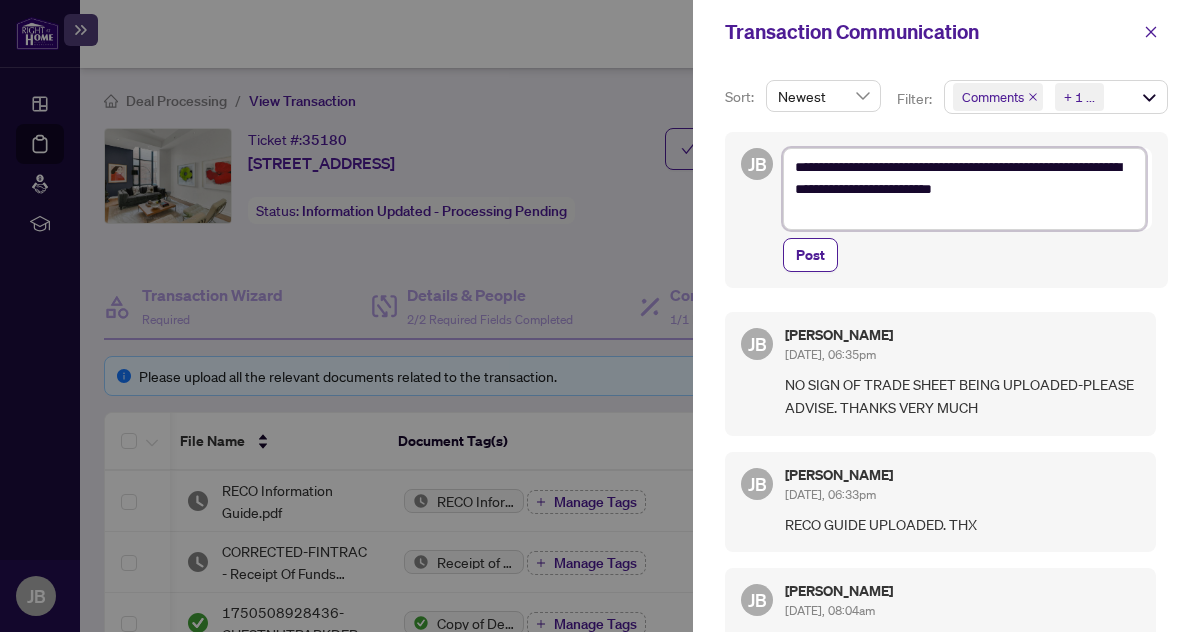 type on "**********" 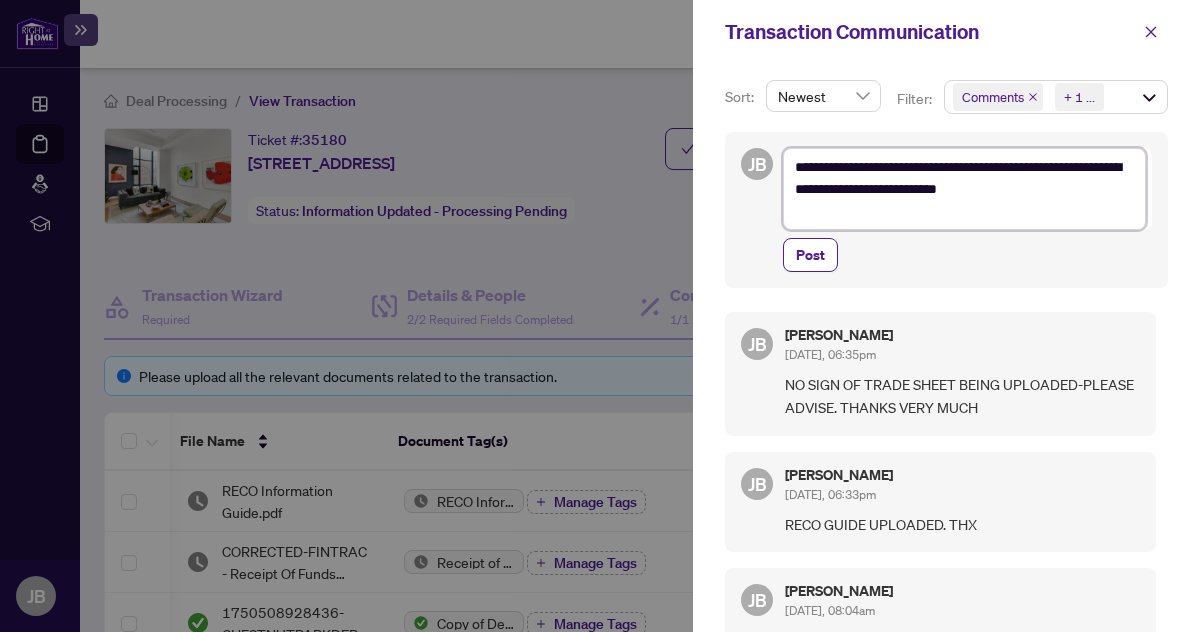 type on "**********" 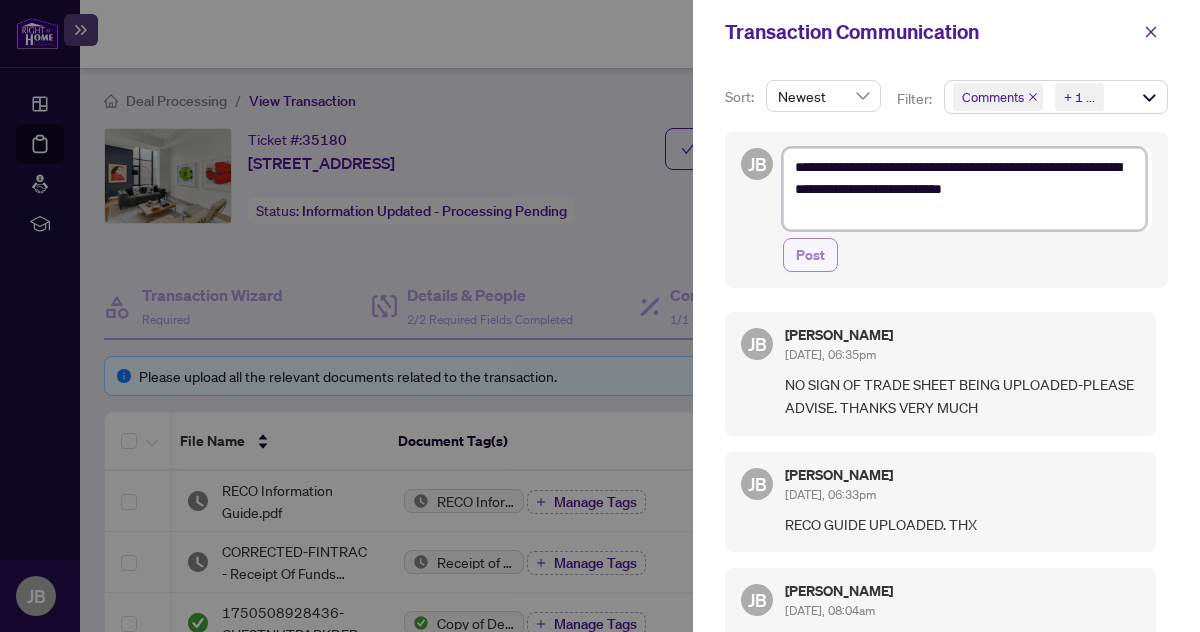 type on "**********" 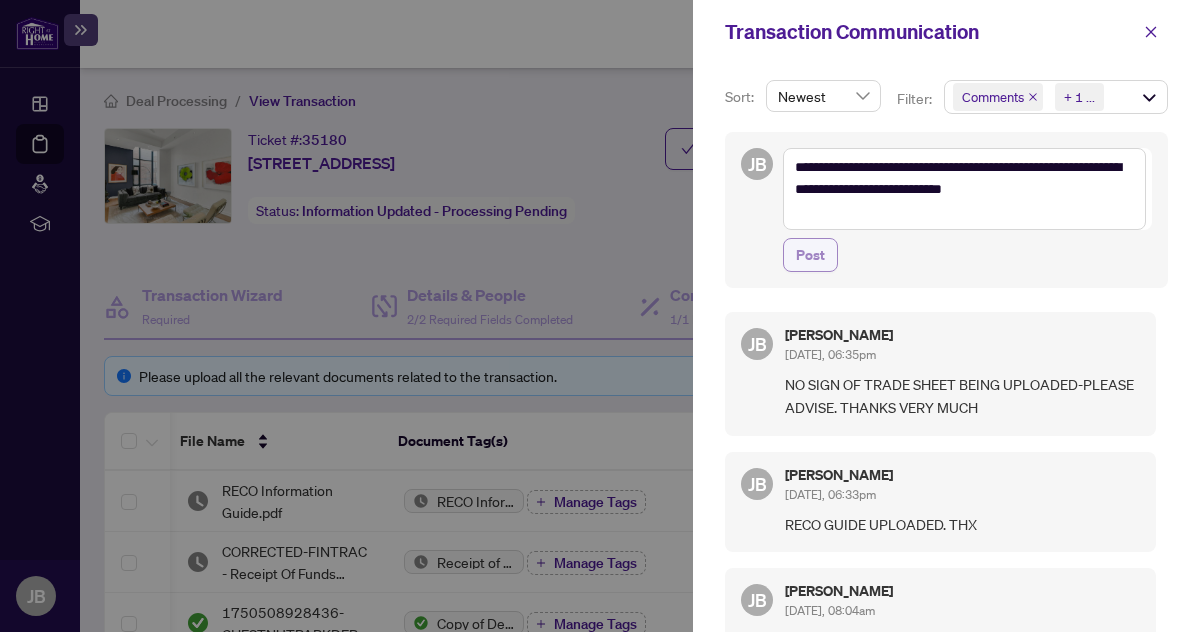 click on "Post" at bounding box center [810, 255] 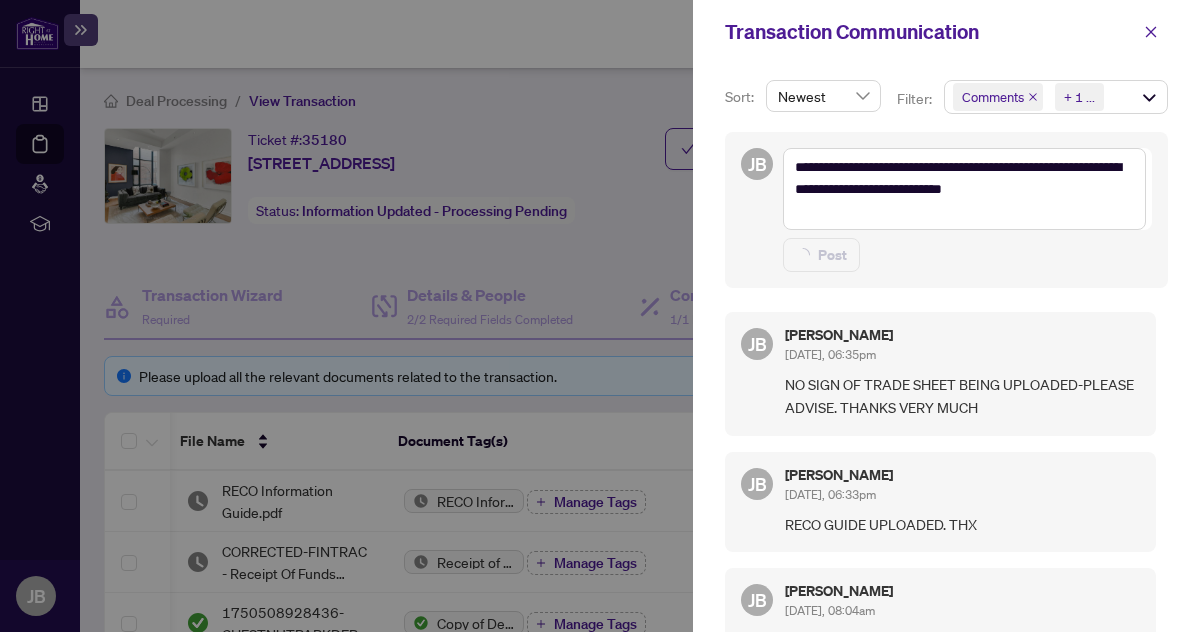 type on "**********" 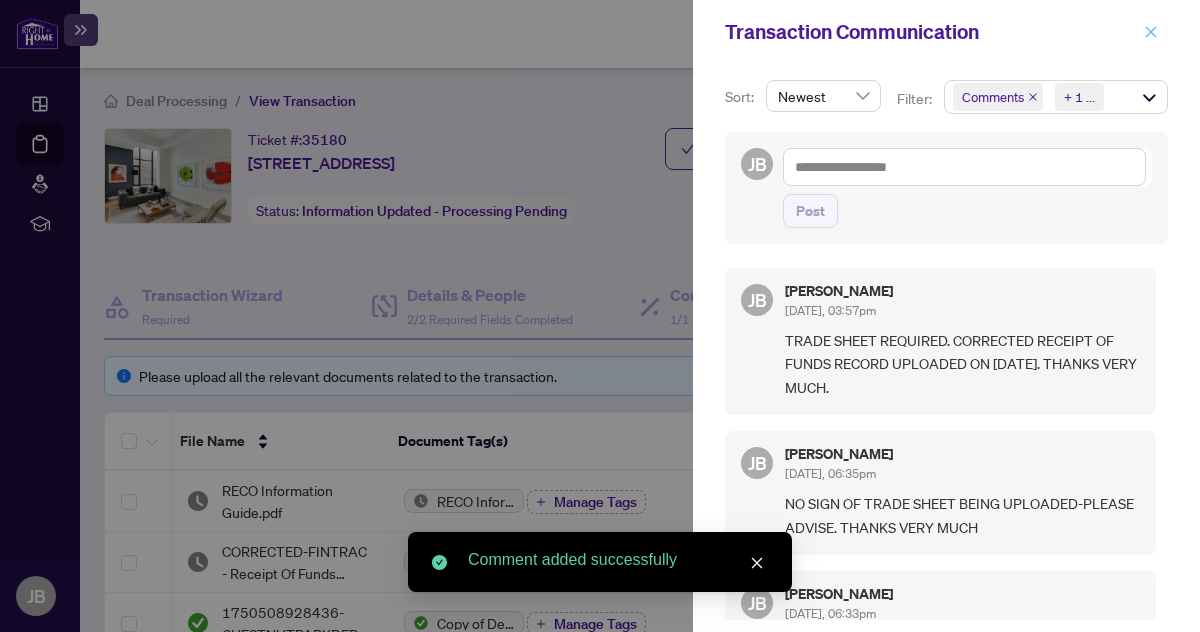 click 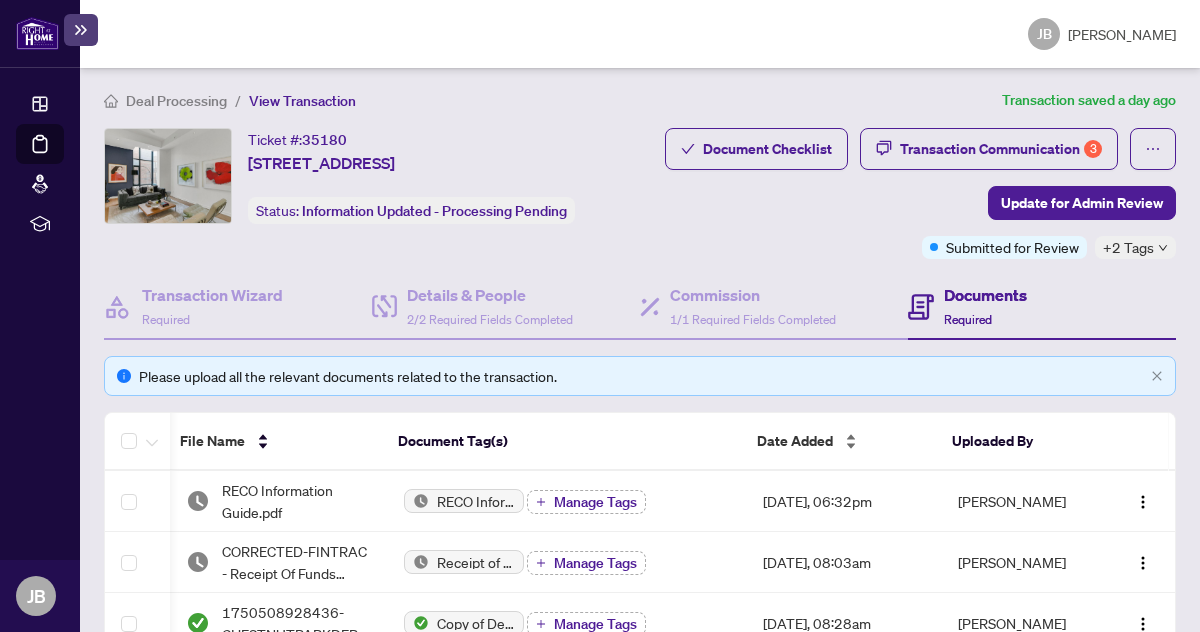 scroll, scrollTop: 60, scrollLeft: 0, axis: vertical 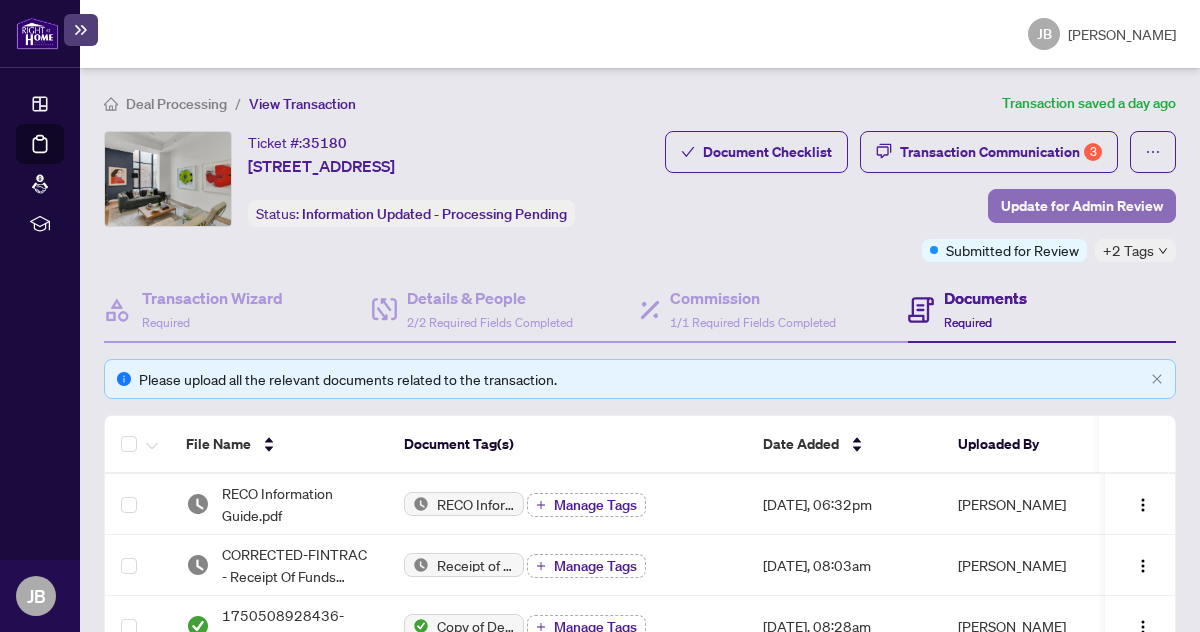 click on "Update for Admin Review" at bounding box center (1082, 206) 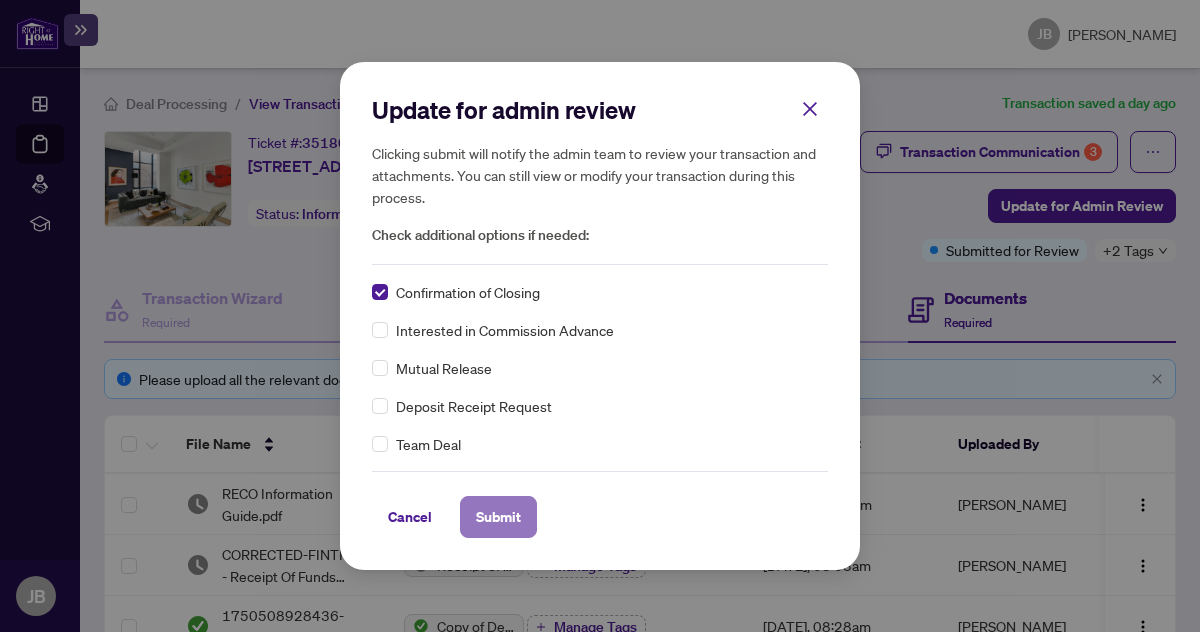 click on "Submit" at bounding box center [498, 517] 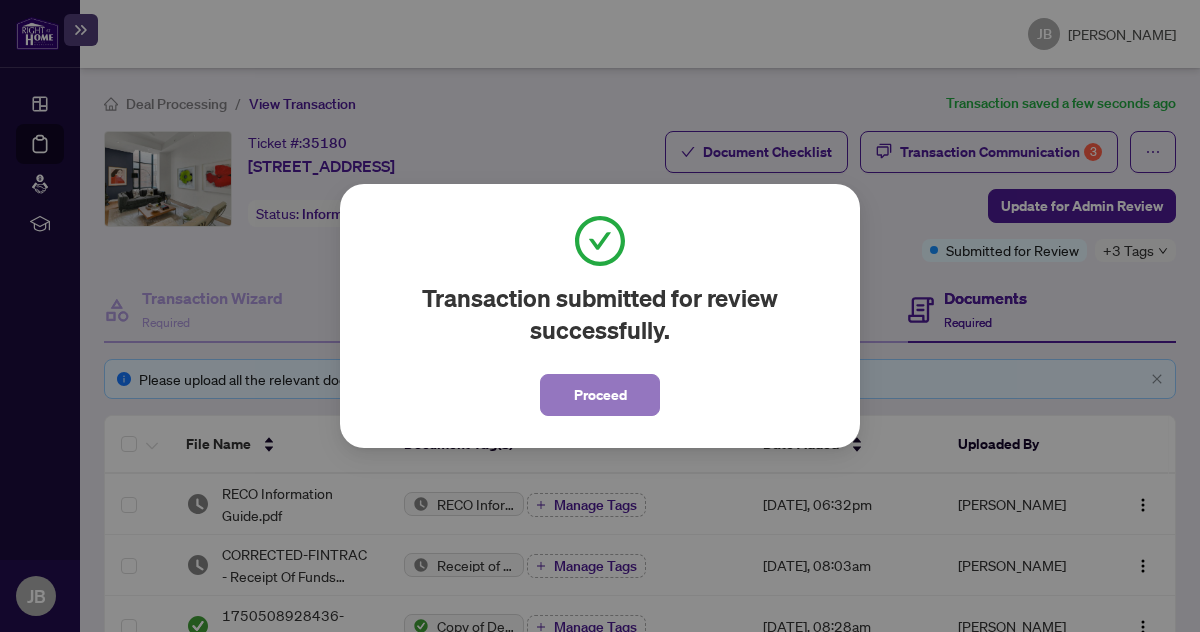 click on "Proceed" at bounding box center [600, 395] 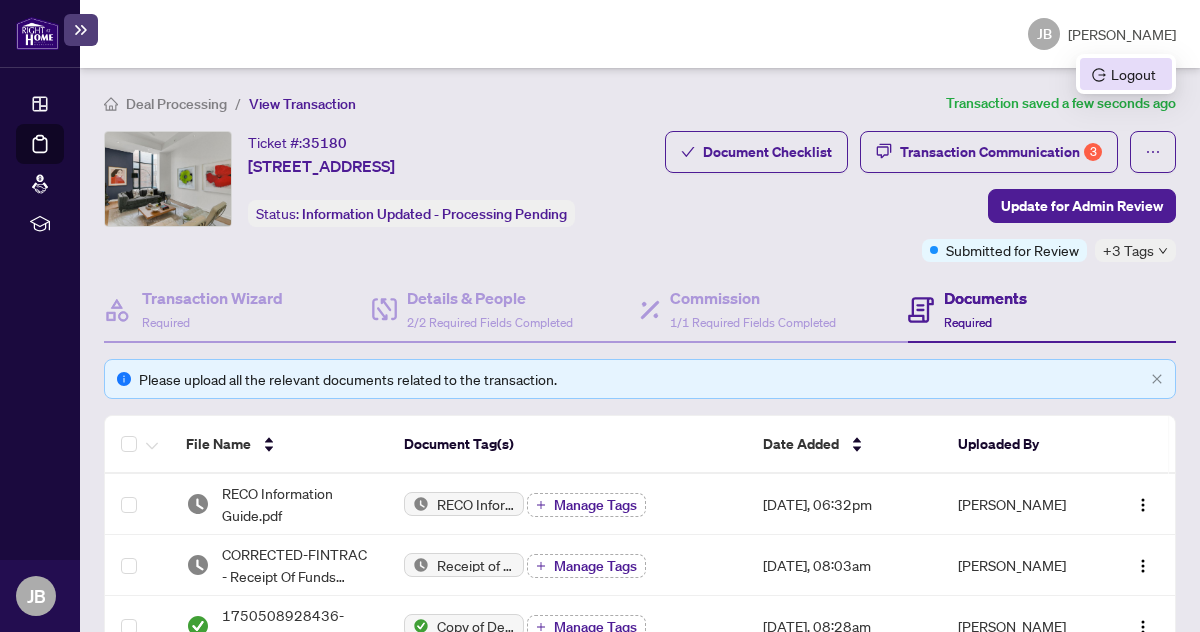click on "Logout" at bounding box center [1126, 74] 